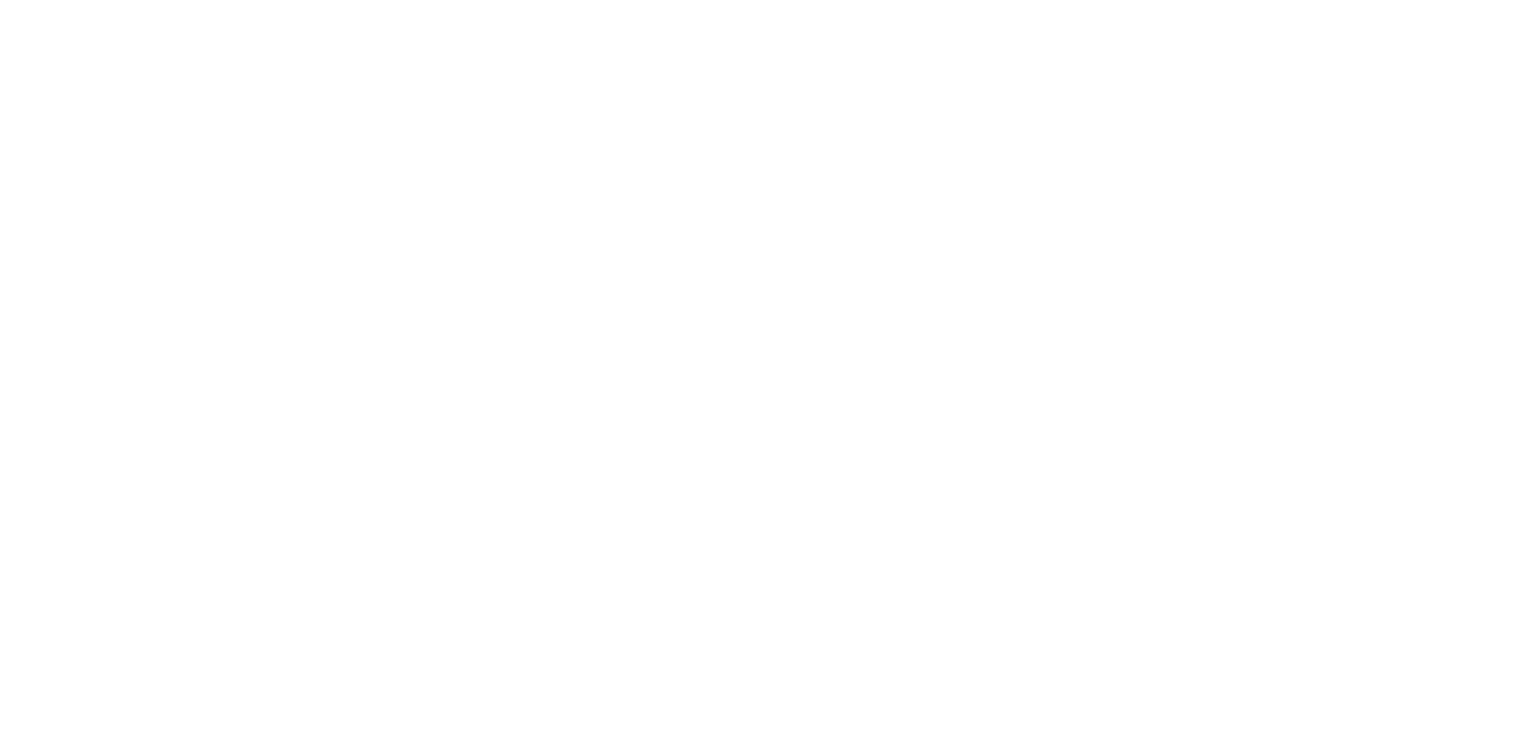 scroll, scrollTop: 0, scrollLeft: 0, axis: both 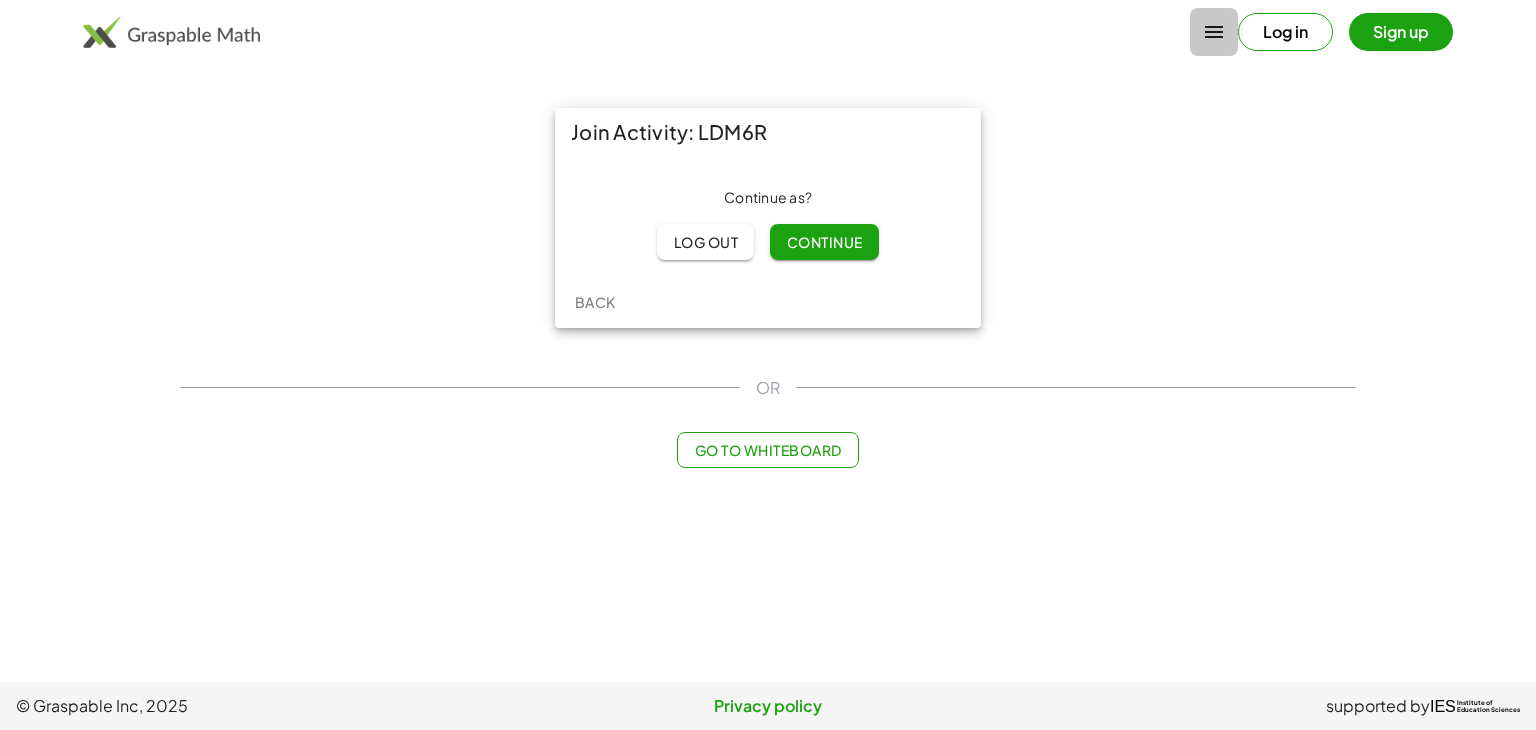 click at bounding box center (1214, 32) 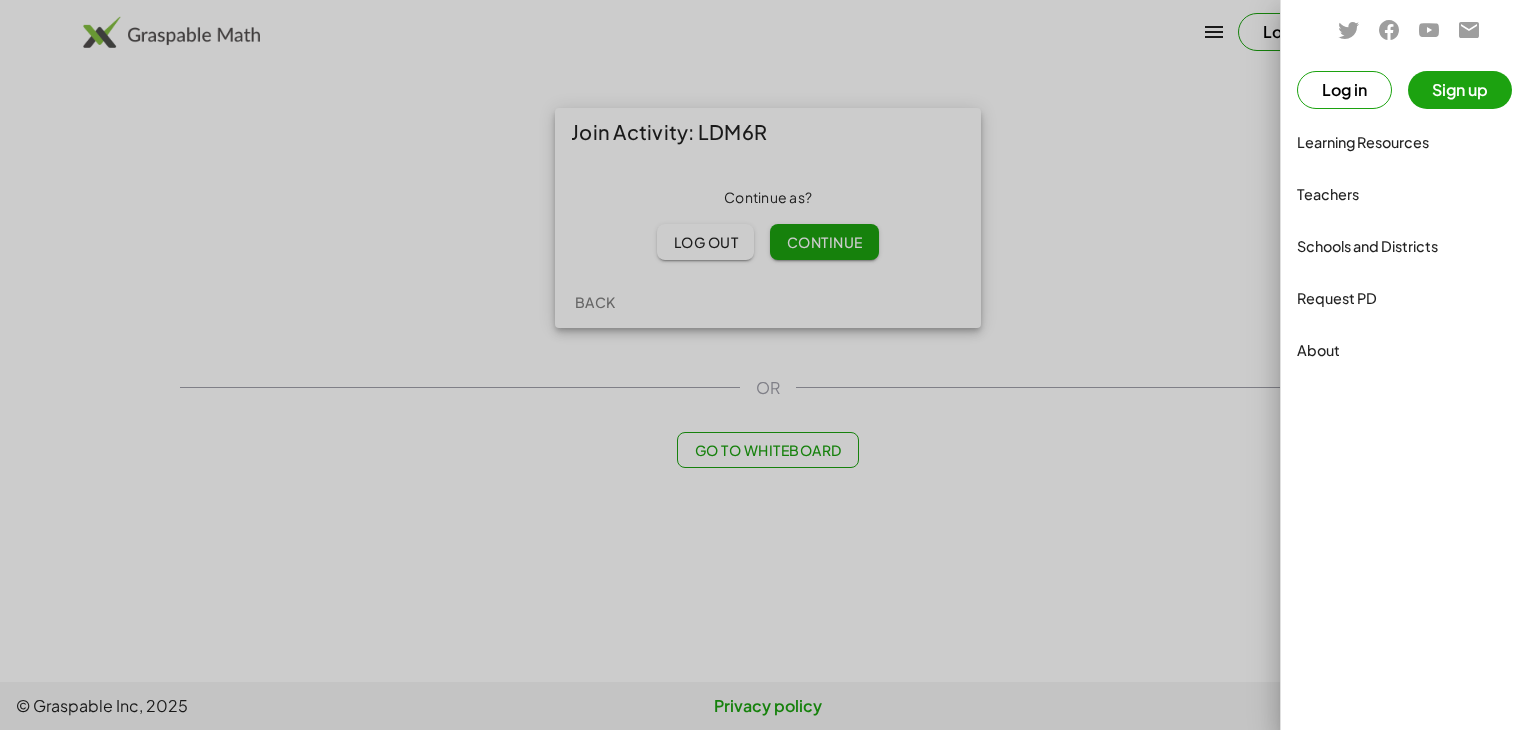click 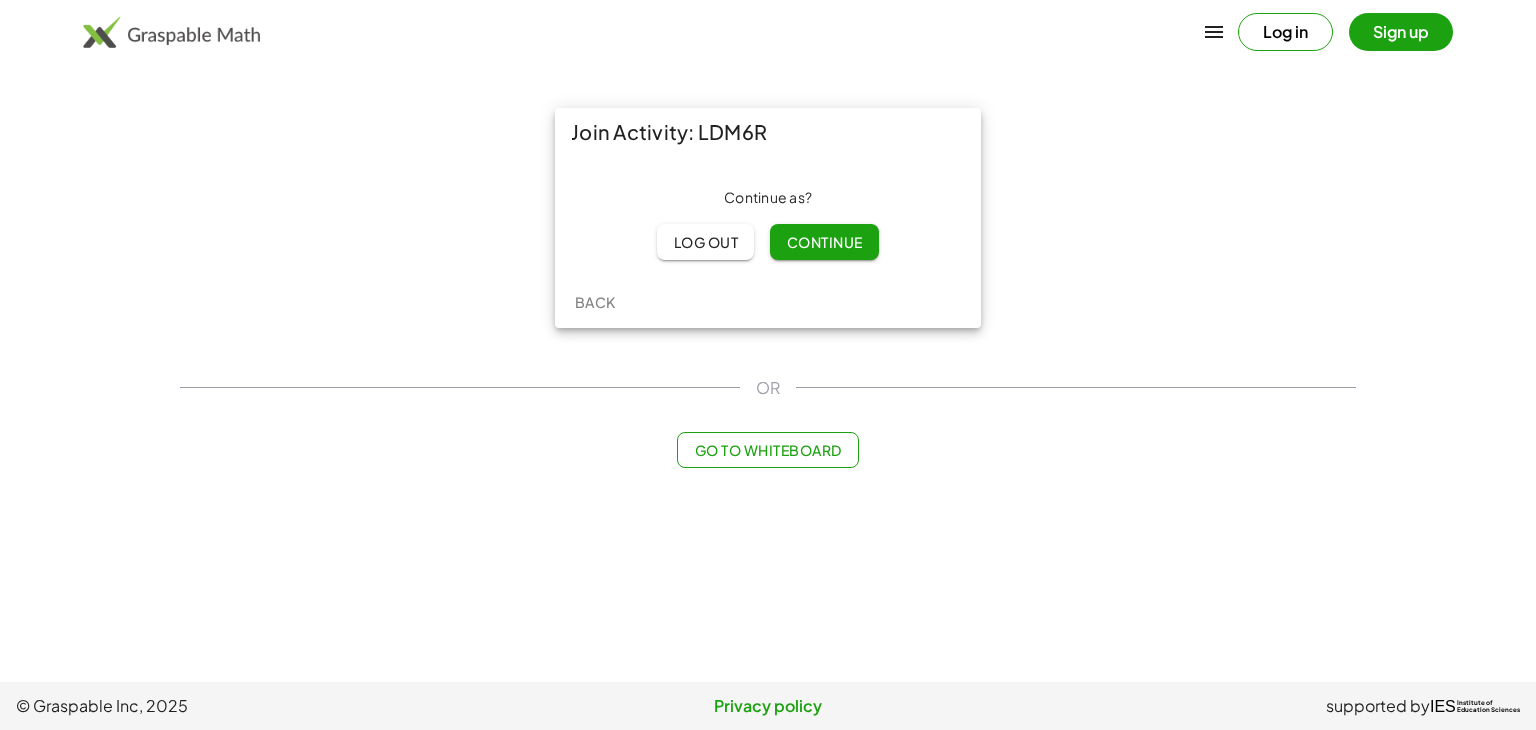 click on "Log in" at bounding box center (1285, 32) 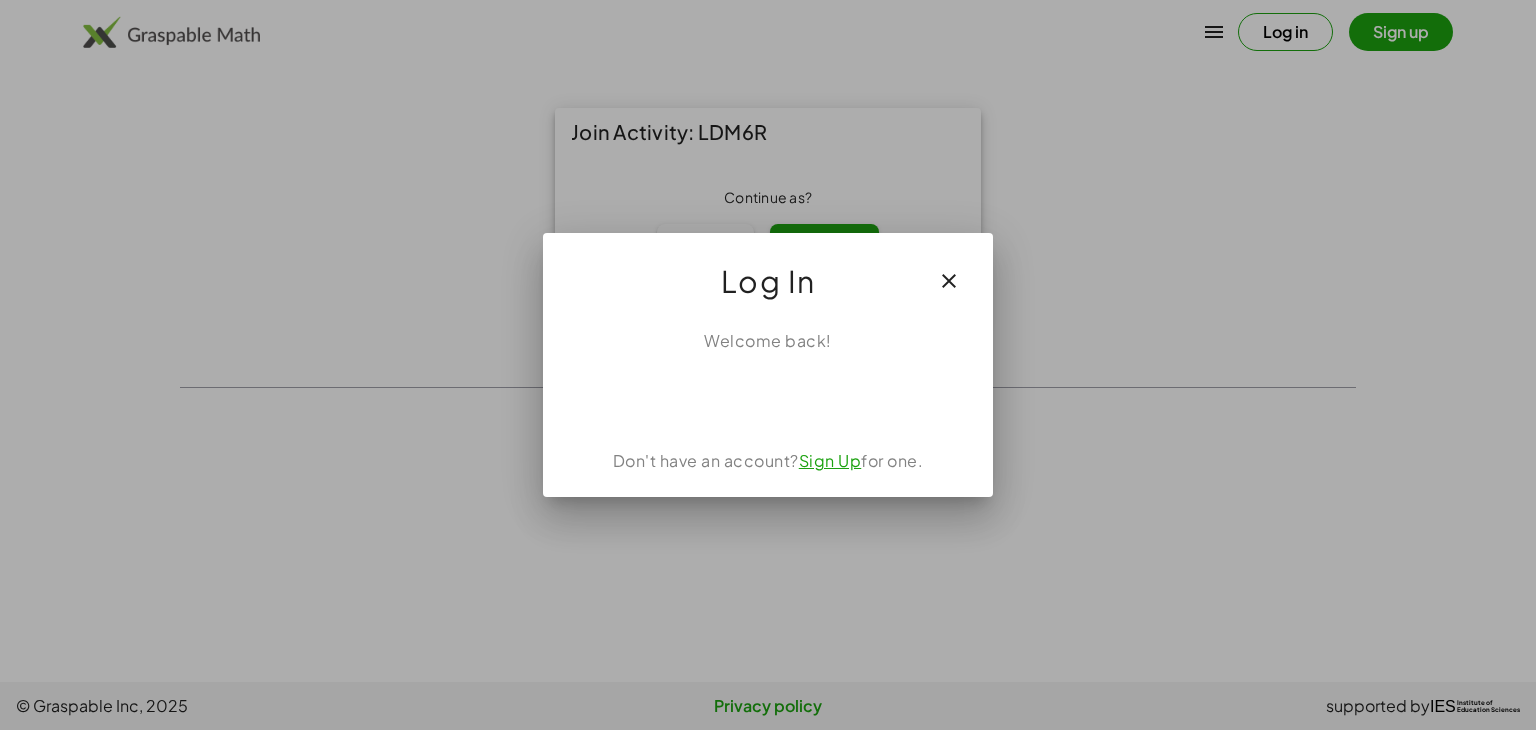 click on "Sign Up" at bounding box center (830, 460) 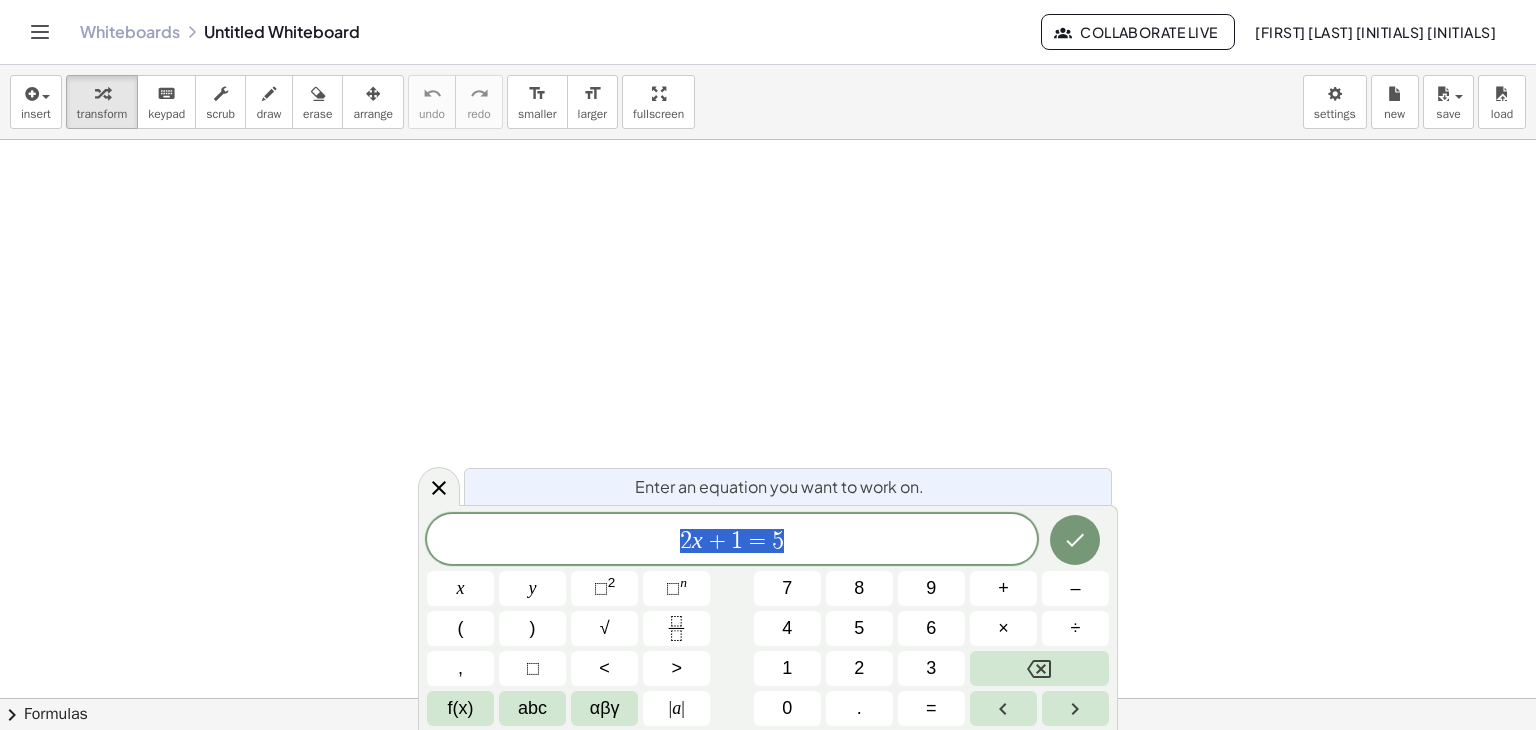 scroll, scrollTop: 208, scrollLeft: 0, axis: vertical 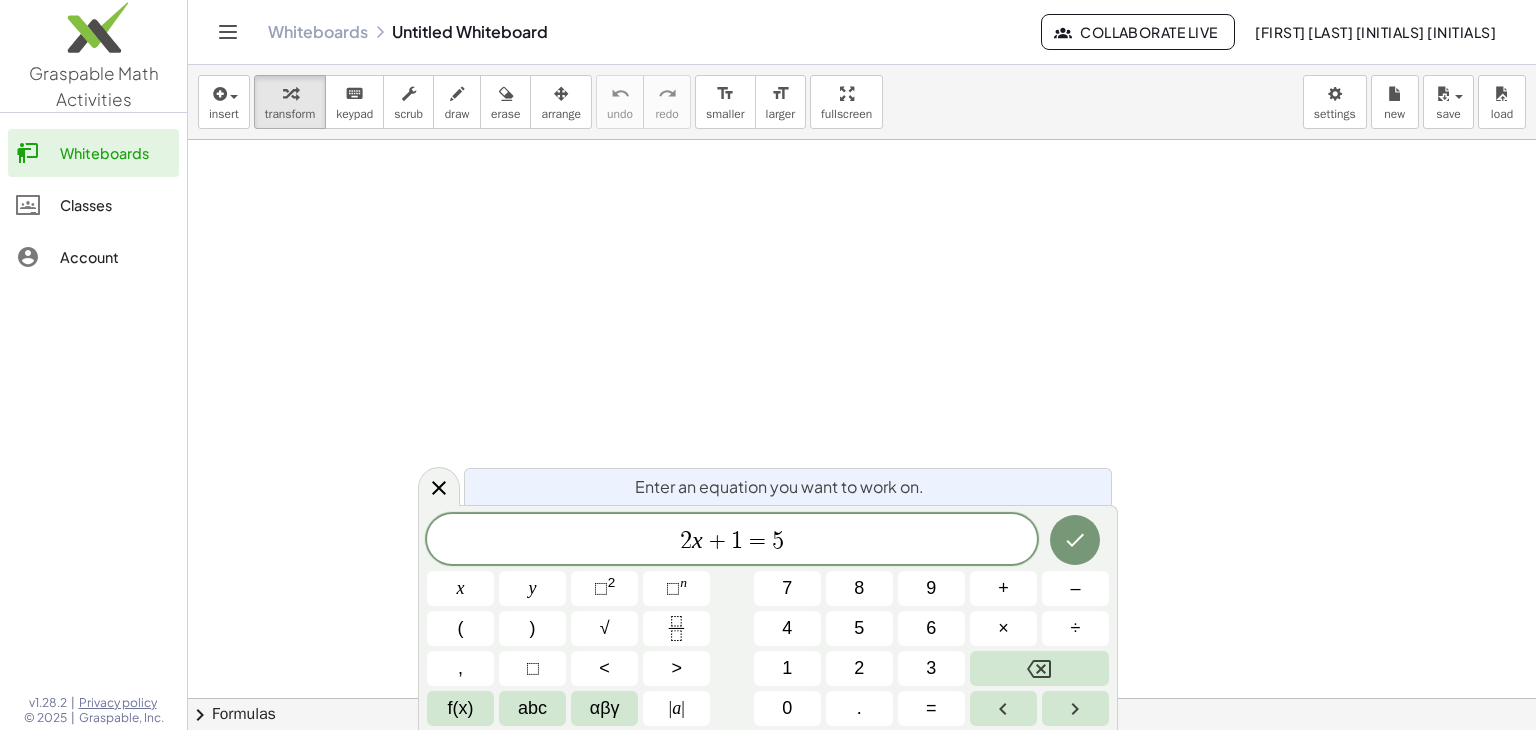 click on "Classes" 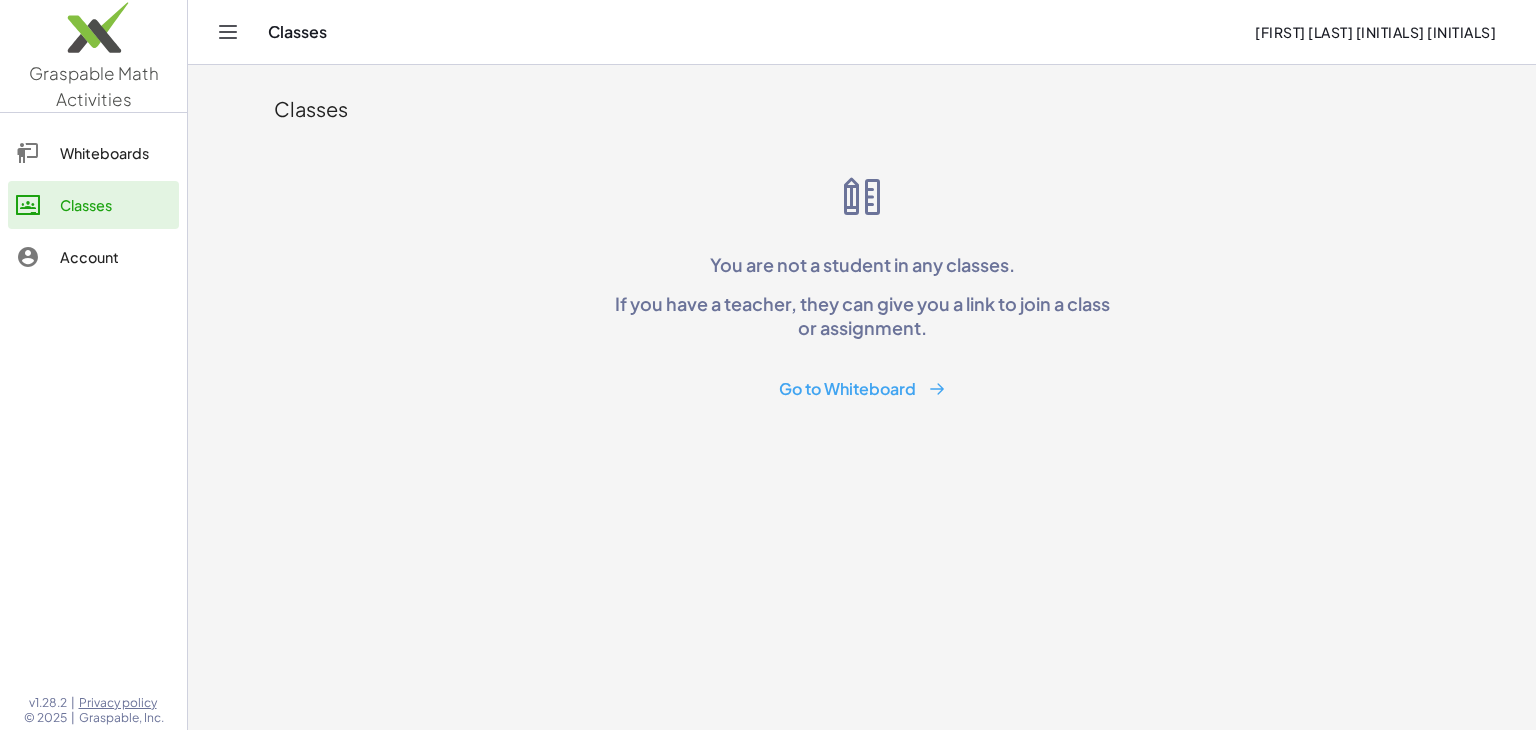 click on "Go to Whiteboard" at bounding box center [862, 389] 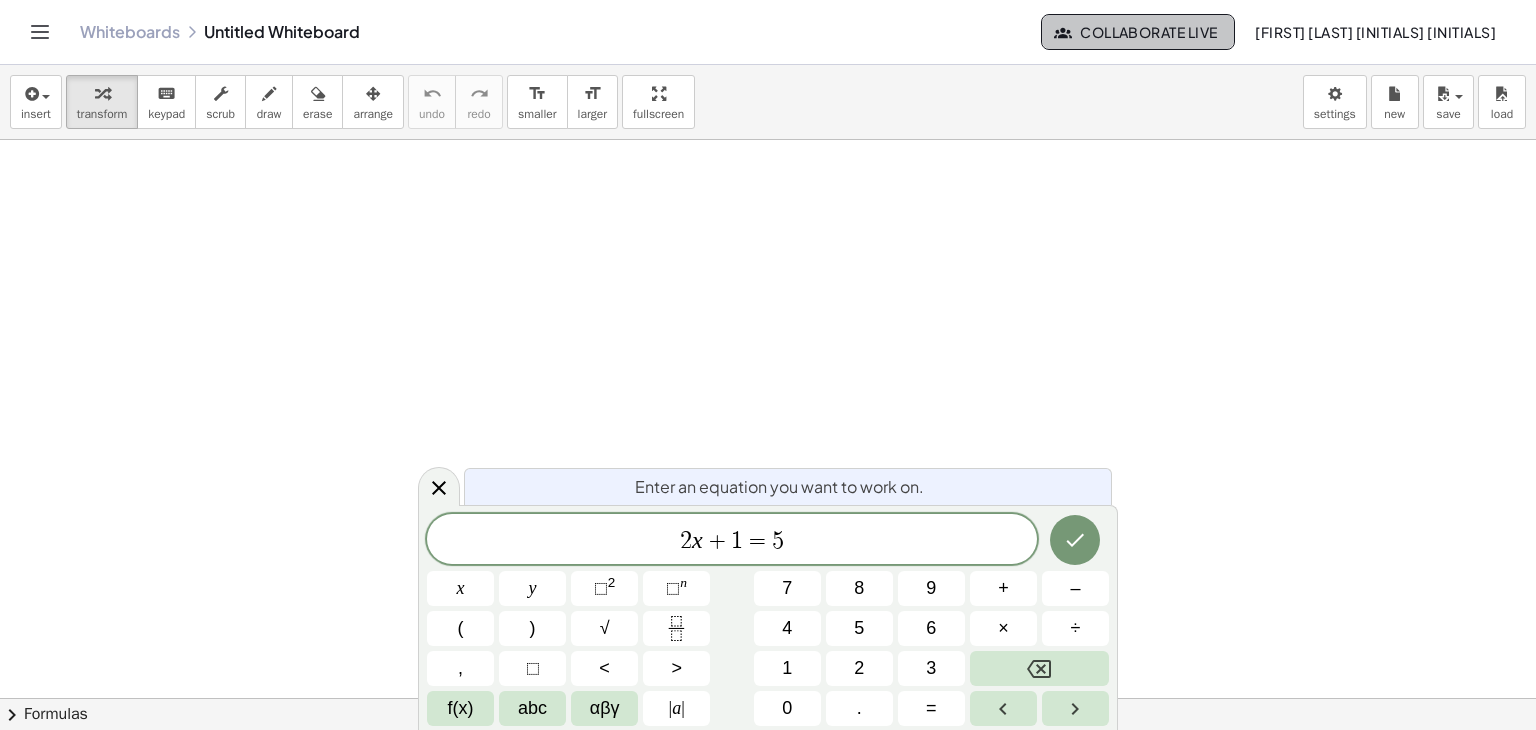 click on "Collaborate Live" 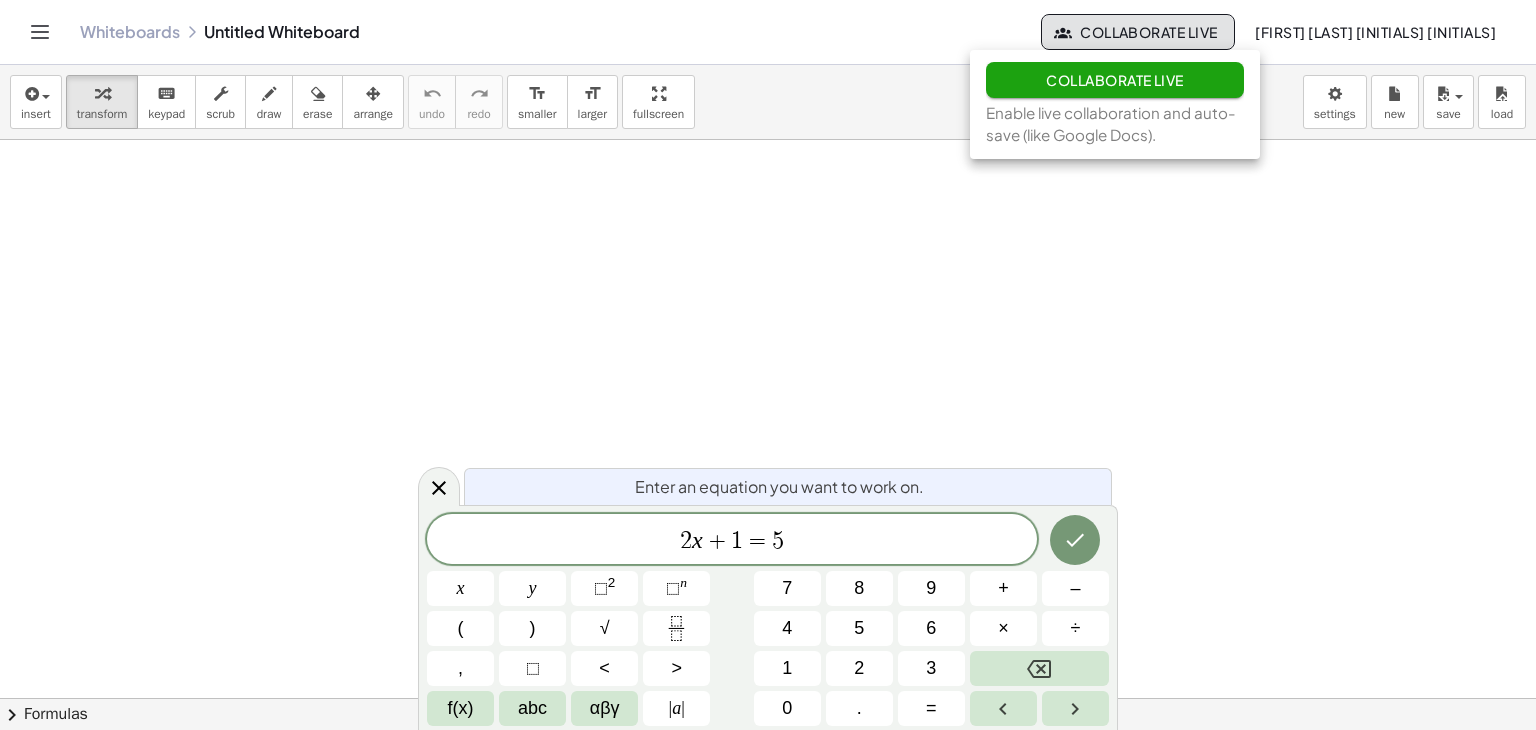 click on "Whiteboards Untitled Whiteboard Collaborate Live  RADA ALVARADO ANDREA ESTEFANIA SC24" at bounding box center [768, 32] 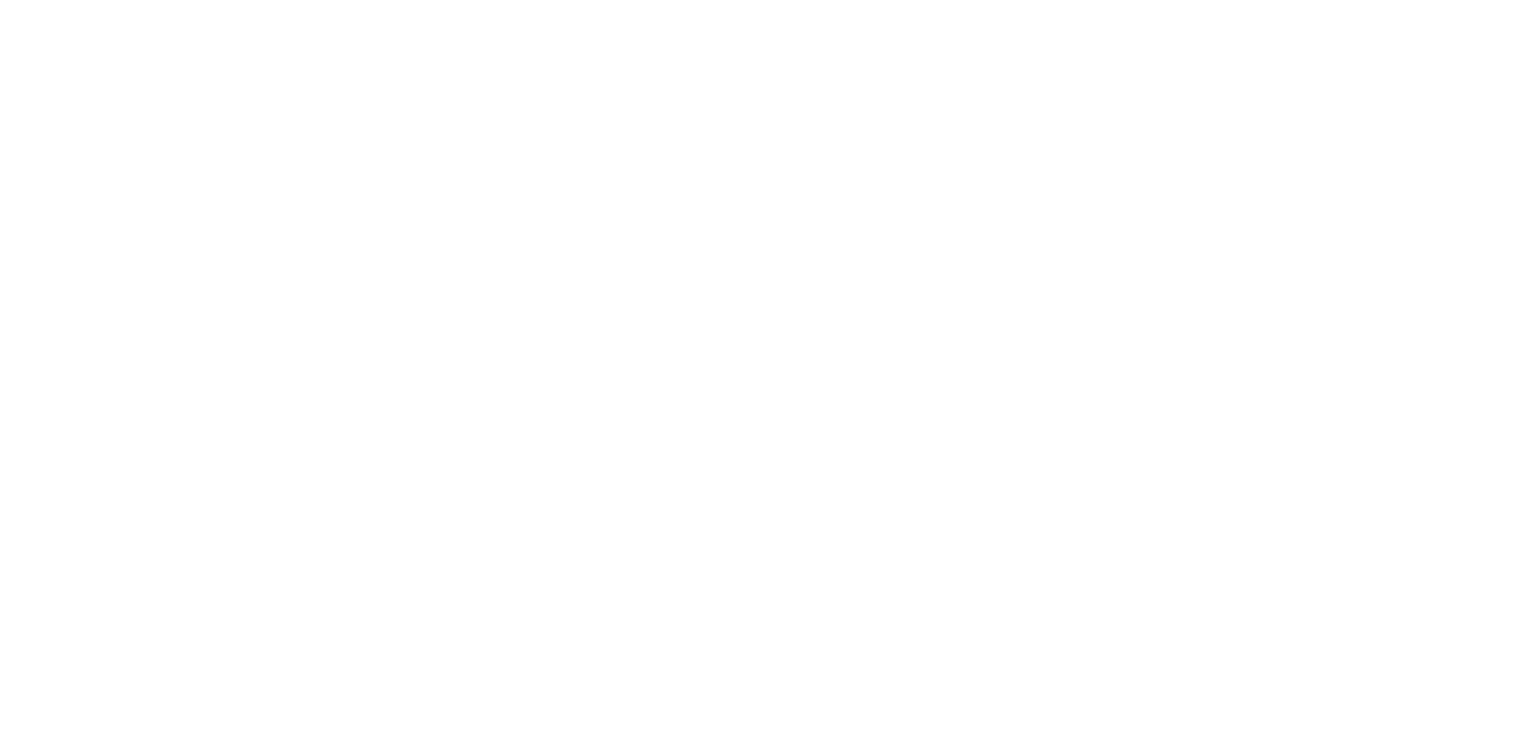 scroll, scrollTop: 0, scrollLeft: 0, axis: both 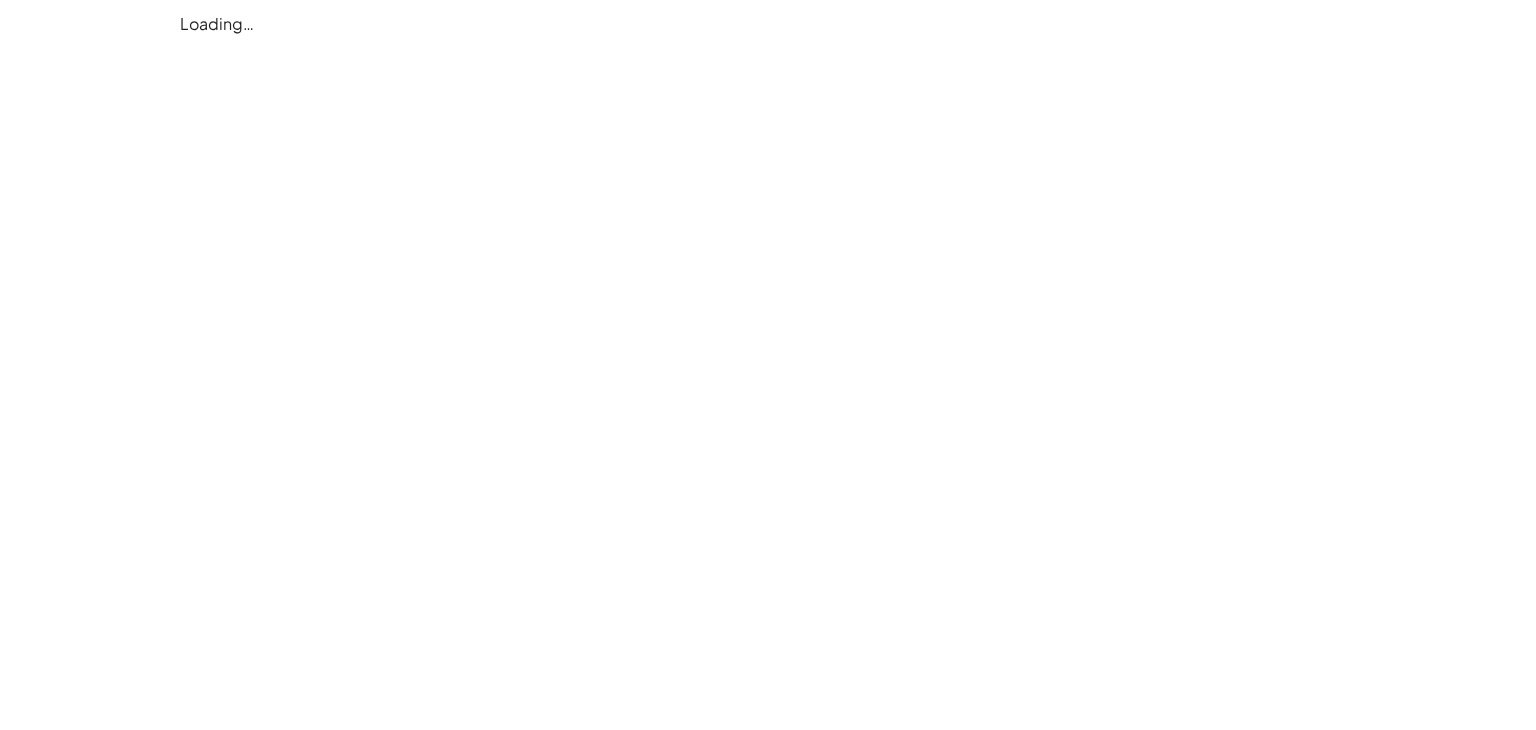 click on "Loading…" 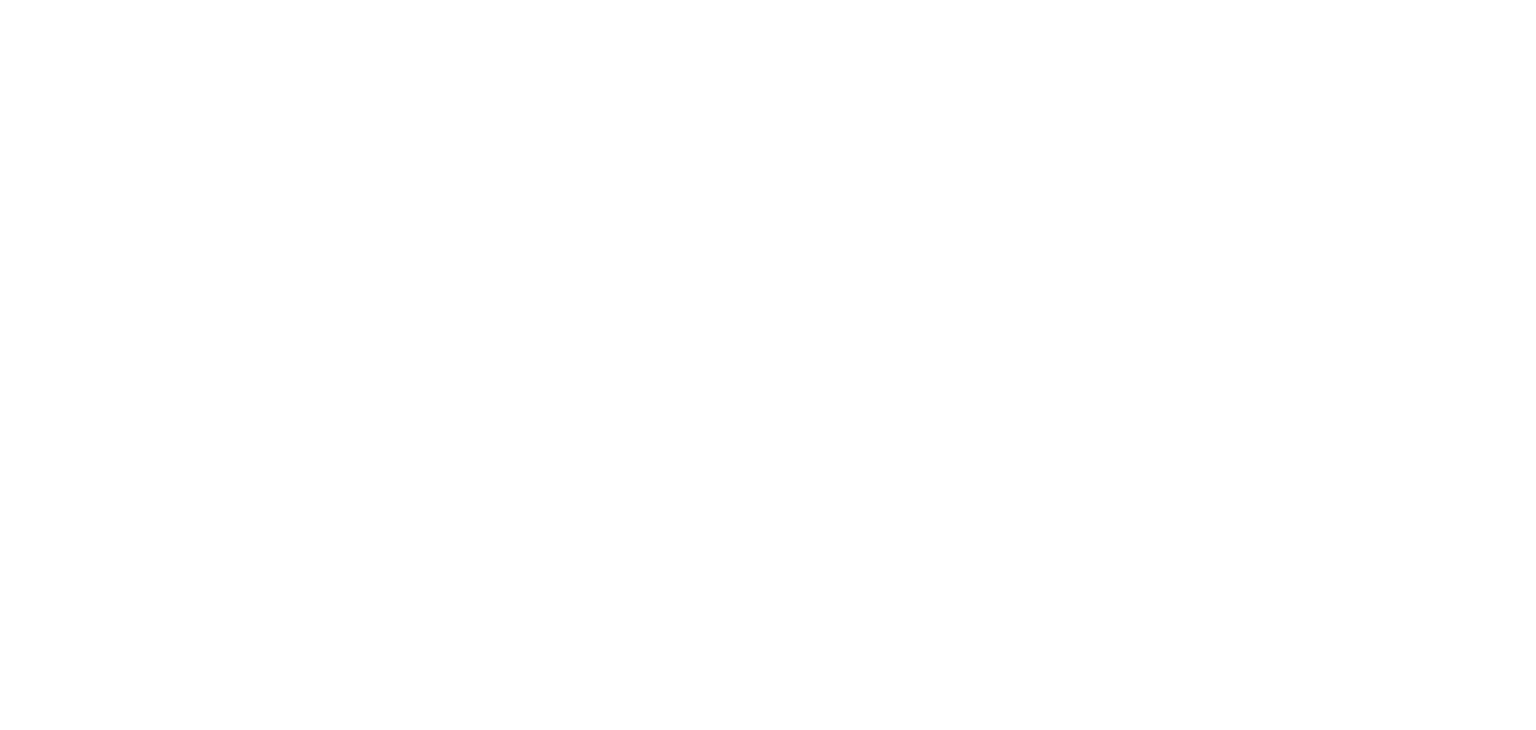 scroll, scrollTop: 0, scrollLeft: 0, axis: both 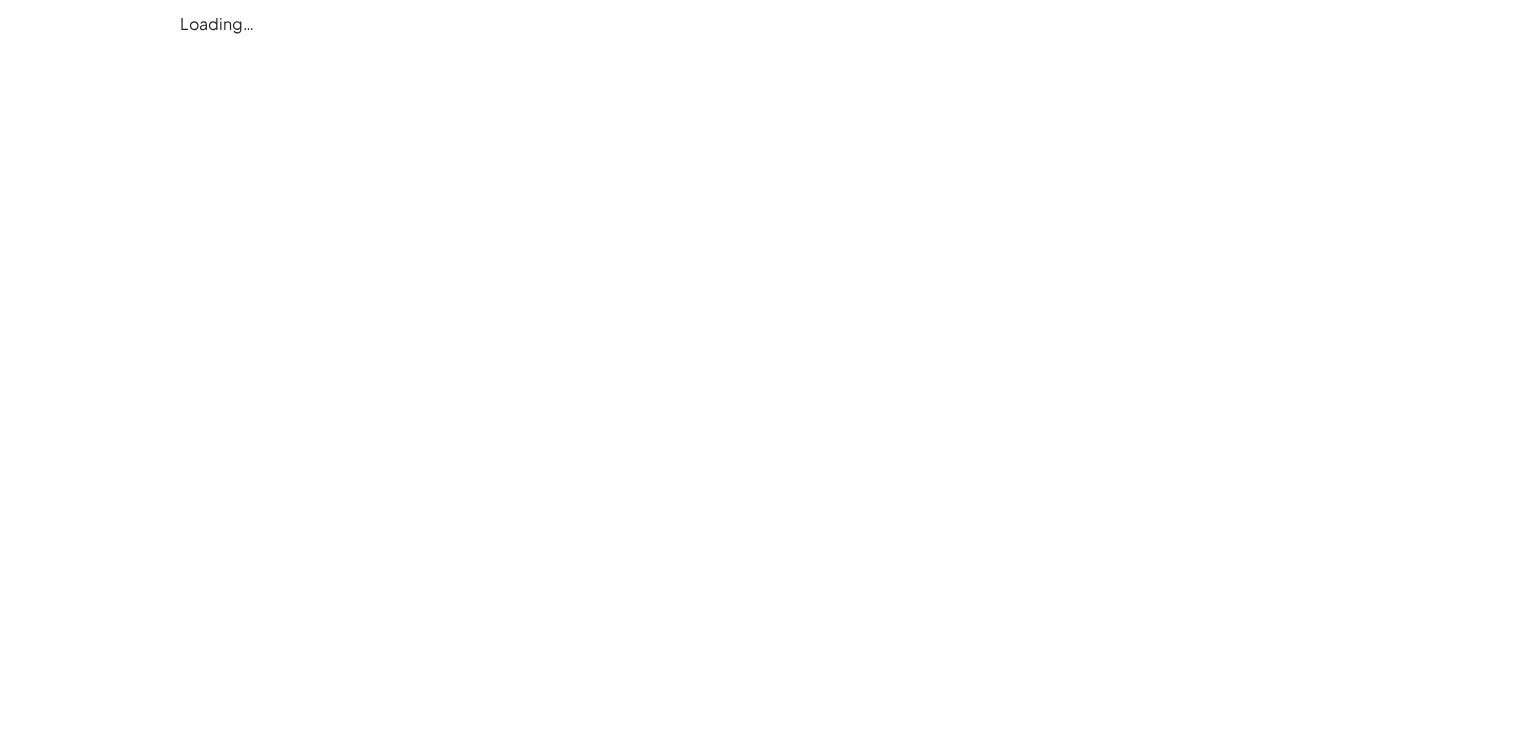 click on "Loading…" 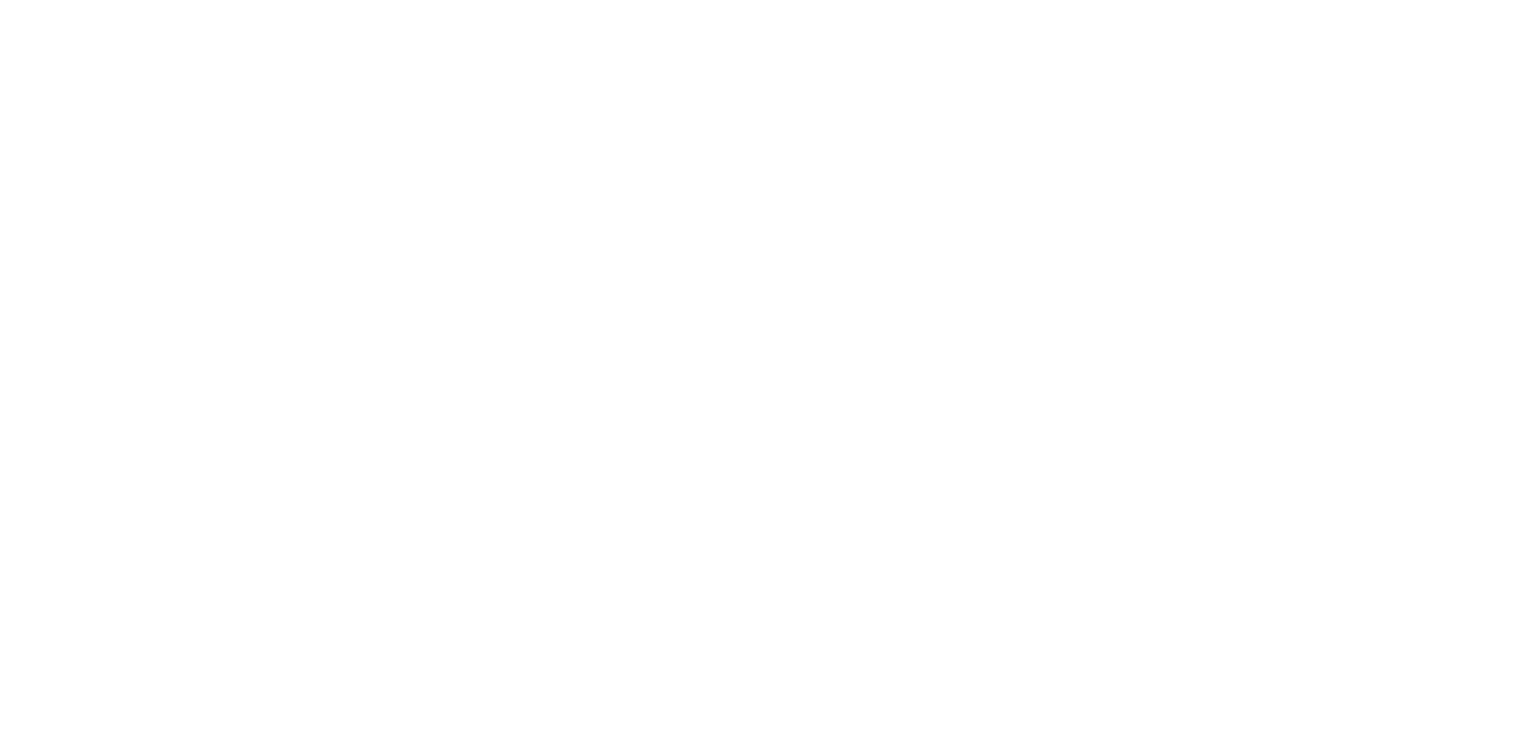 scroll, scrollTop: 0, scrollLeft: 0, axis: both 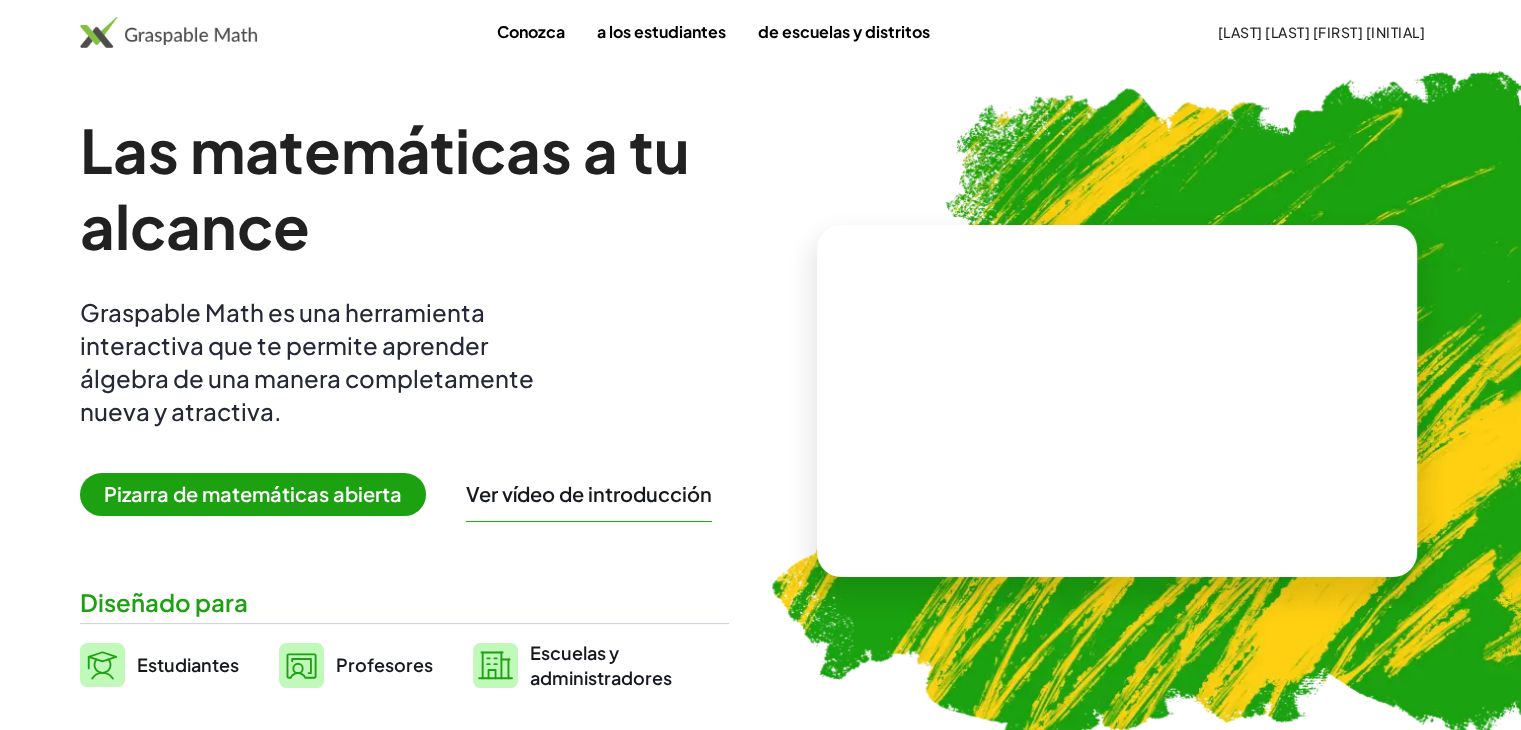 click at bounding box center (1234, 404) 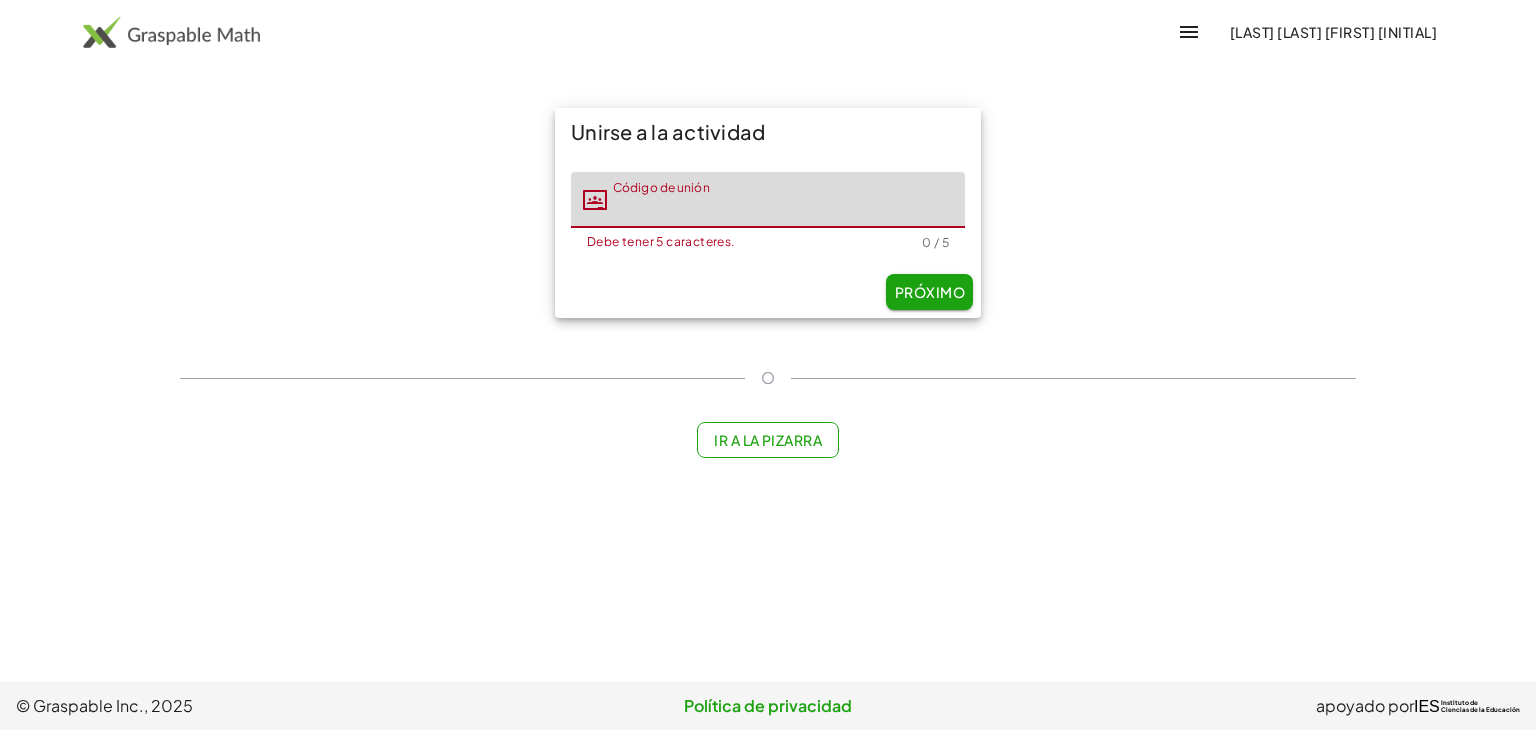 click on "Debe tener 5 caracteres." at bounding box center [661, 241] 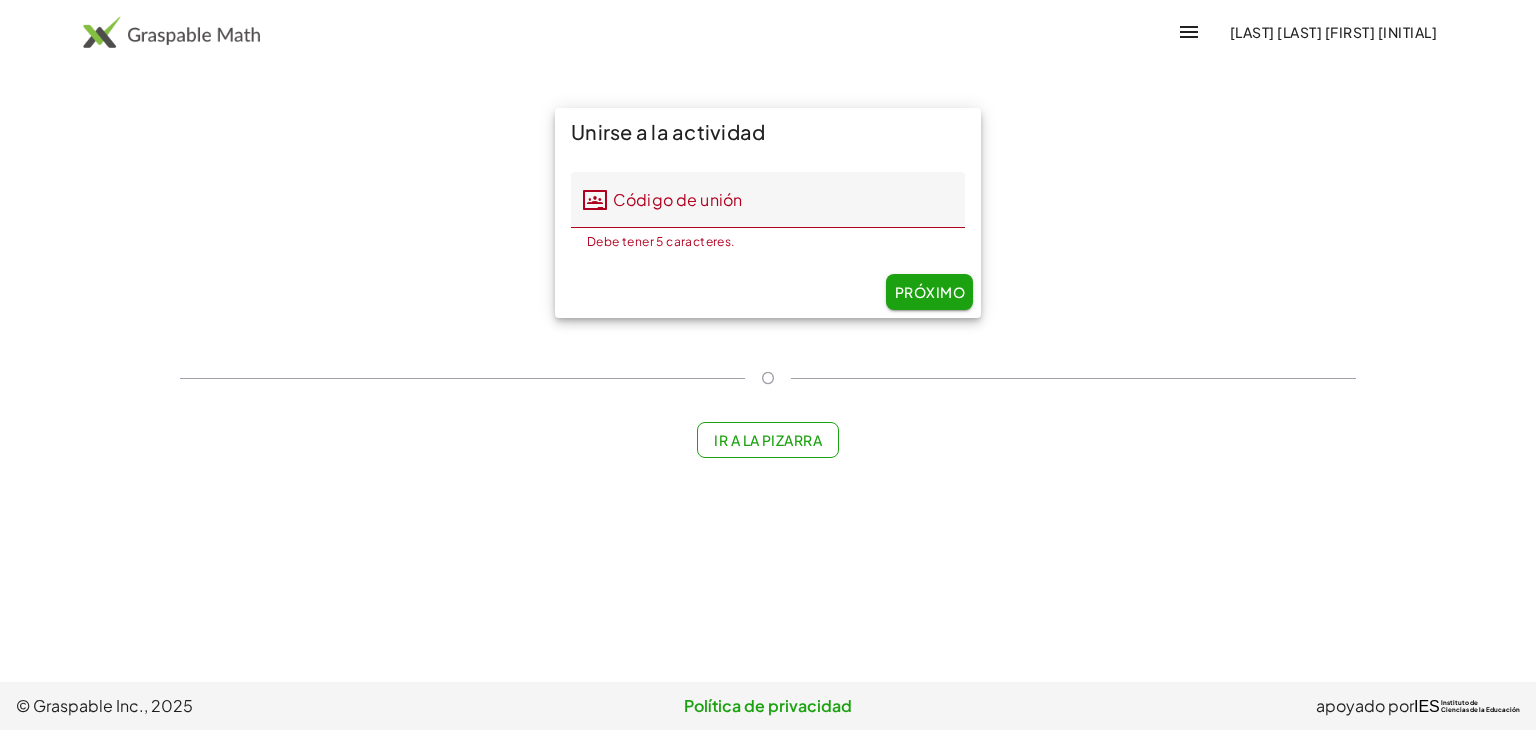 click on "[FIRST] [LAST] [INITIAL] [INITIAL]" at bounding box center (1333, 32) 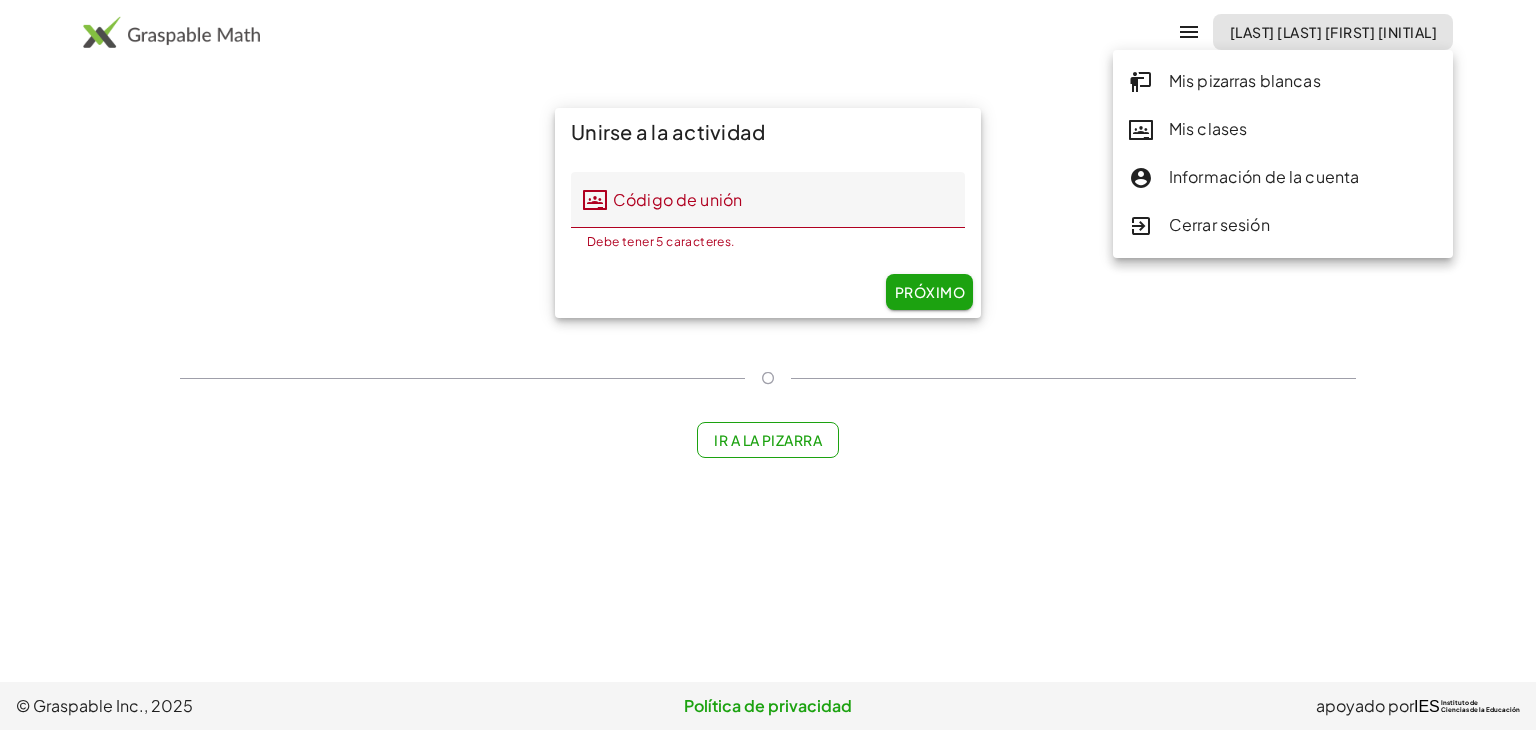 click on "Mis clases" 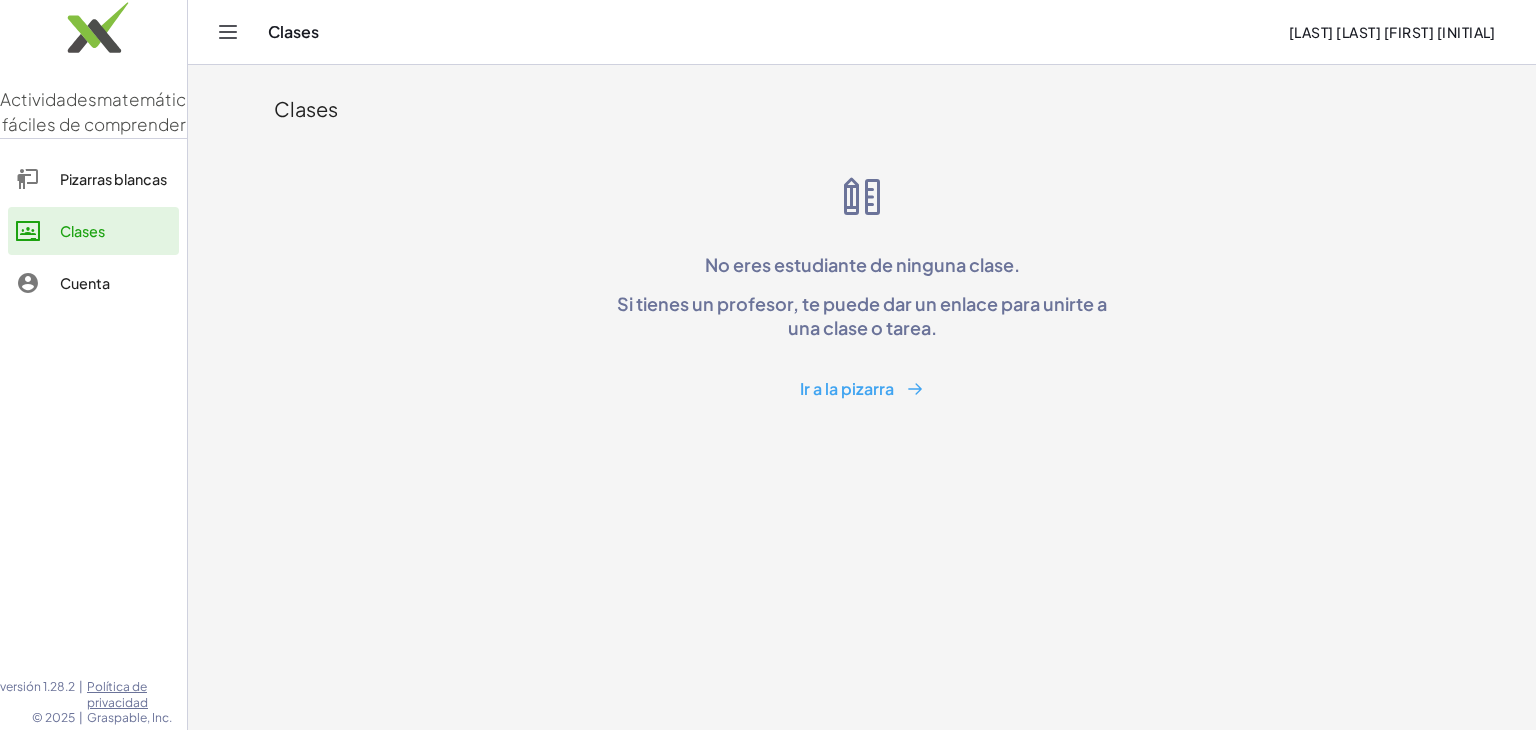 click on "Ir a la pizarra" at bounding box center [862, 389] 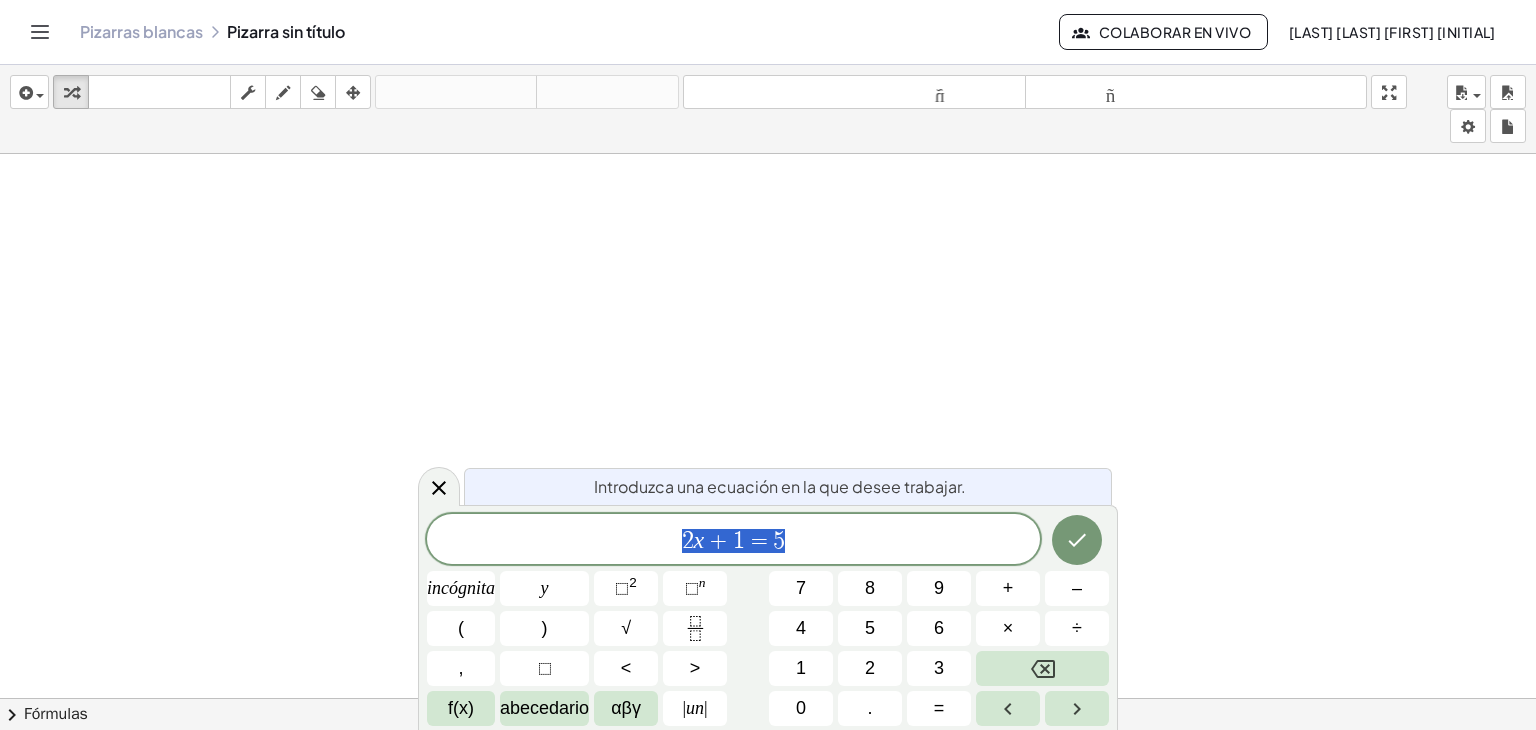click on "[FIRST] [LAST] [INITIAL] [INITIAL]" at bounding box center (1392, 32) 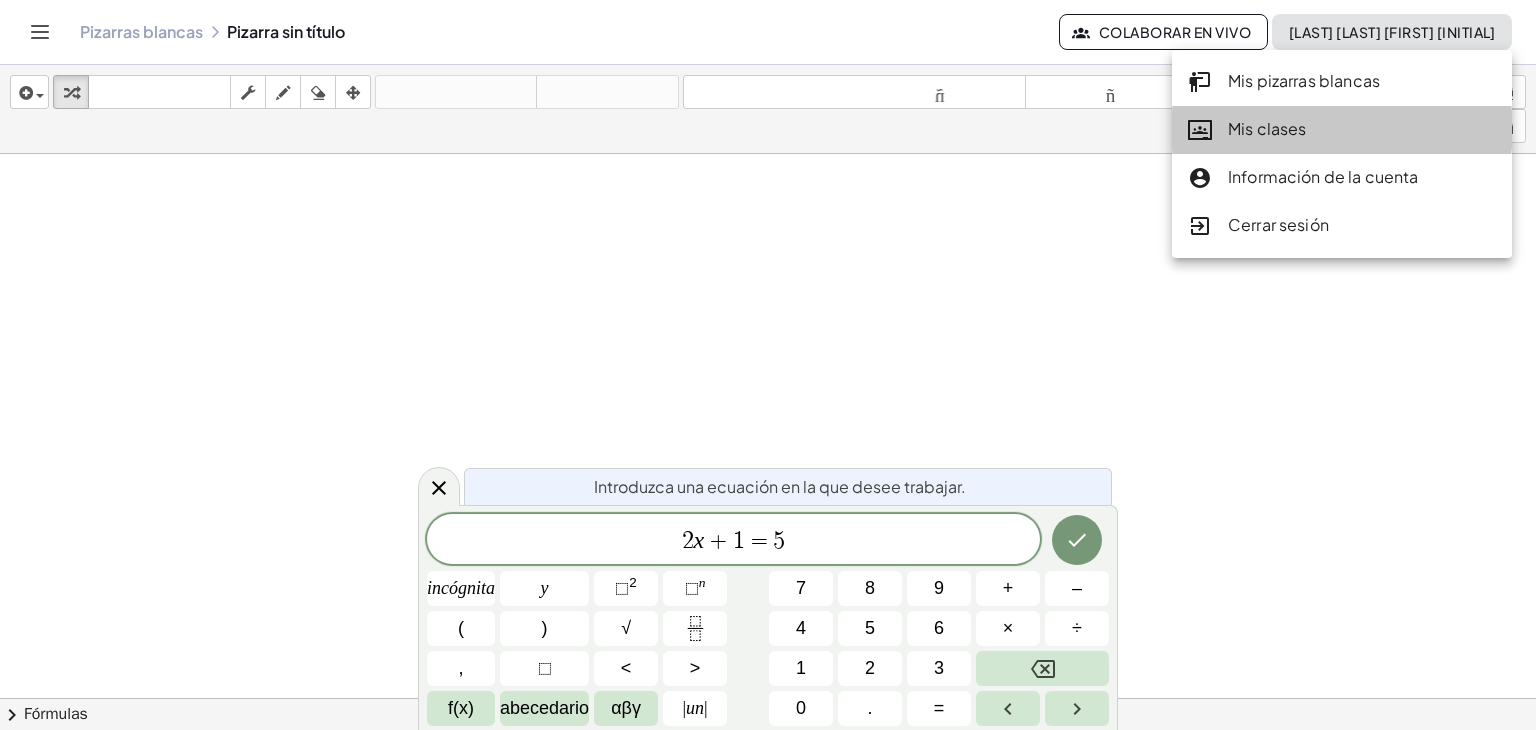 click on "Mis clases" at bounding box center (1267, 128) 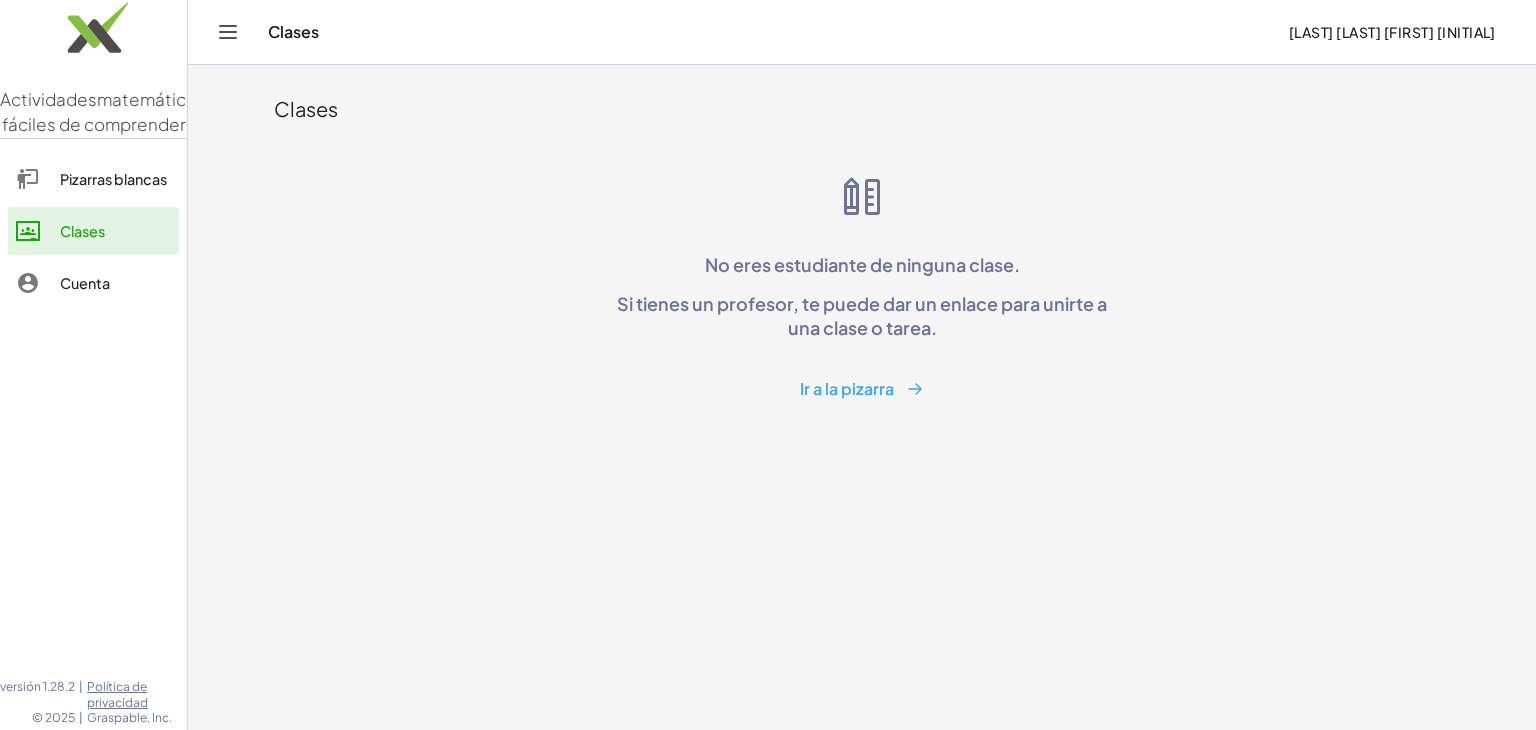 click on "Cuenta" at bounding box center [85, 283] 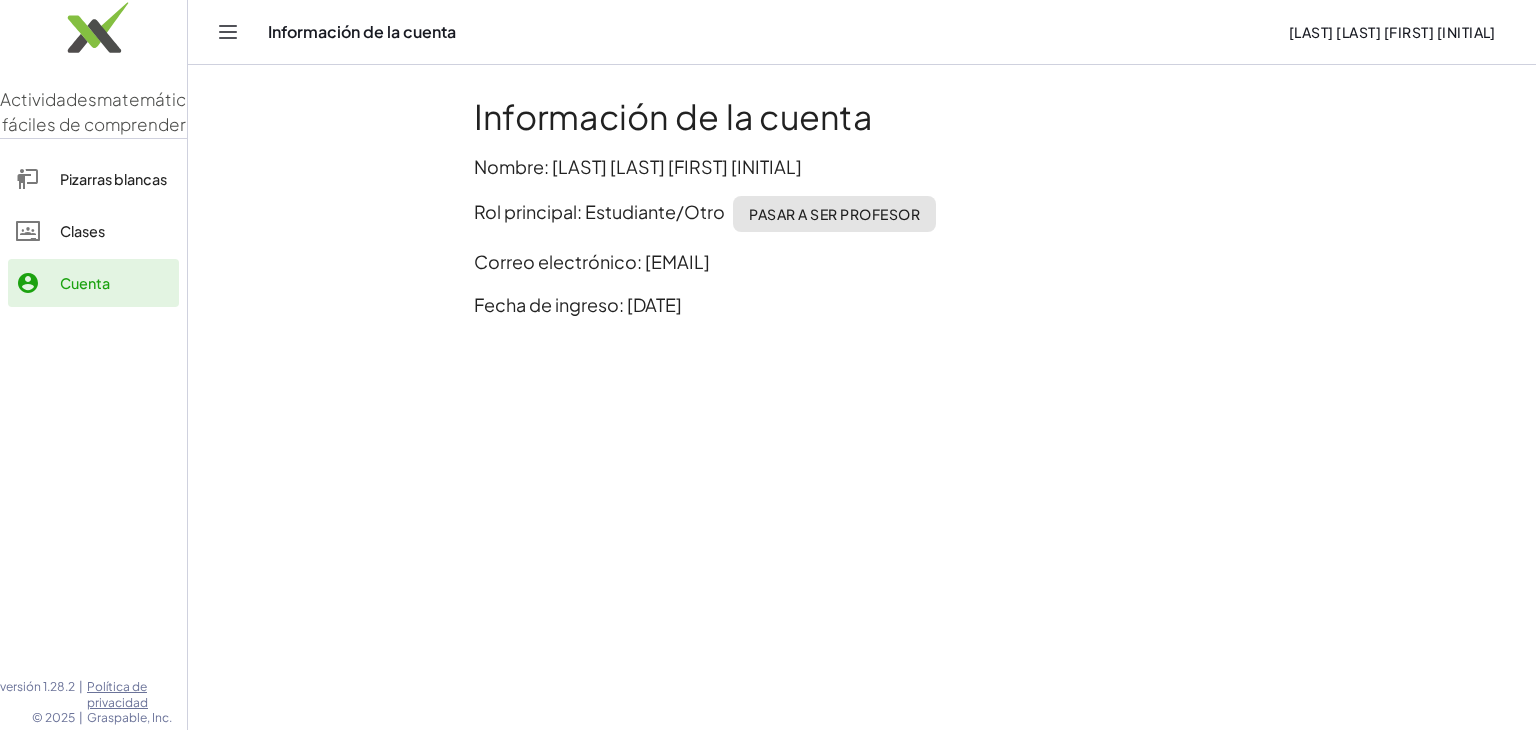 click on "Pizarras blancas" at bounding box center [113, 179] 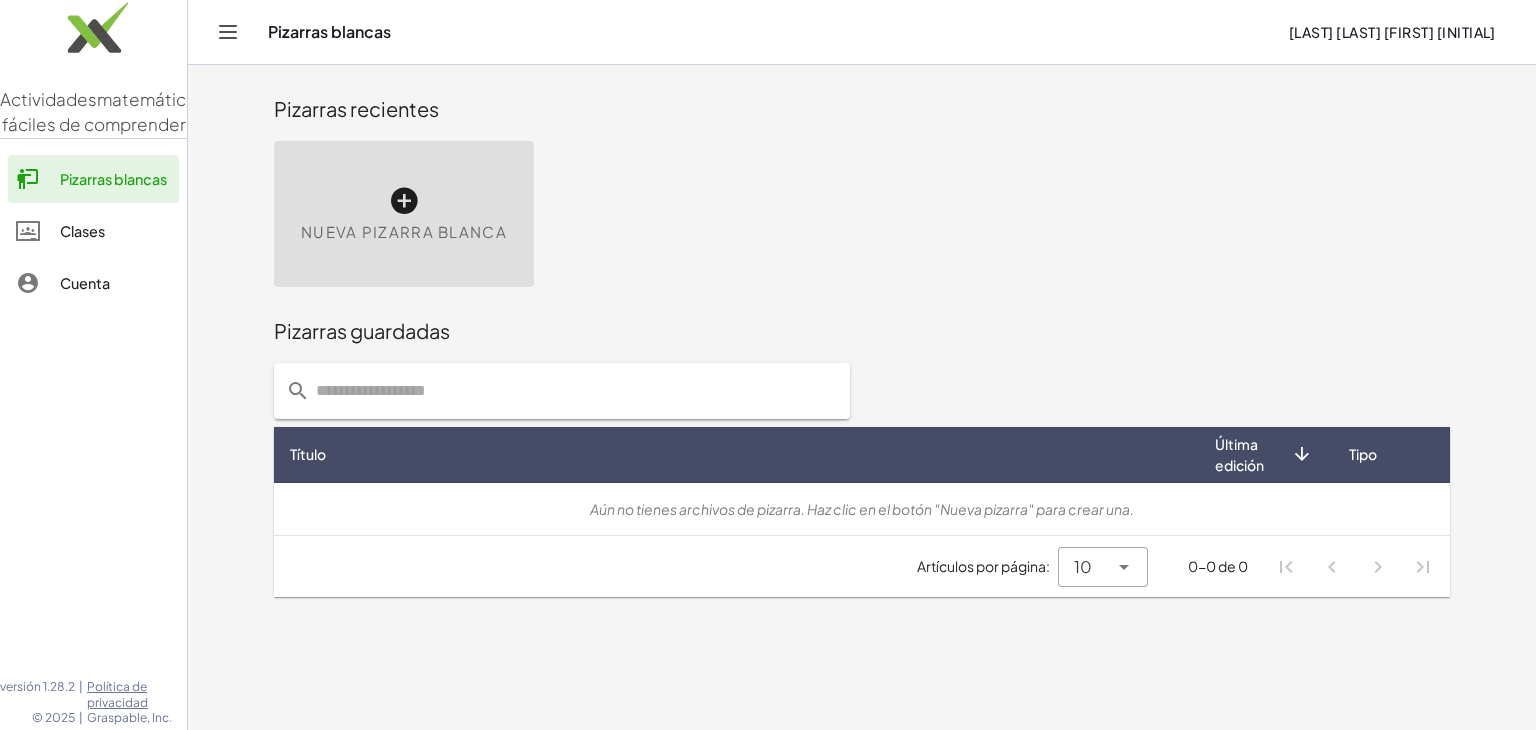 click on "Nueva pizarra blanca" at bounding box center (404, 214) 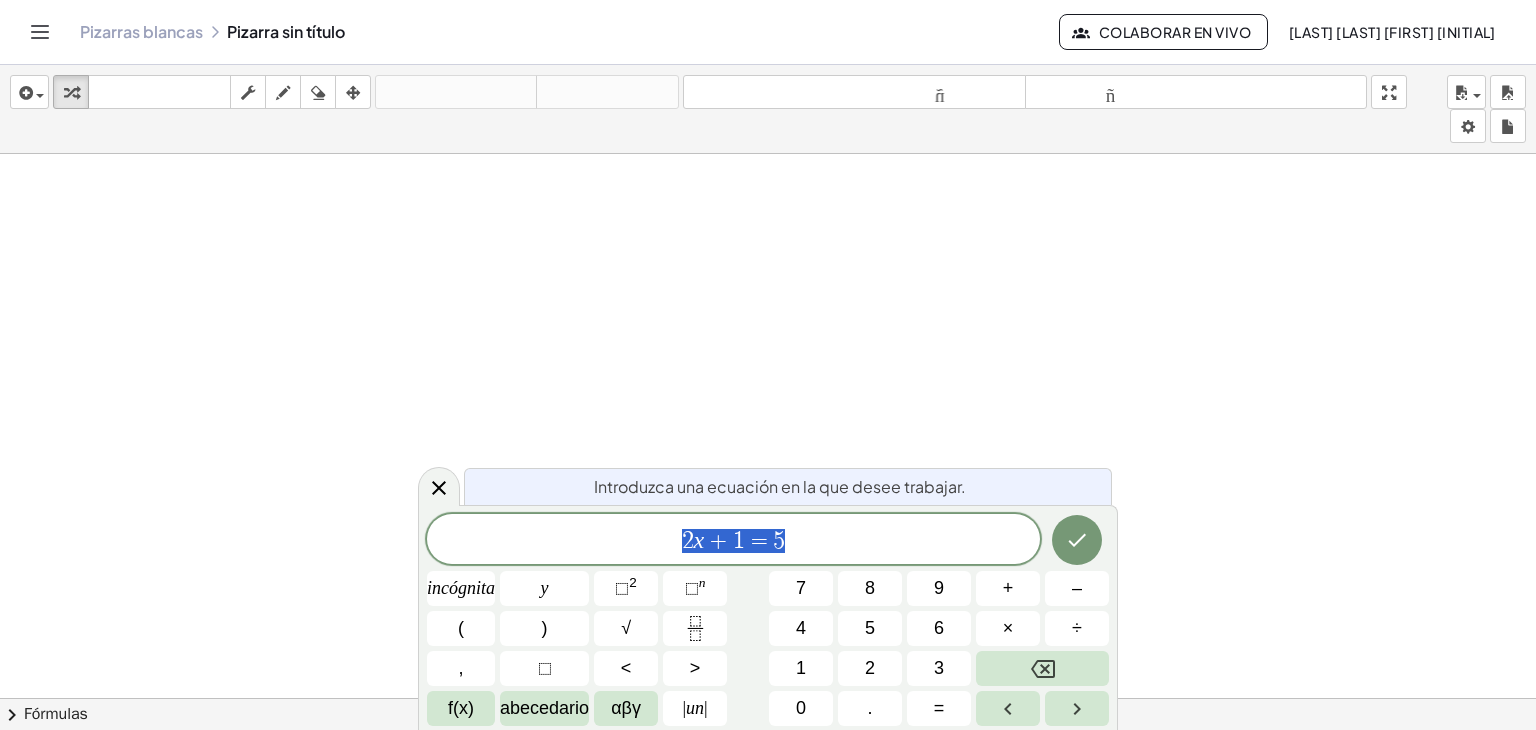 click 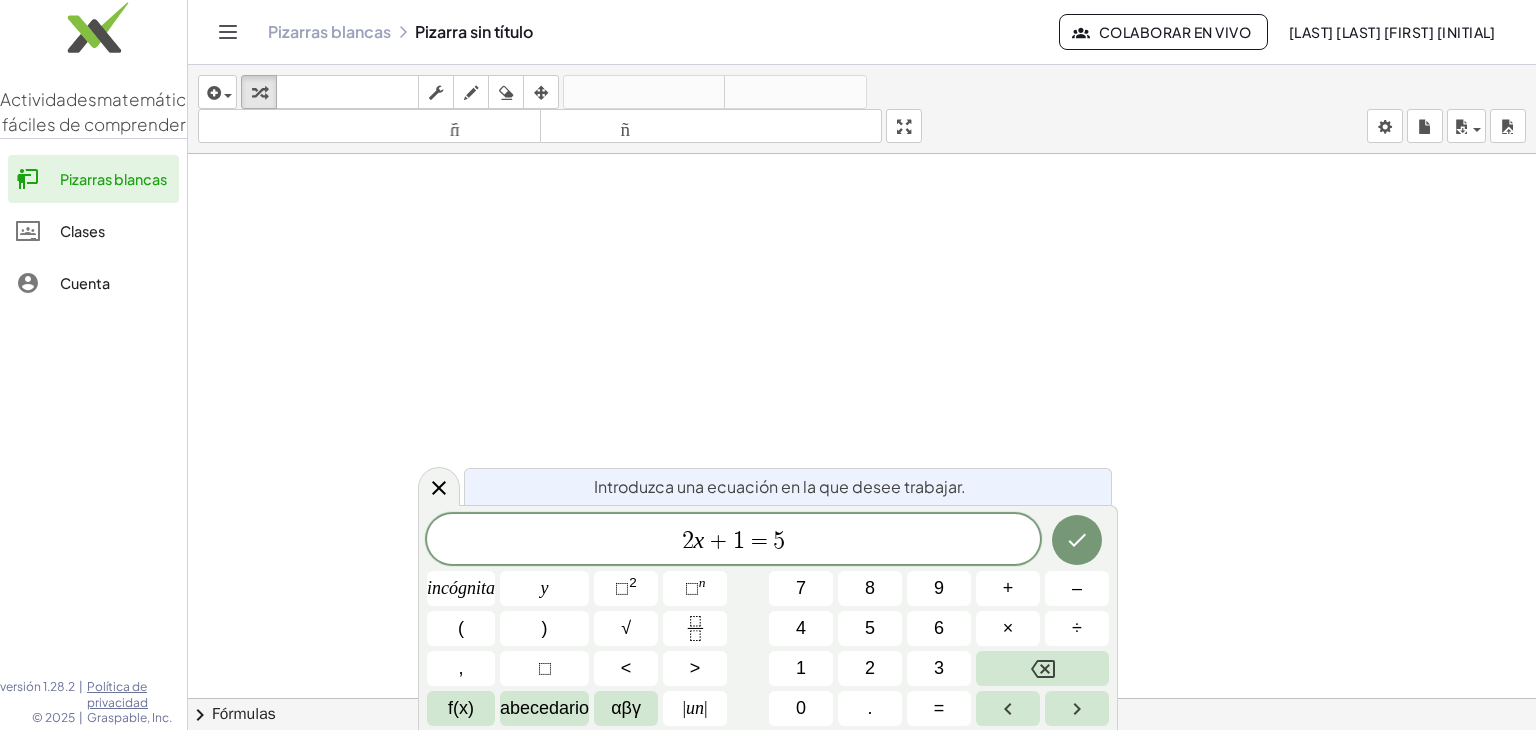 click on "Clases" at bounding box center (82, 231) 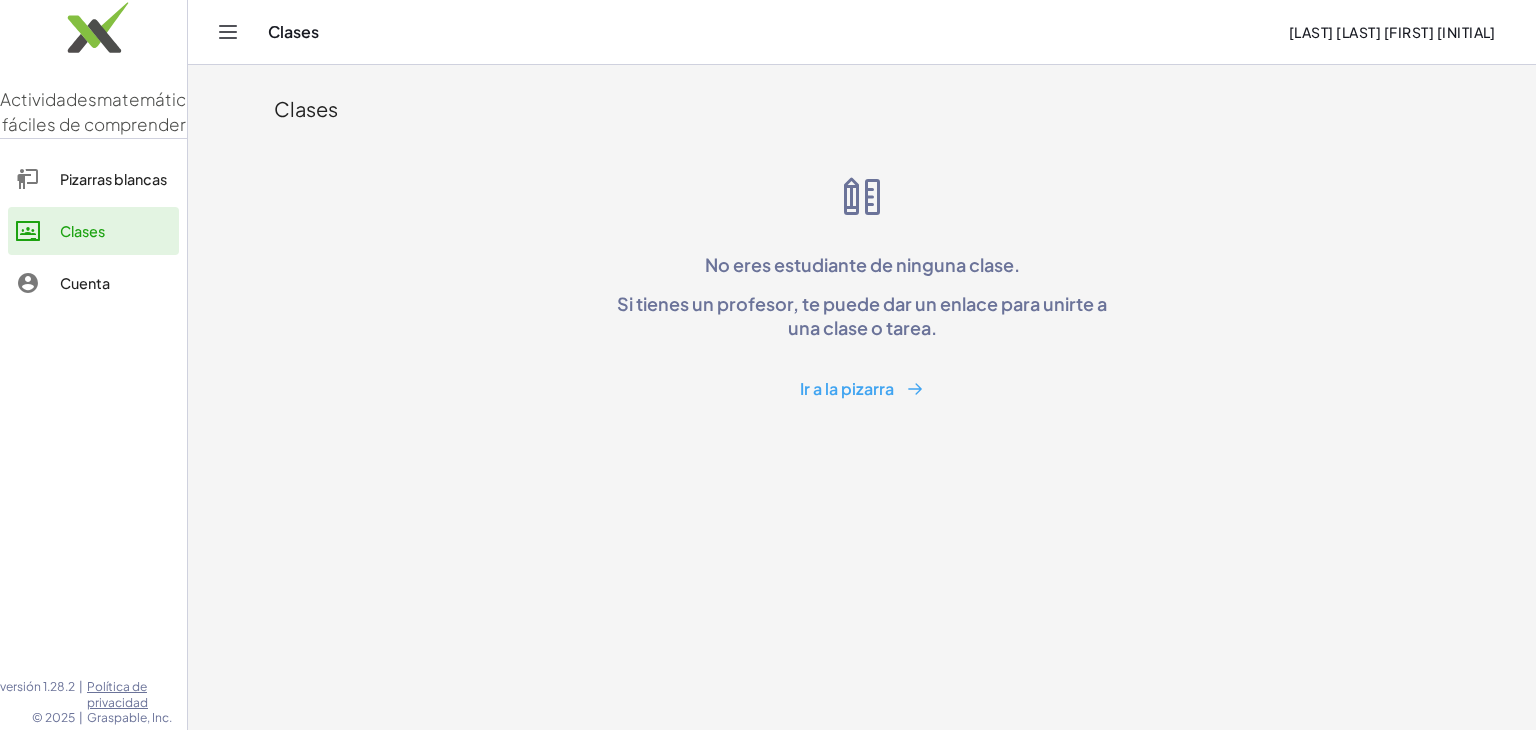 click 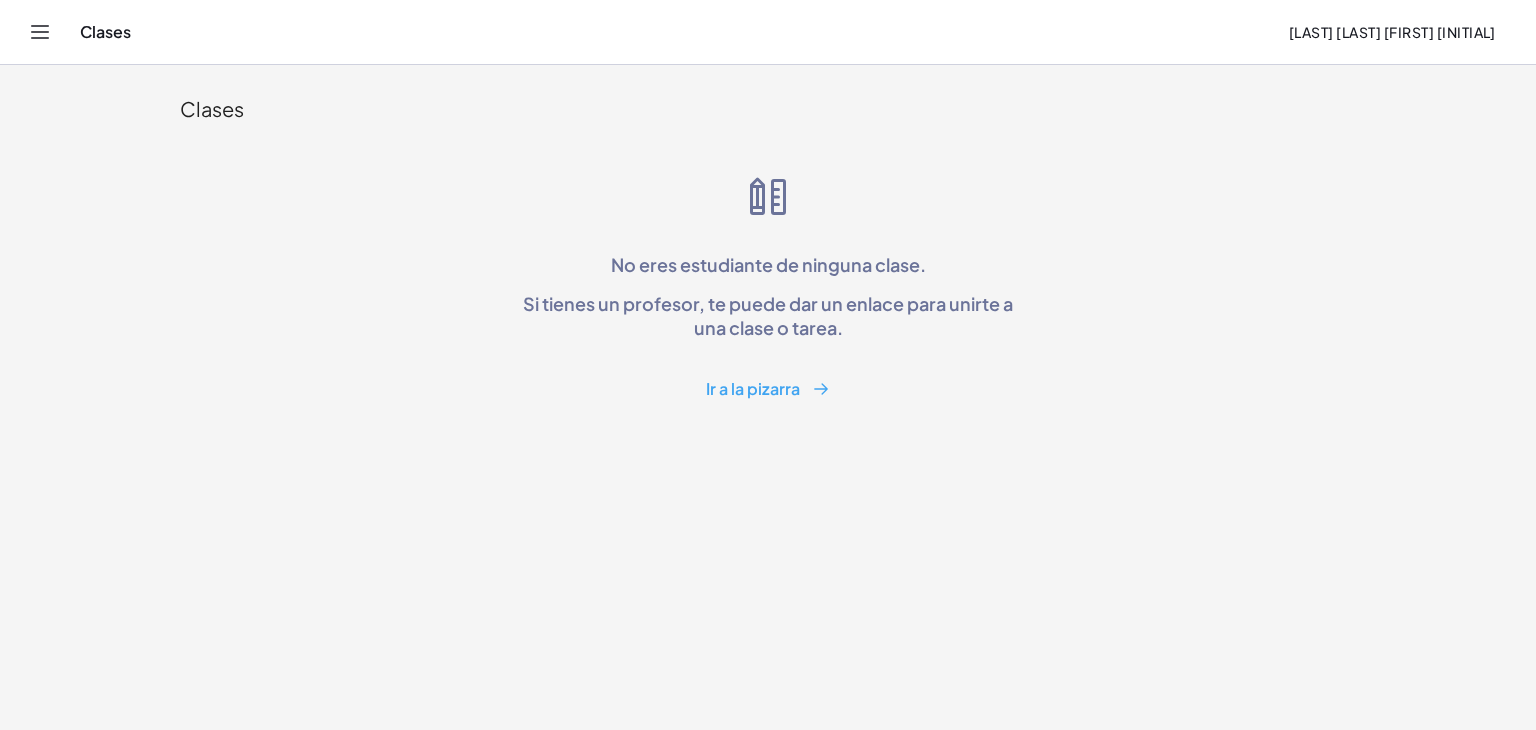click on "Ir a la pizarra" at bounding box center (753, 388) 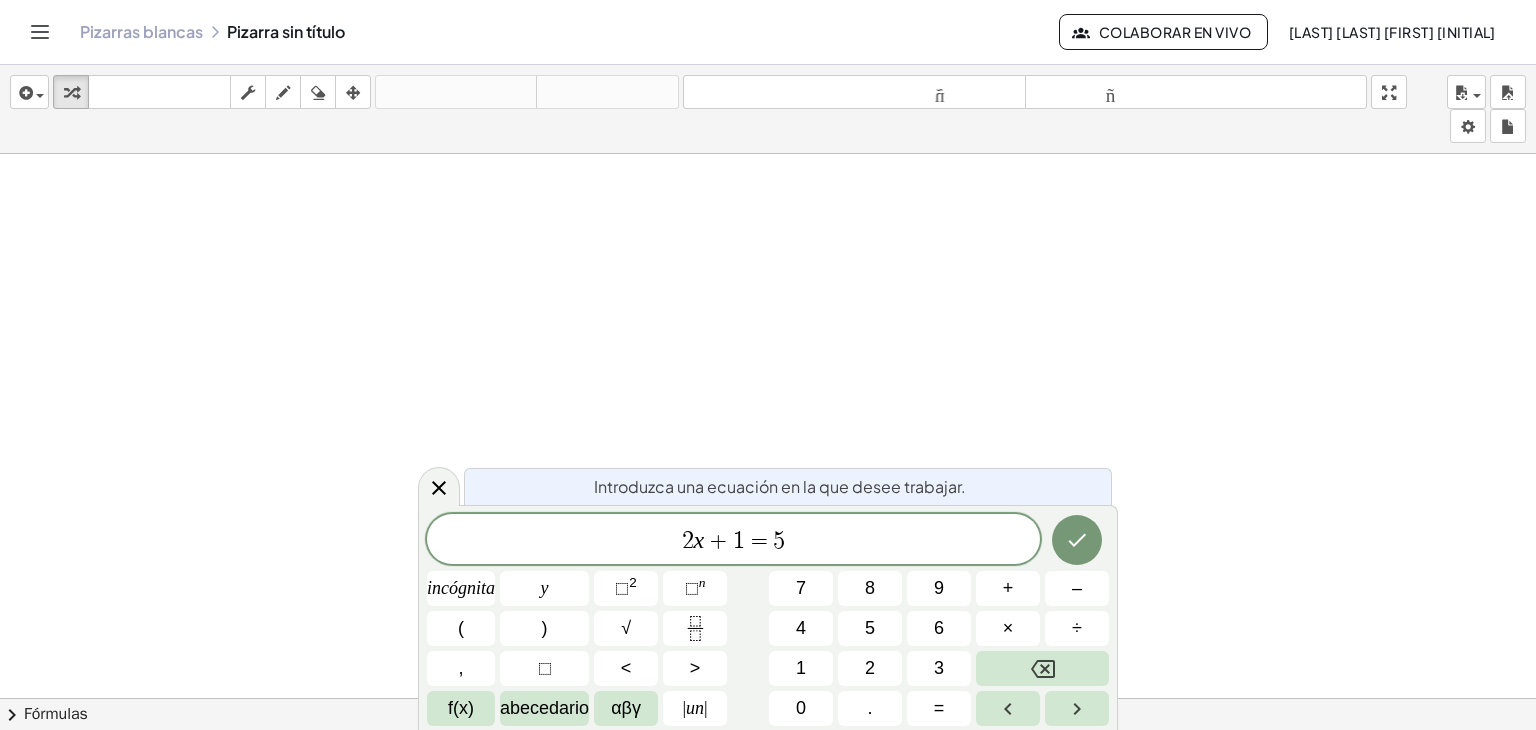 click 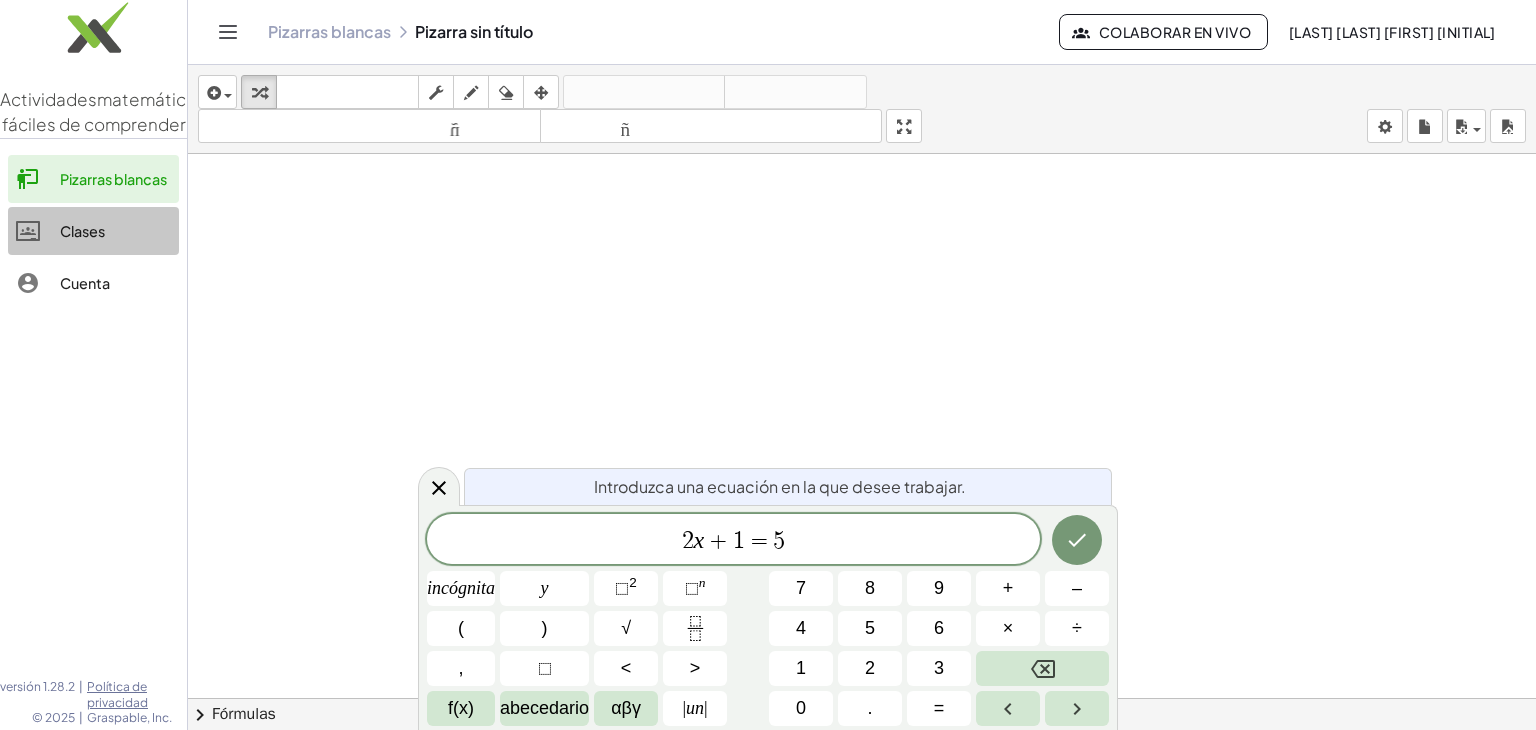 click on "Clases" 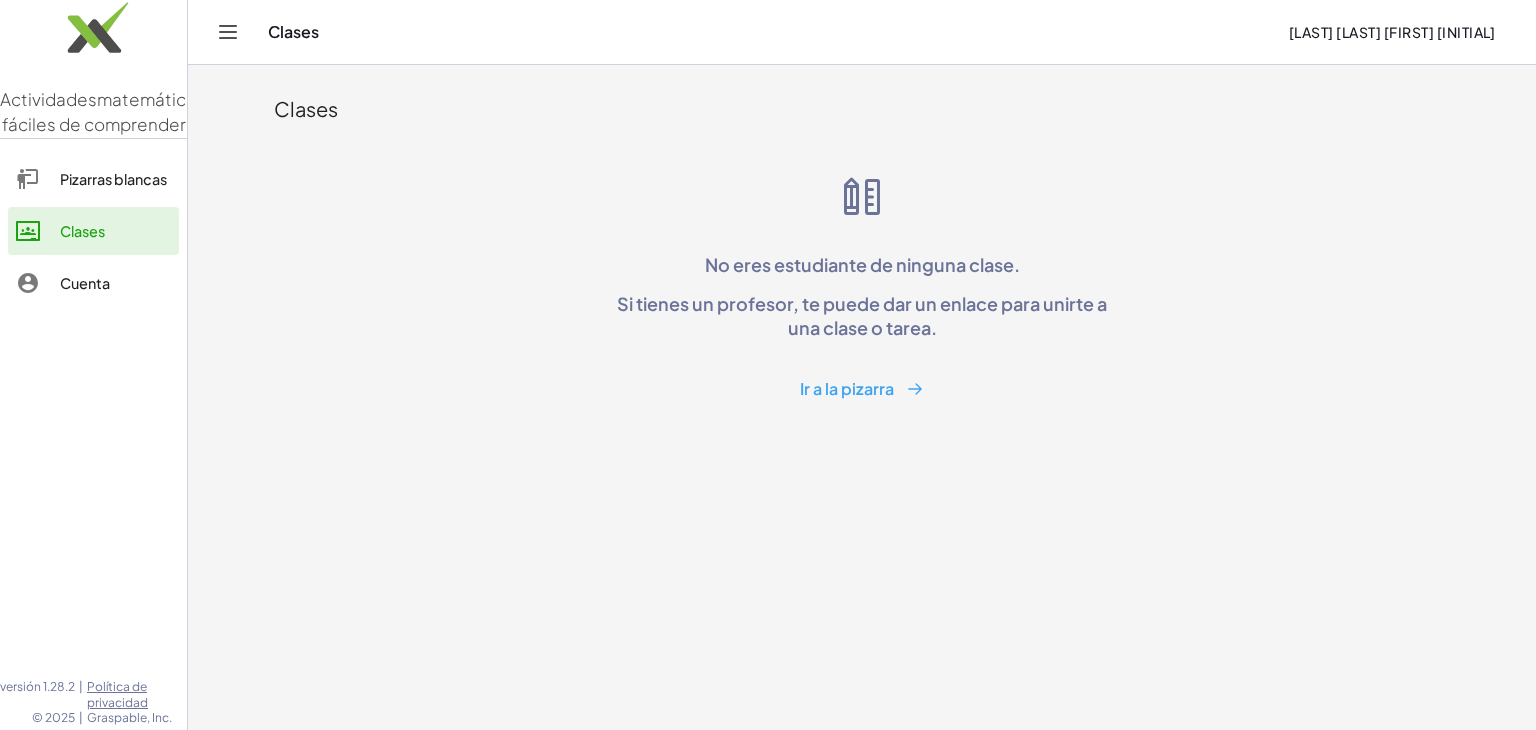 click on "No eres estudiante de ninguna clase. Si tienes un profesor, te puede dar un enlace para unirte a una clase o tarea. Ir a la pizarra" 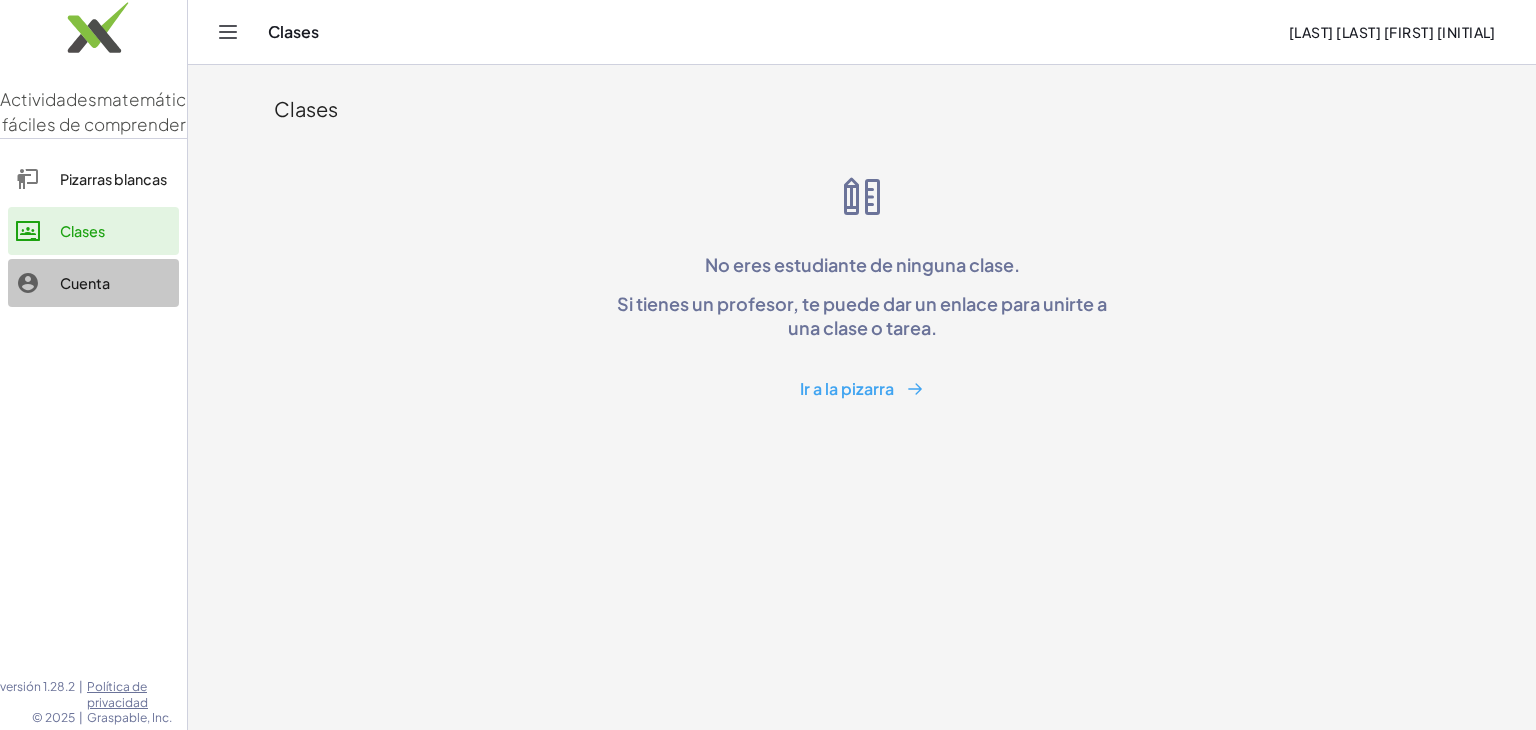 click on "Cuenta" 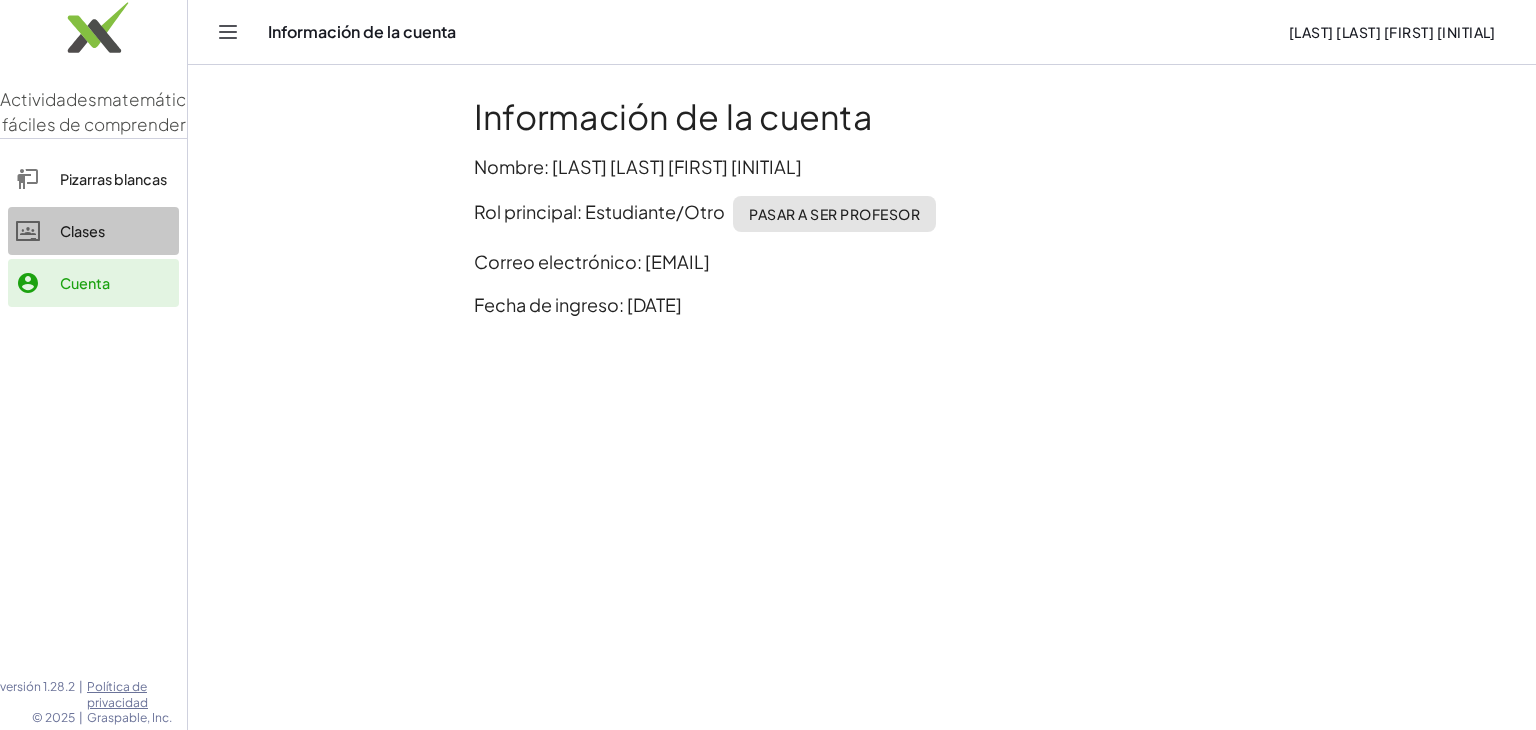 click on "Clases" at bounding box center [82, 231] 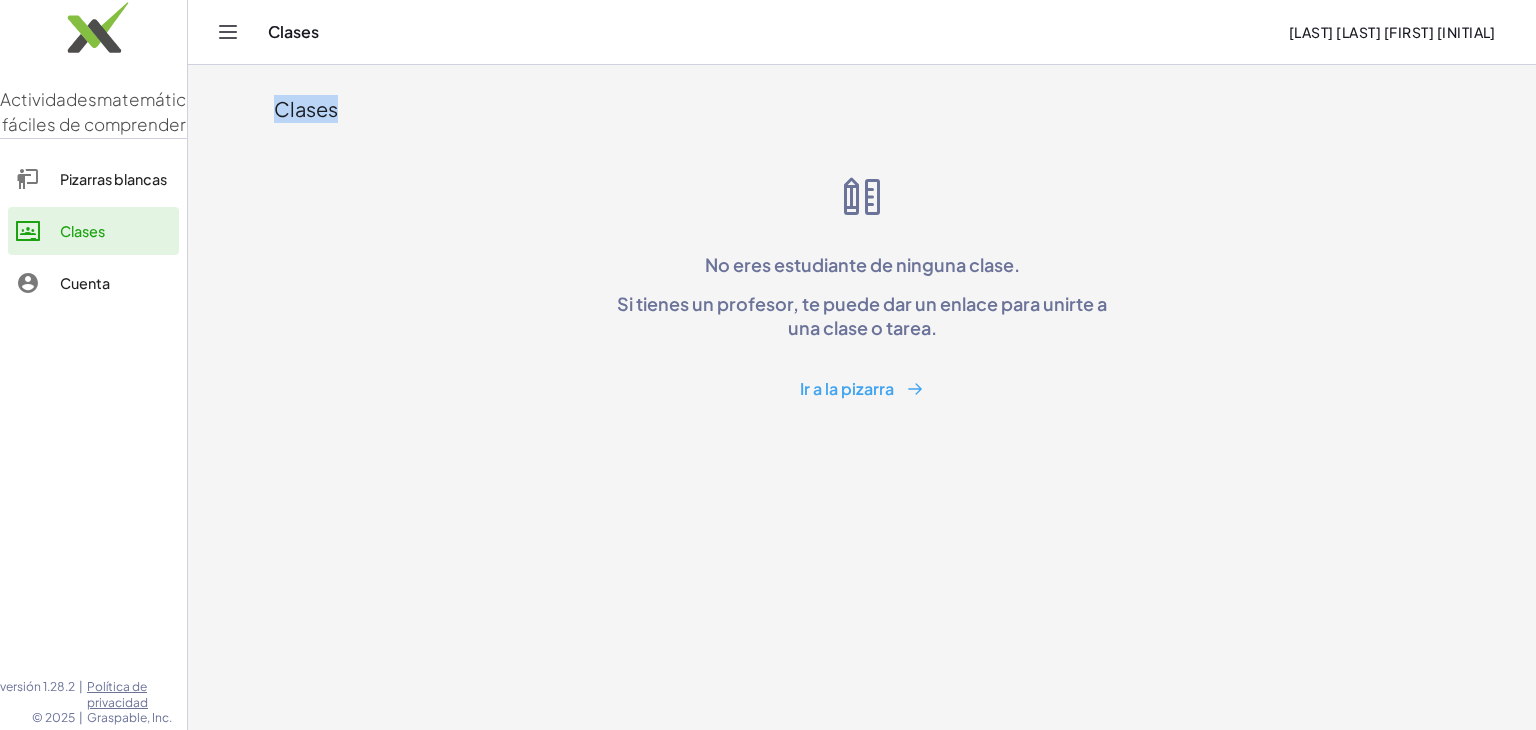 drag, startPoint x: 588, startPoint y: 167, endPoint x: 259, endPoint y: 67, distance: 343.86188 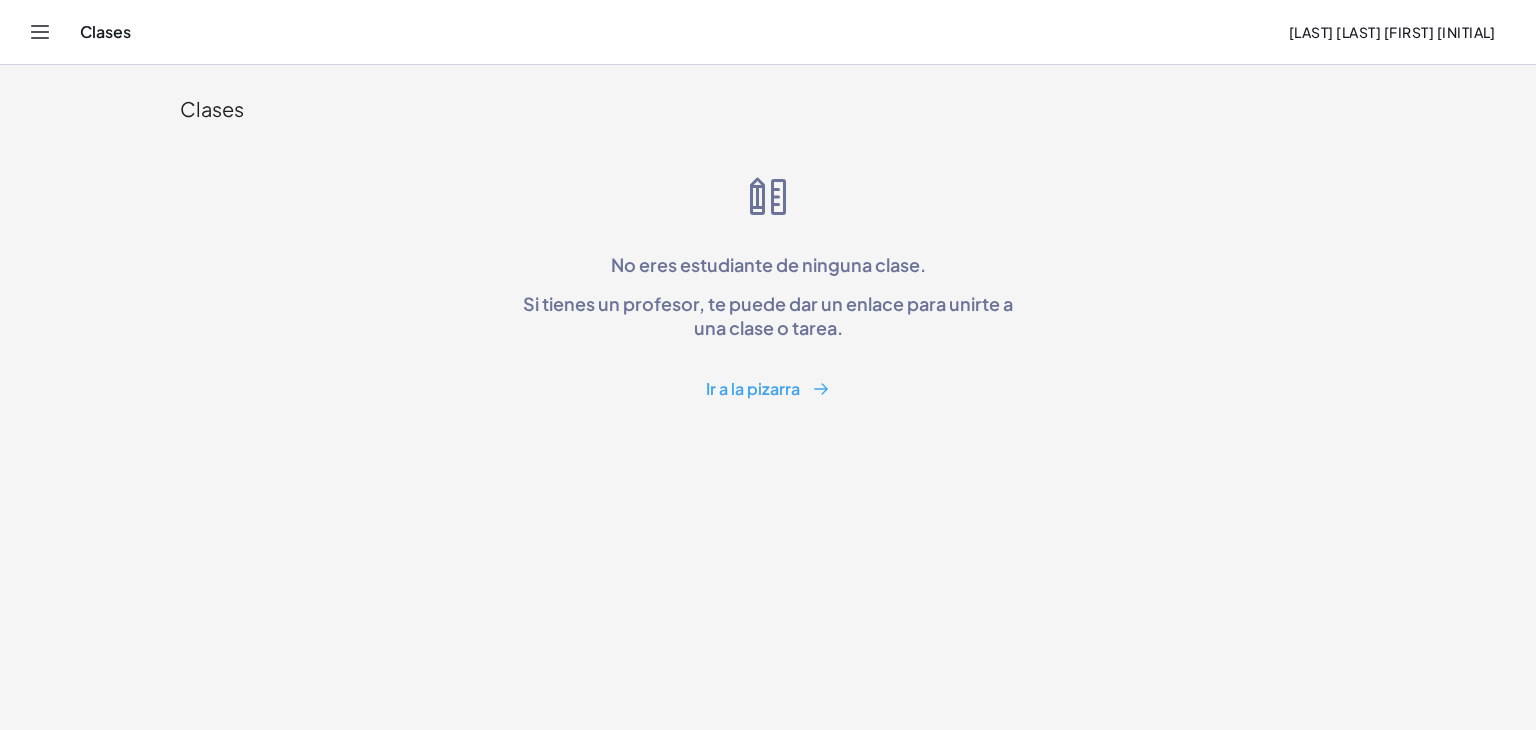 click on "Clases RADA ALVARADO ANDREA ESTEFANIA SC24" at bounding box center (768, 32) 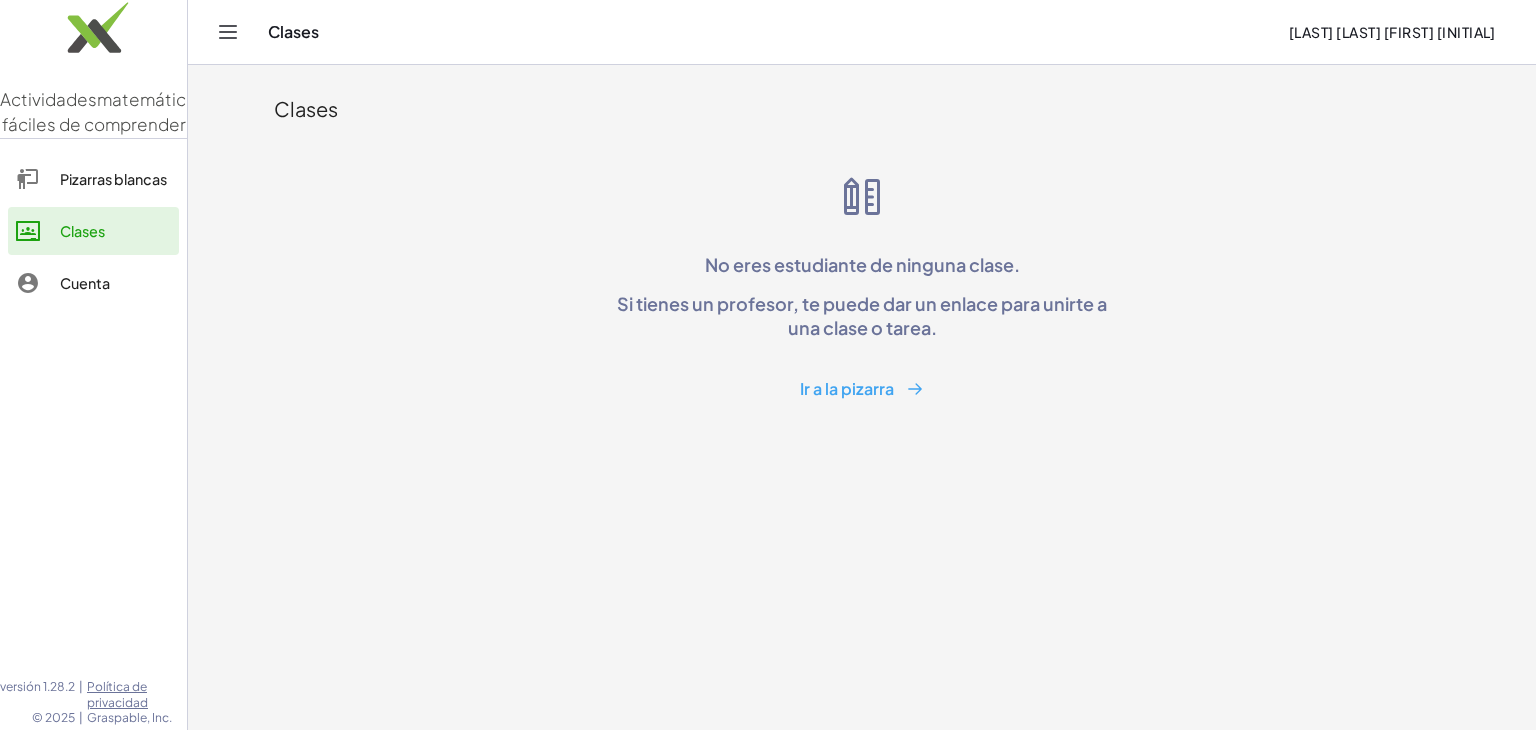click on "Cuenta" 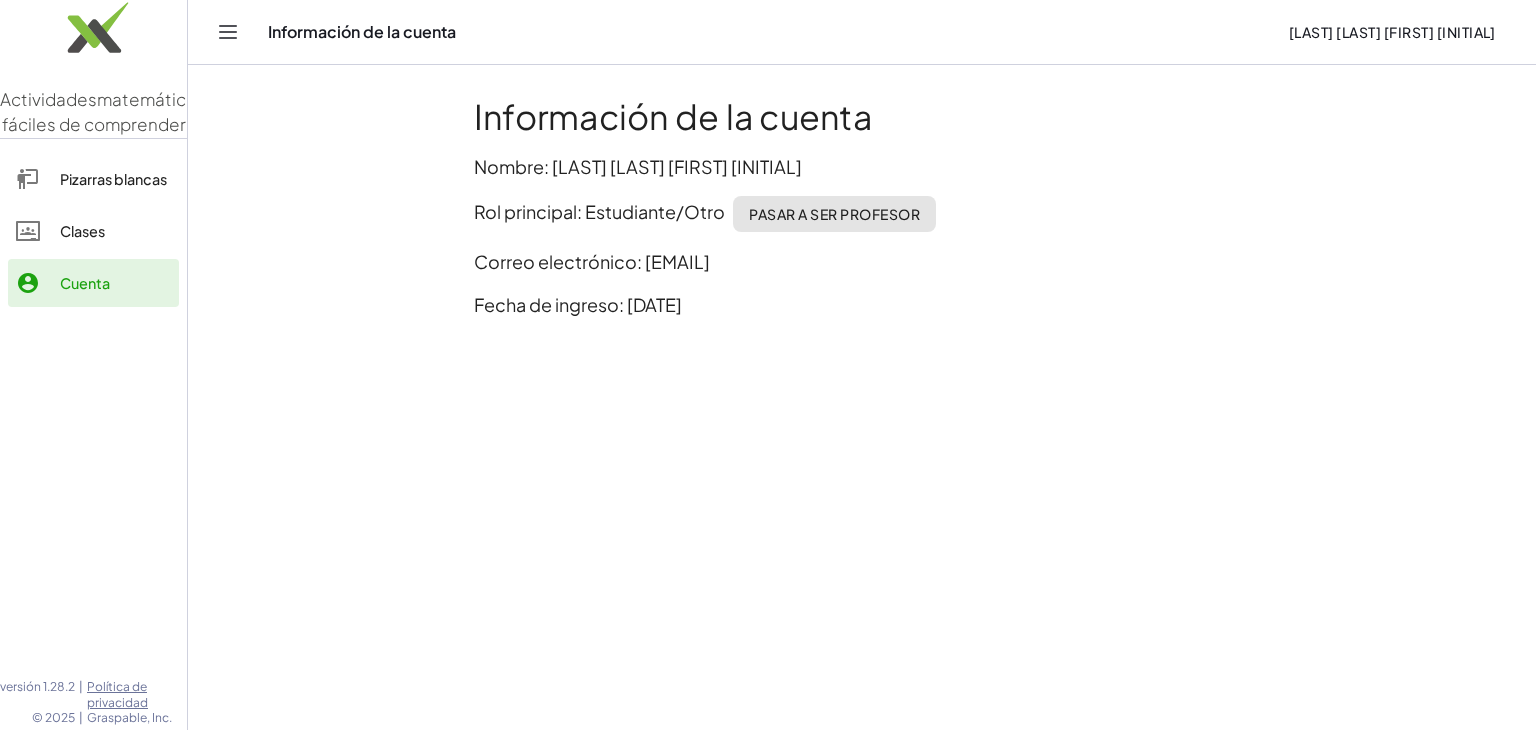 click on "[FIRST] [LAST] [INITIAL] [INITIAL]" at bounding box center (1392, 32) 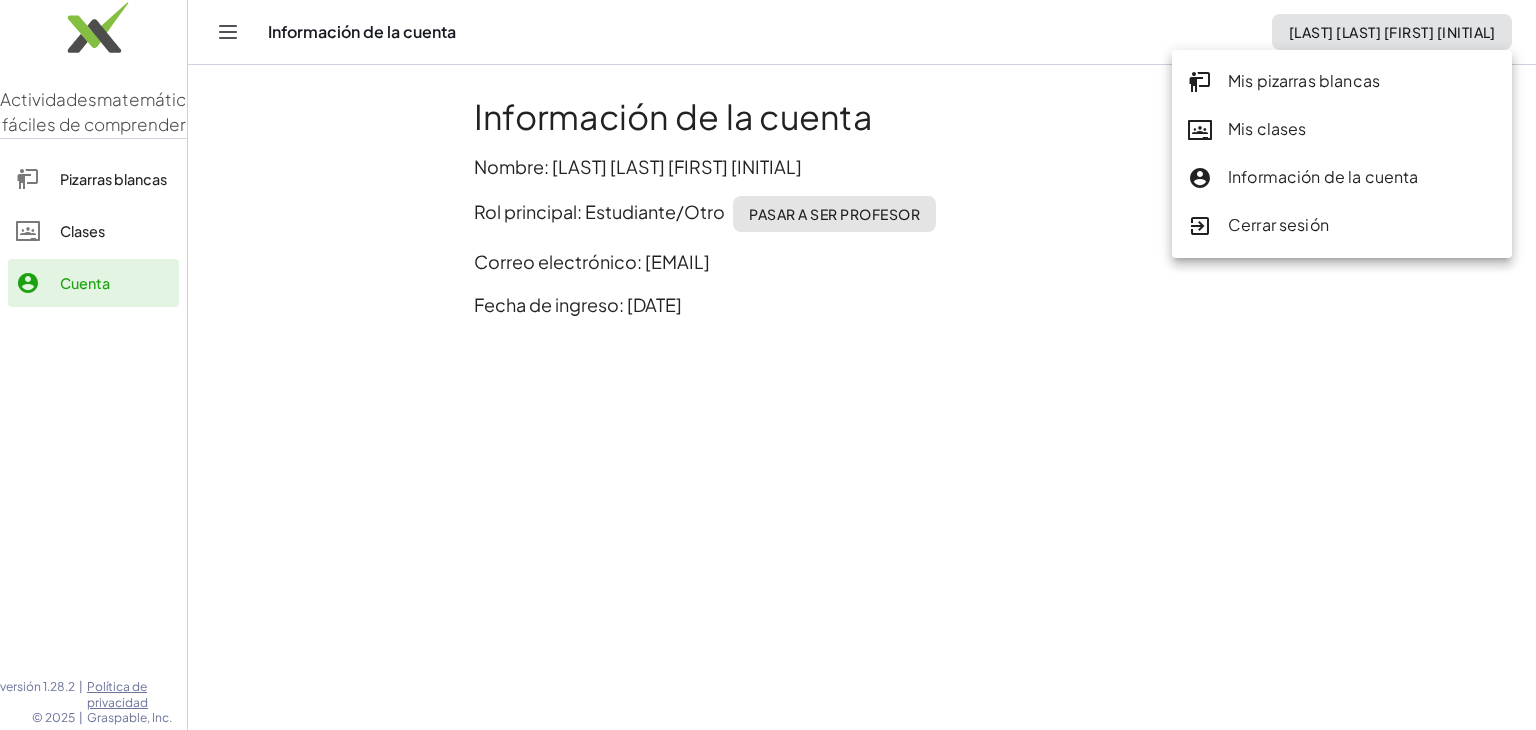 click on "Información de la cuenta" at bounding box center (1323, 176) 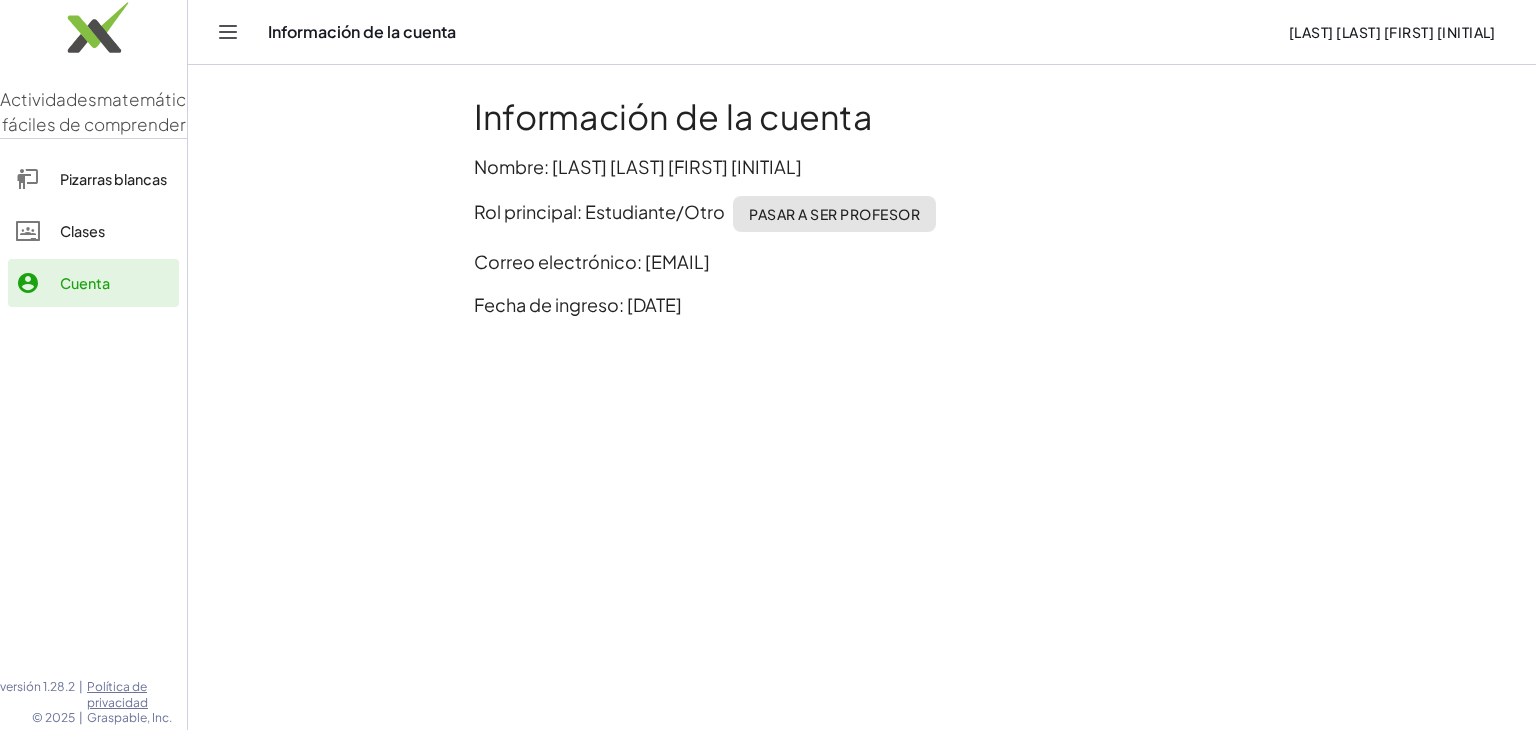 click on "Información de la cuenta Nombre: RADA ALVARADO ANDREA ESTEFANIA SC24 Rol principal: Estudiante/Otro Pasar a ser profesor Correo electrónico: andreaestefania.radaalvarado@unizacatecas.edu.mx Fecha de ingreso: 8/5/2025" 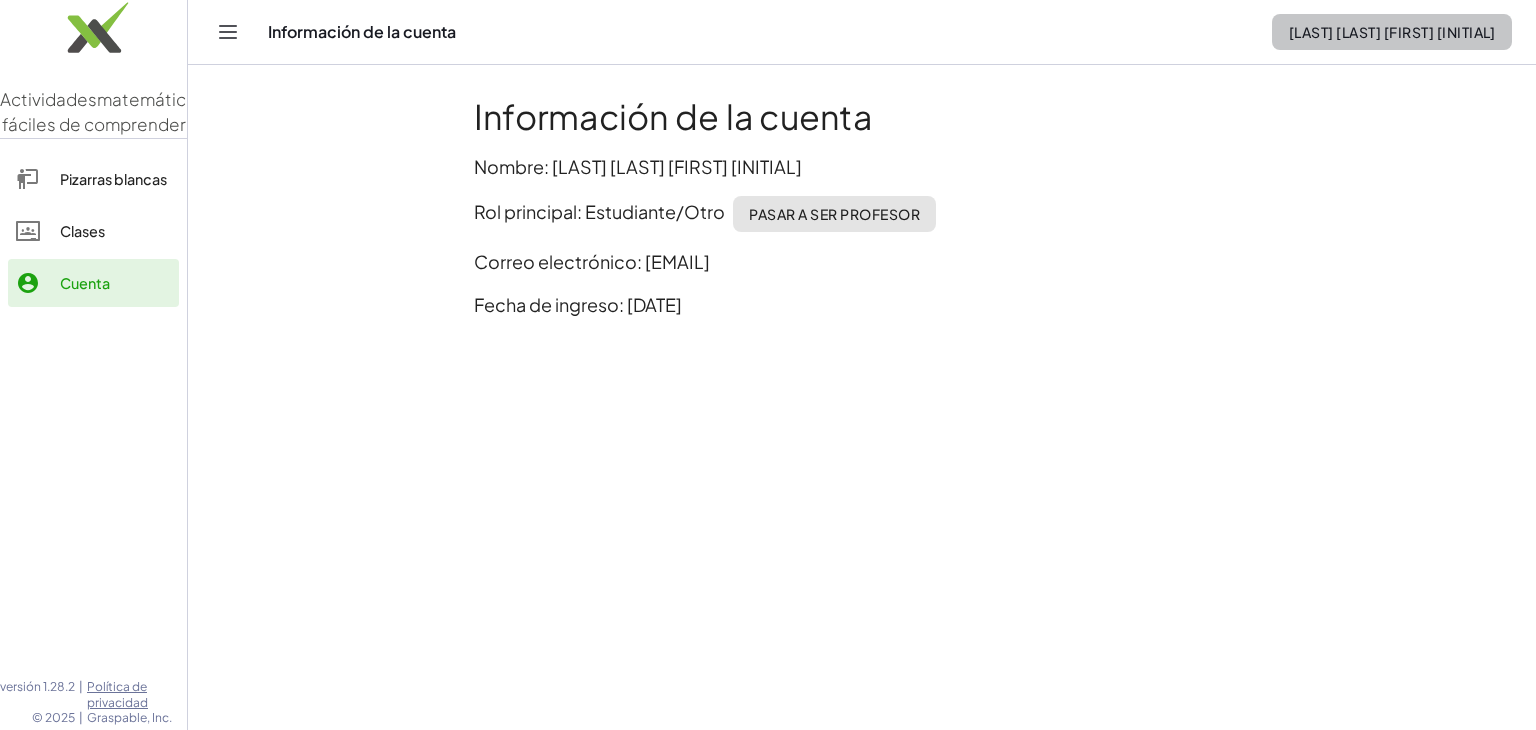 click on "RADA ALVARADO ANDREA ESTEFANIA SC24" at bounding box center (1392, 32) 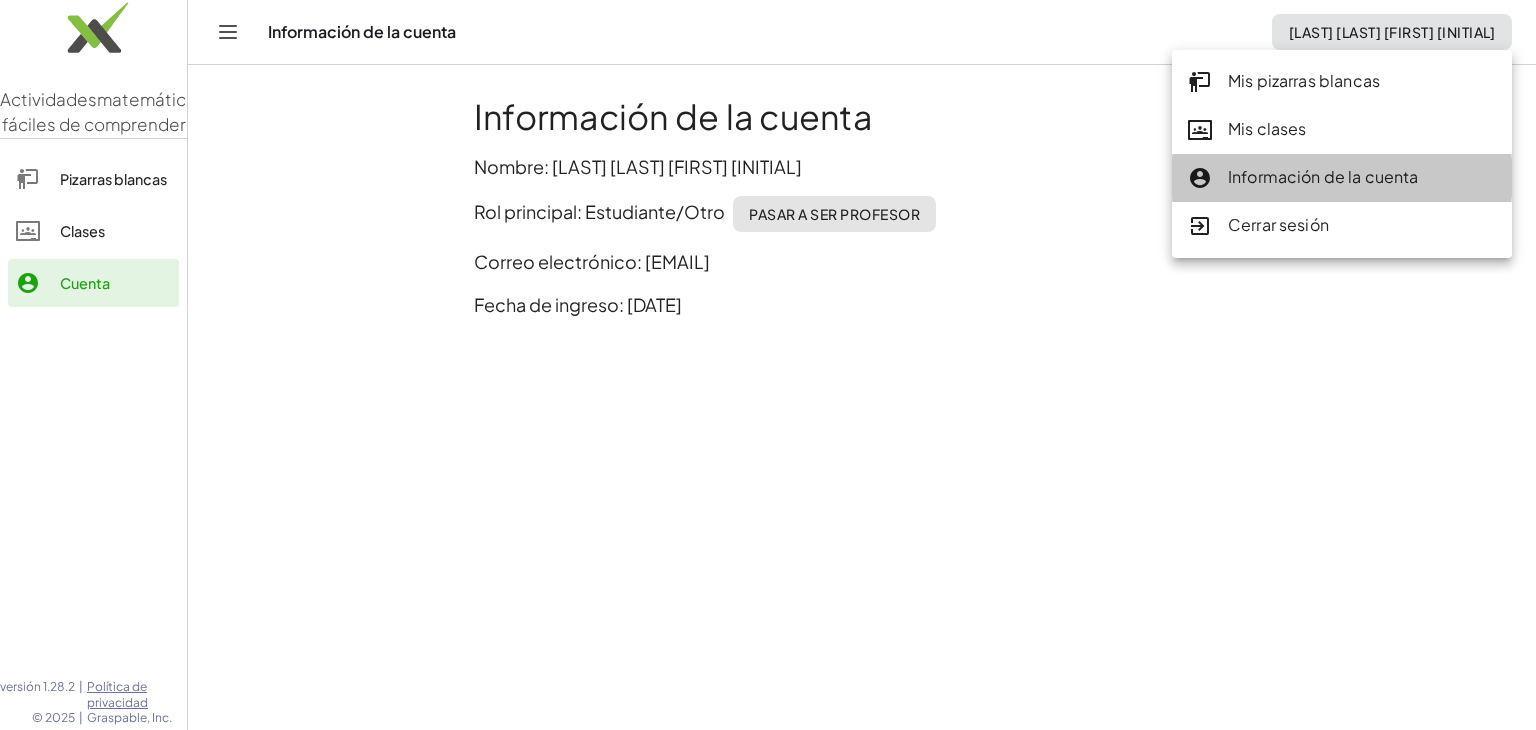 click on "Información de la cuenta" at bounding box center [1323, 176] 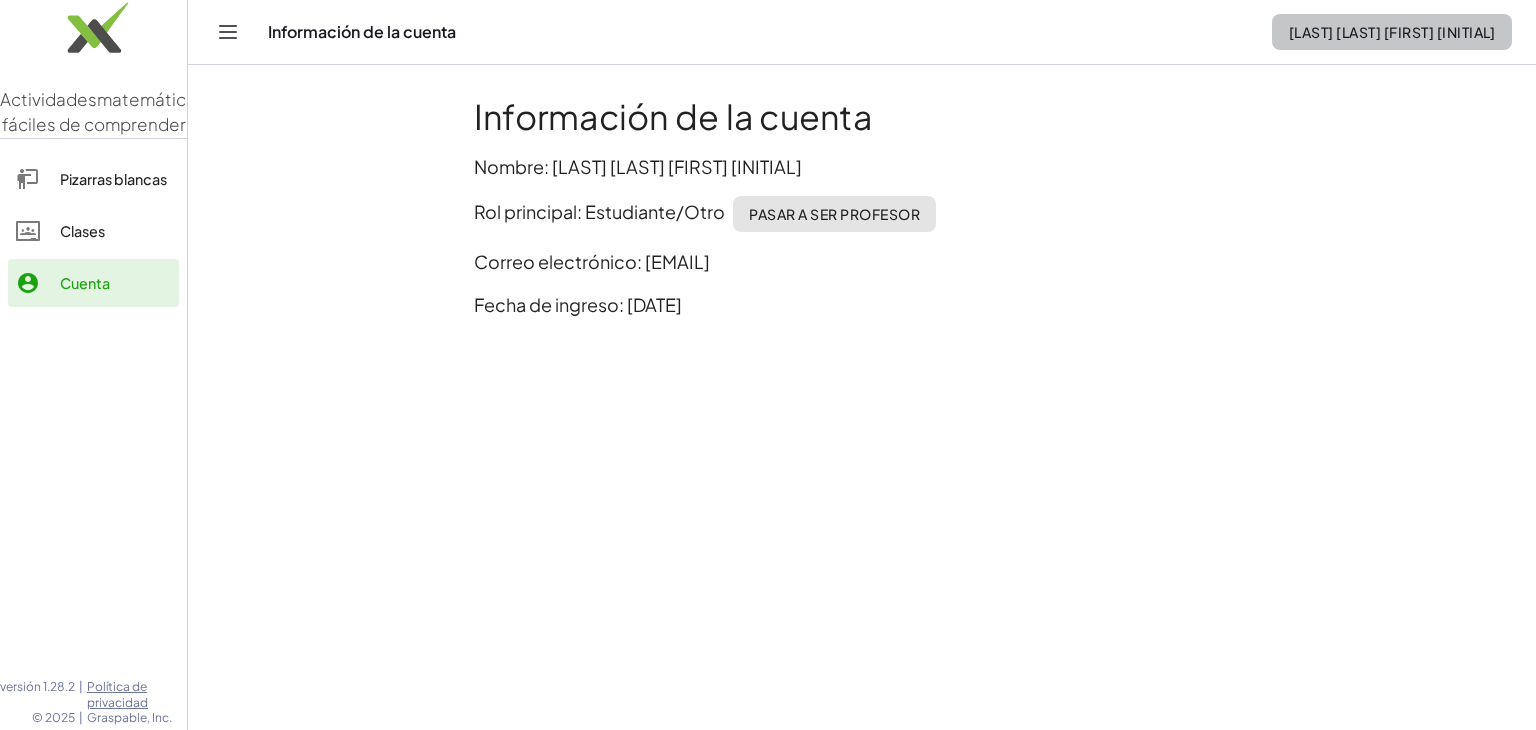 click on "RADA ALVARADO ANDREA ESTEFANIA SC24" at bounding box center (1392, 32) 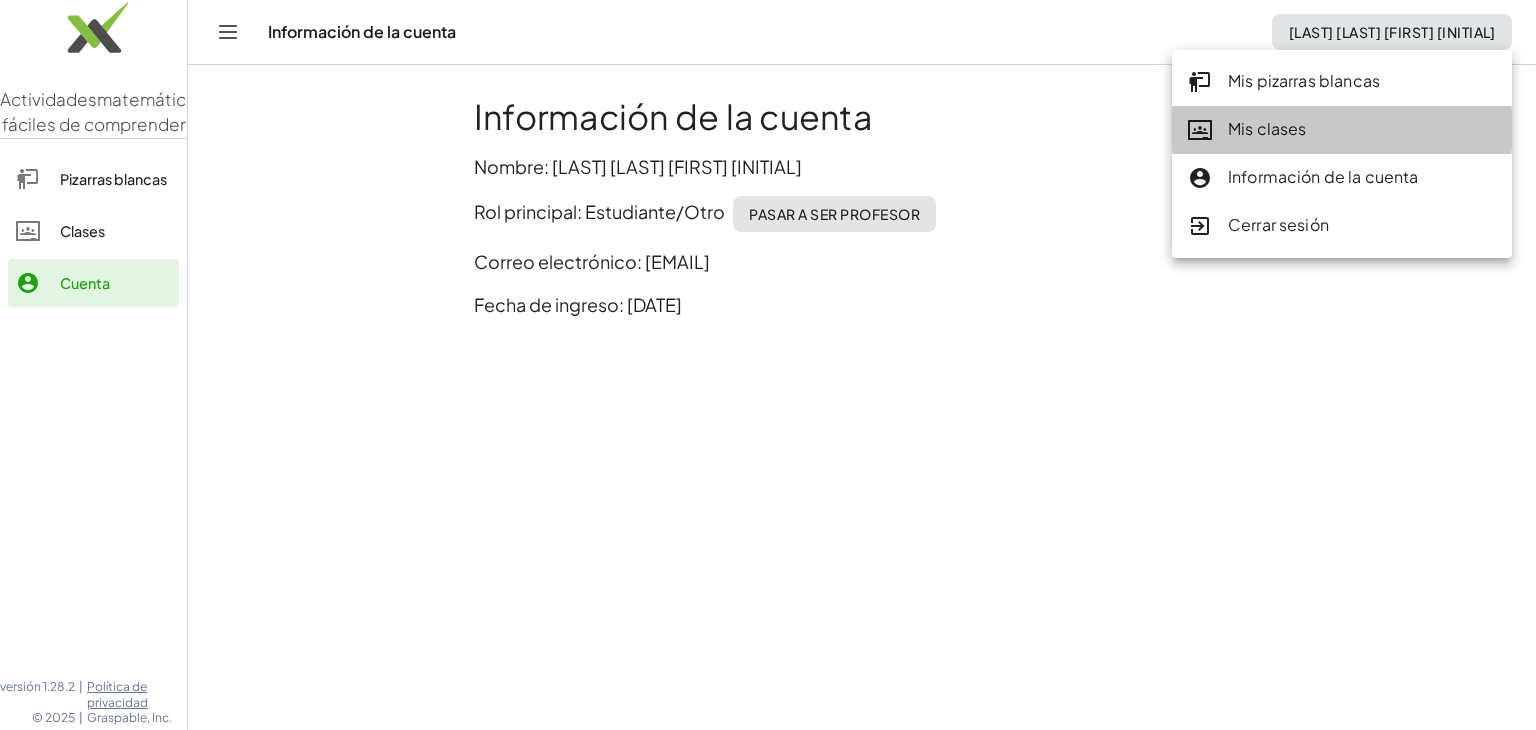 click on "Mis clases" at bounding box center (1267, 128) 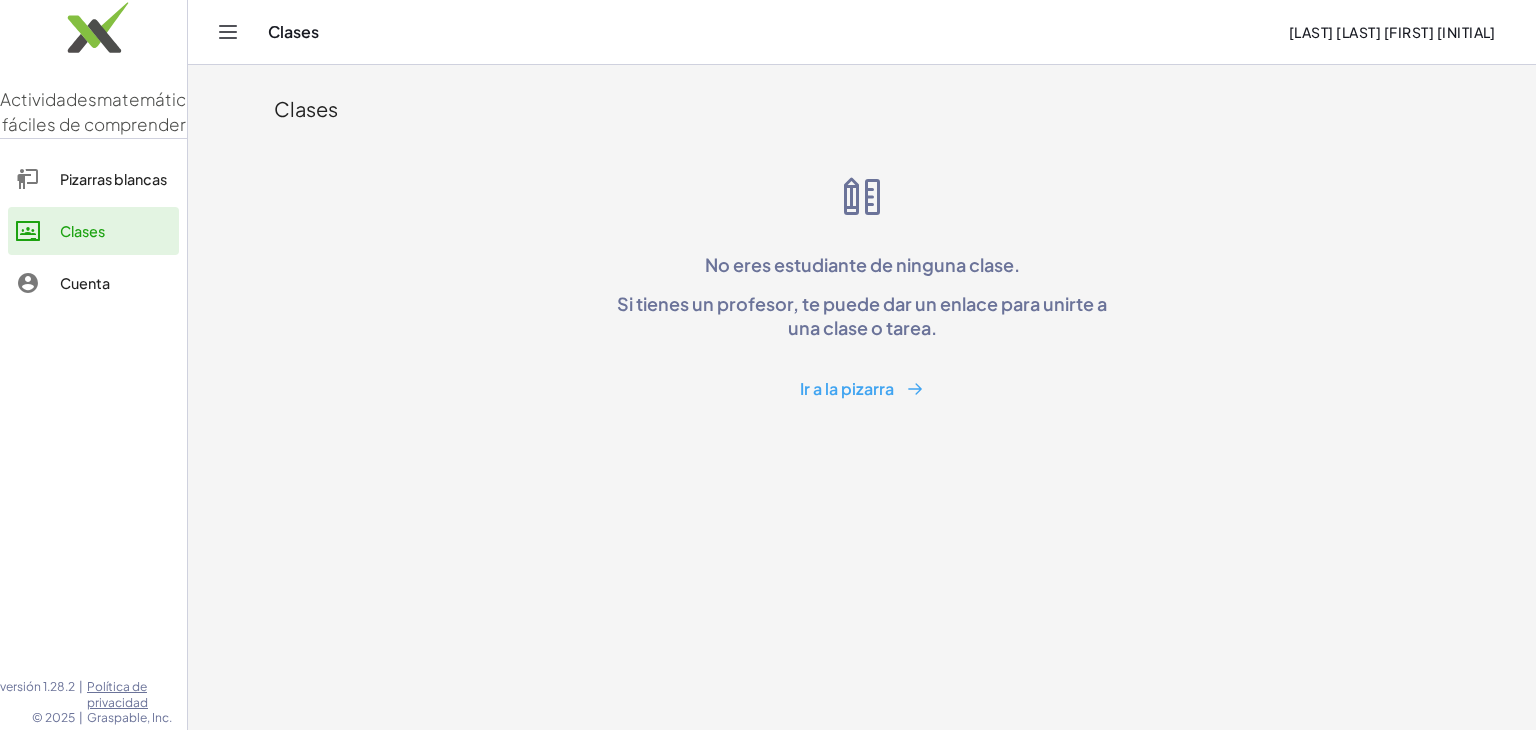 click on "RADA ALVARADO ANDREA ESTEFANIA SC24" at bounding box center [1392, 32] 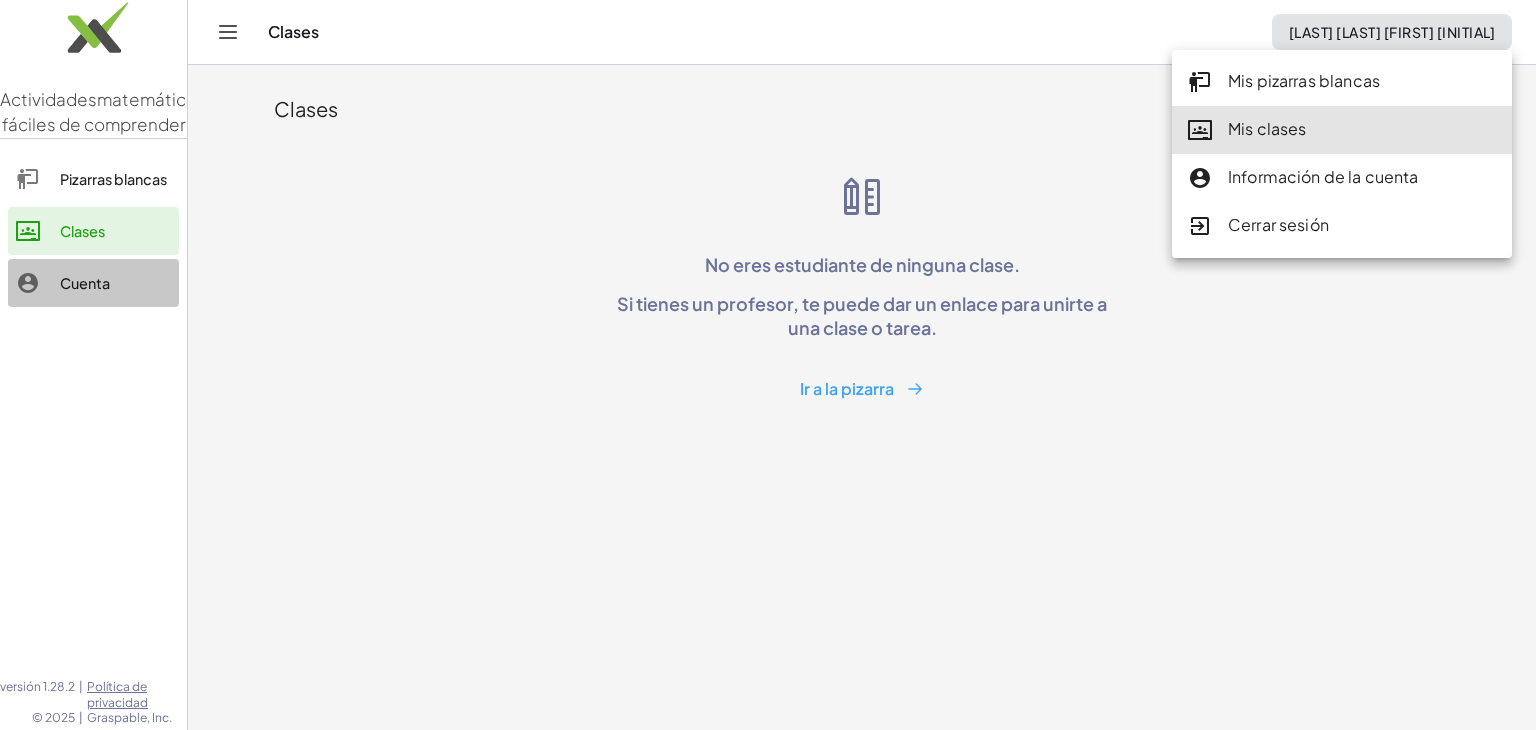 click on "Cuenta" 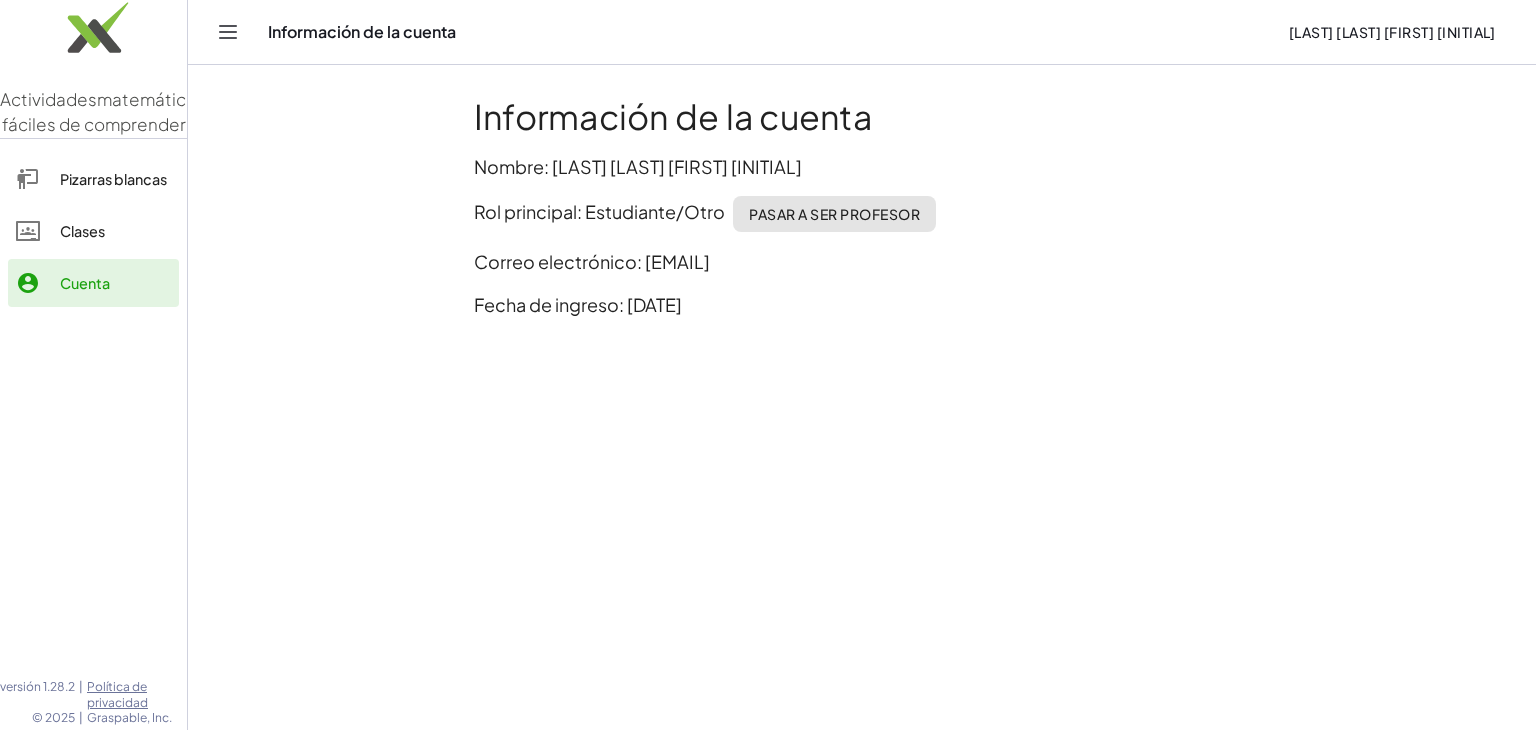 click on "Clases" at bounding box center (82, 231) 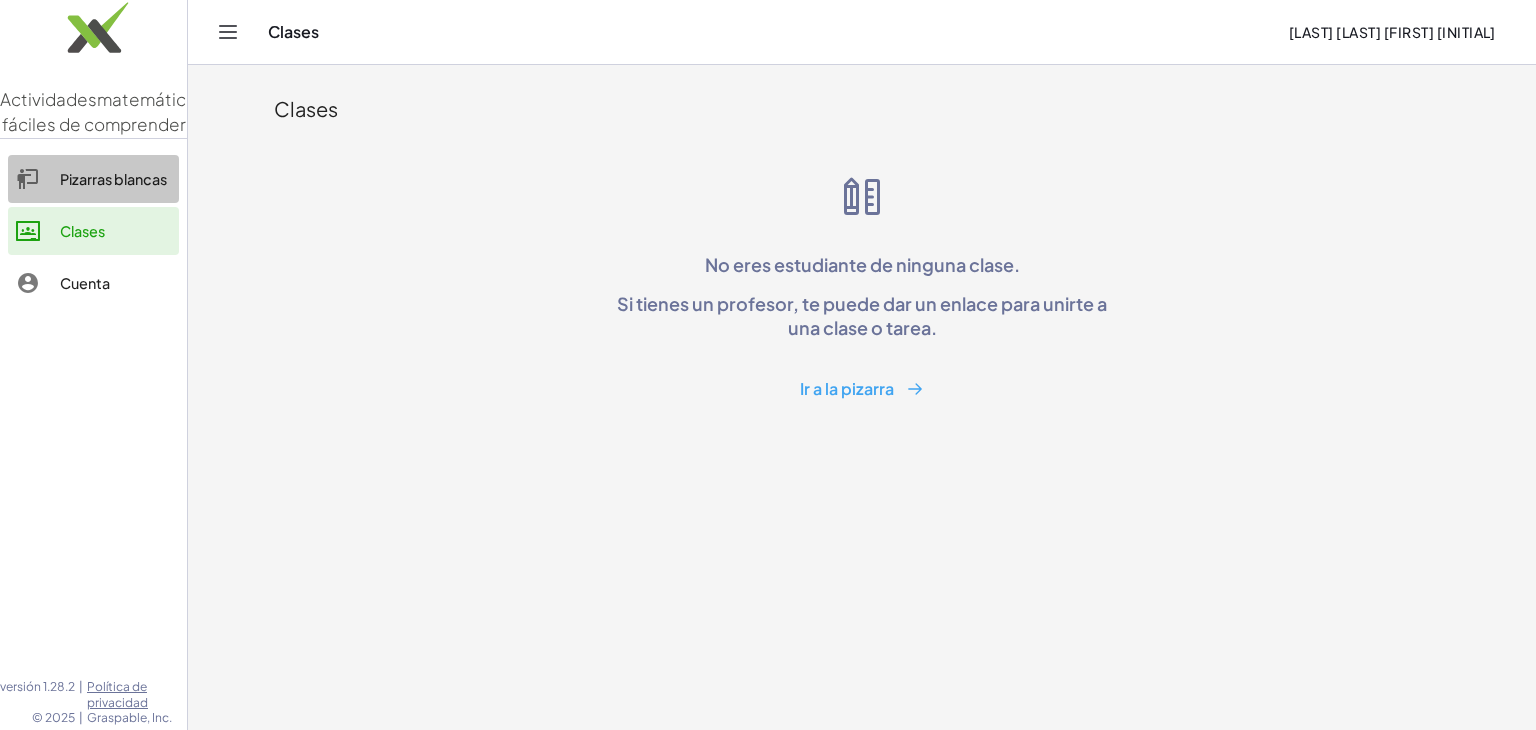 click on "Pizarras blancas" 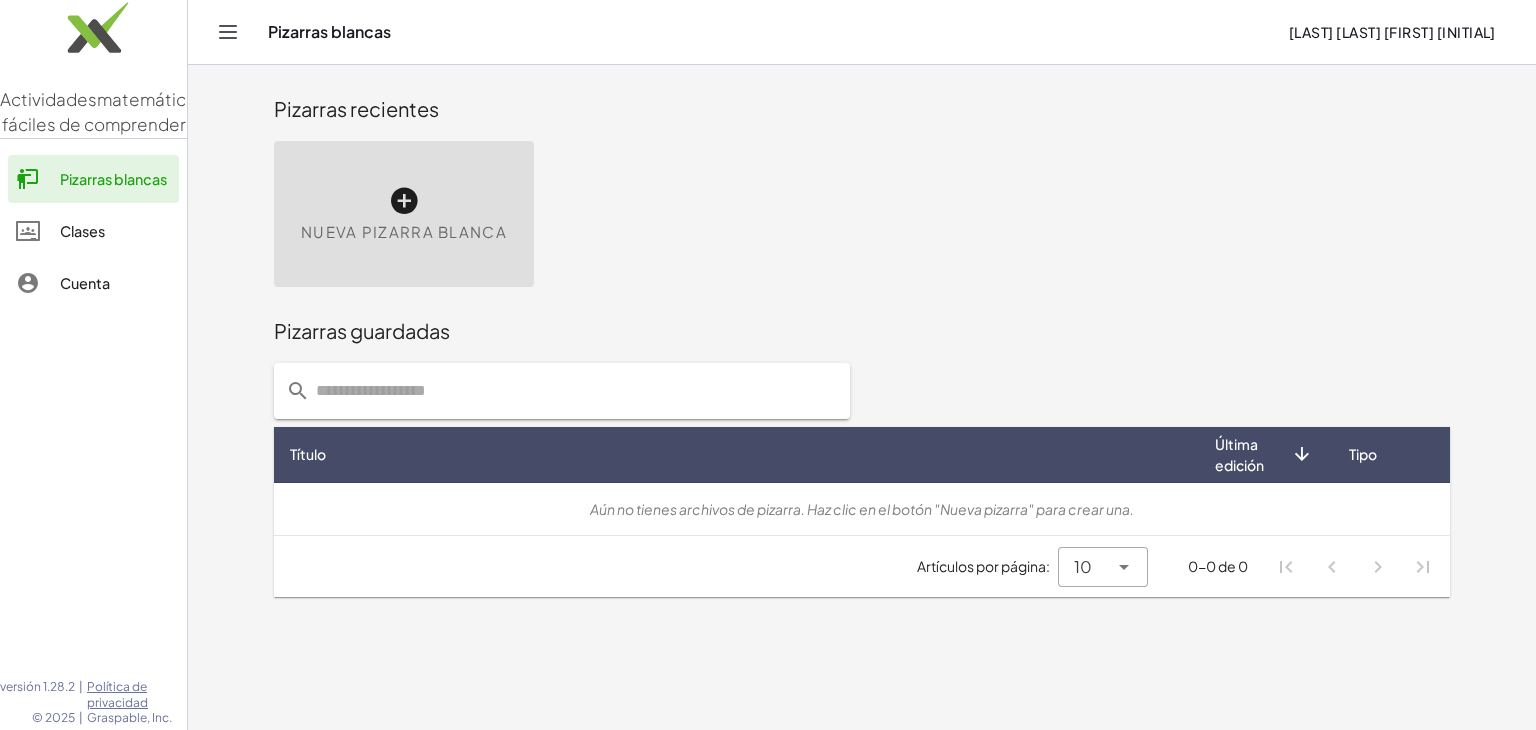 click on "Nueva pizarra blanca" at bounding box center [404, 214] 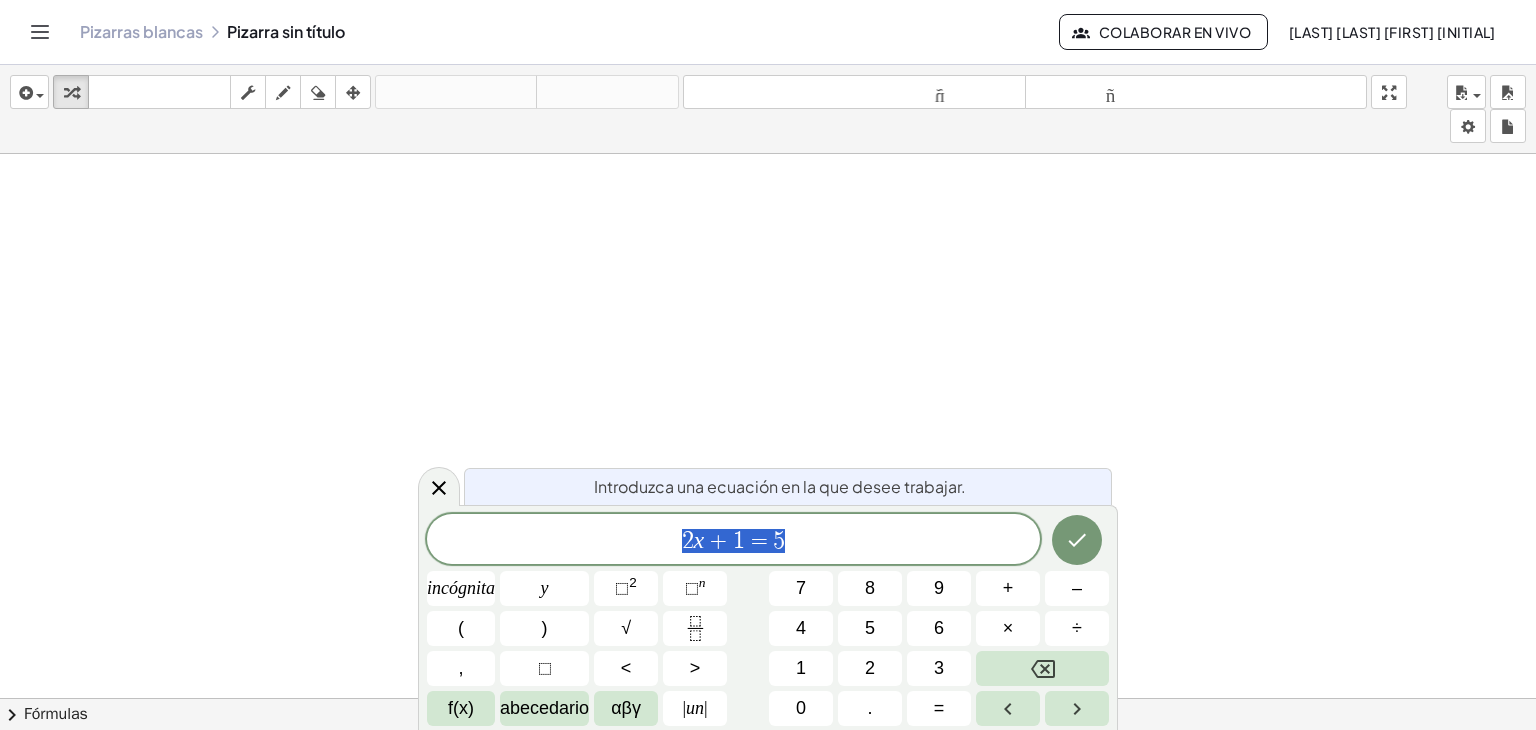 click 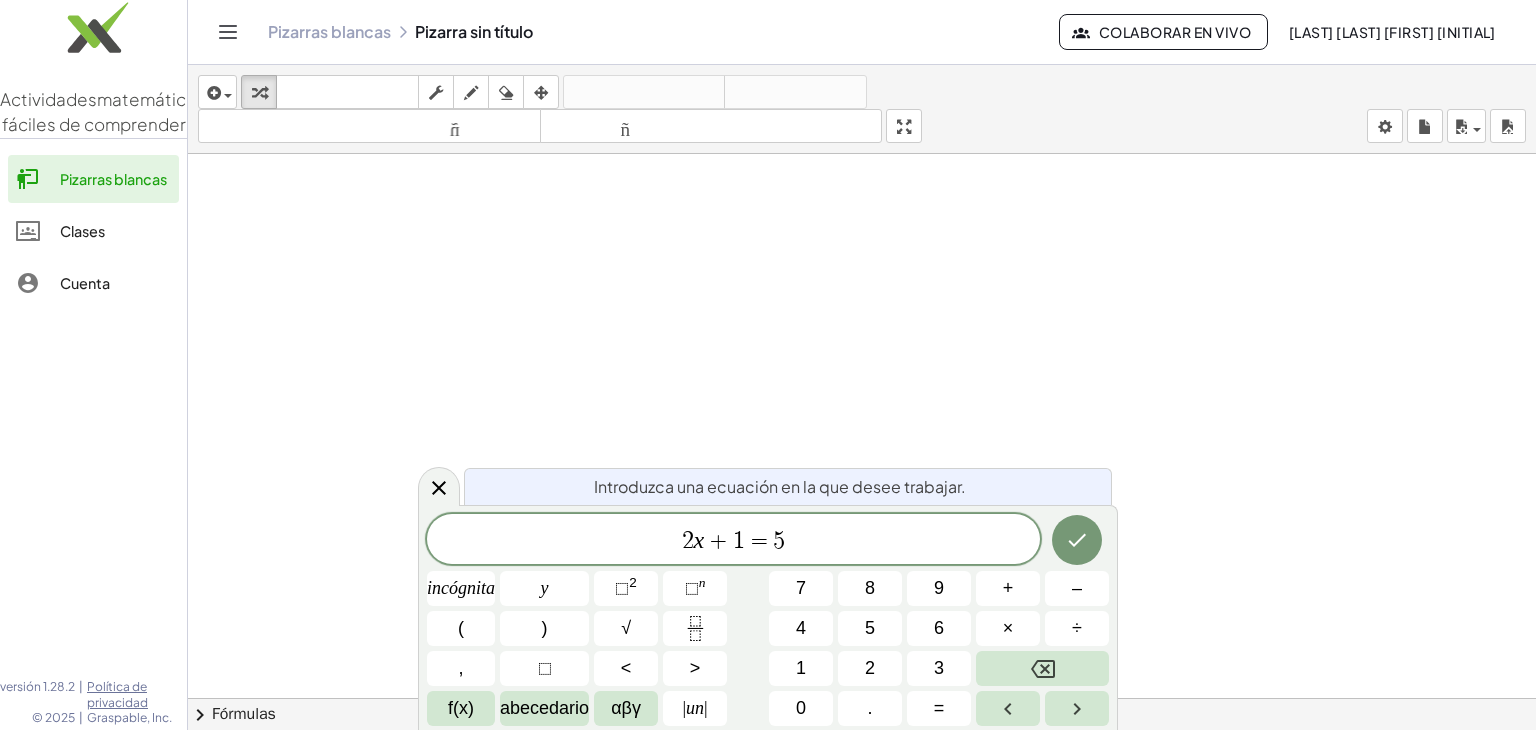 click on "Clases" 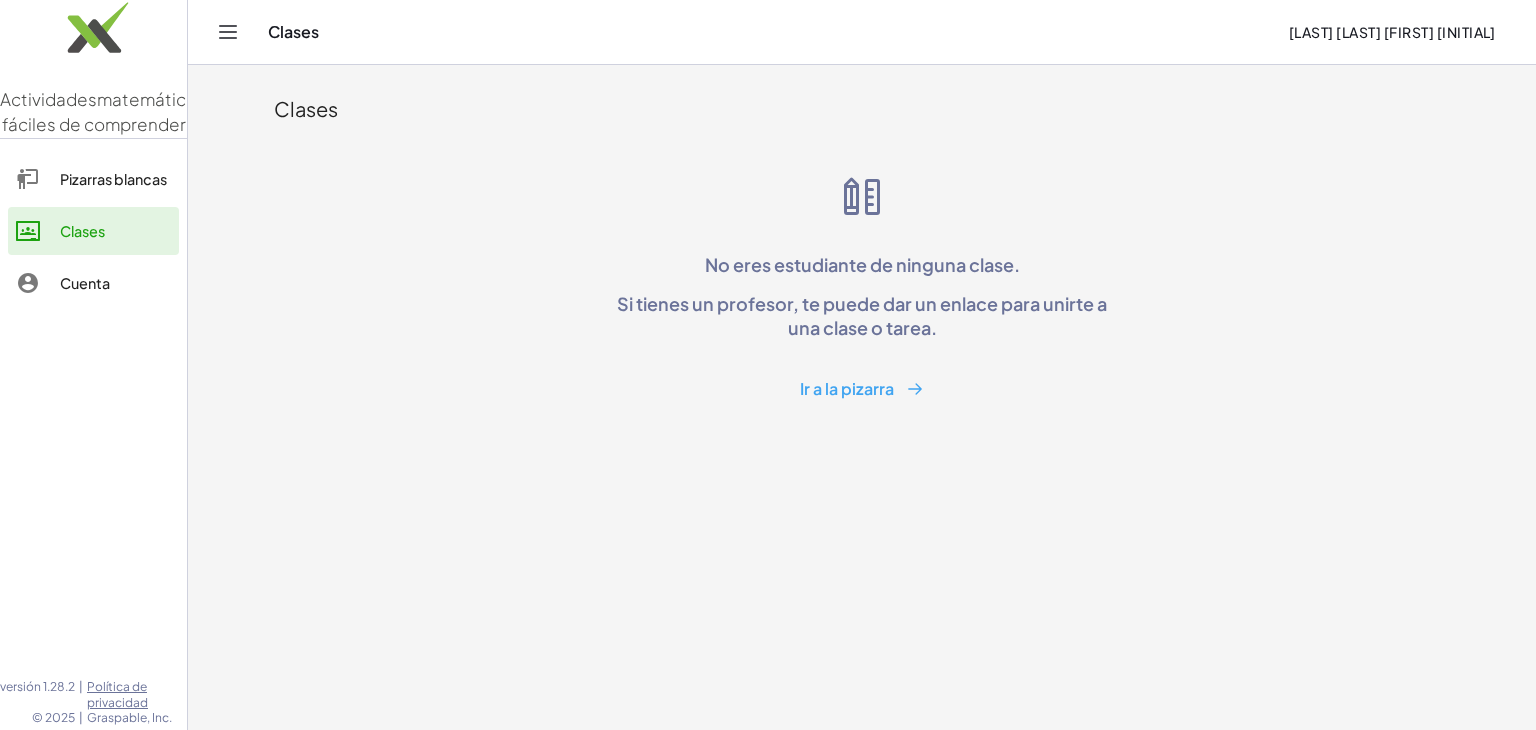 click 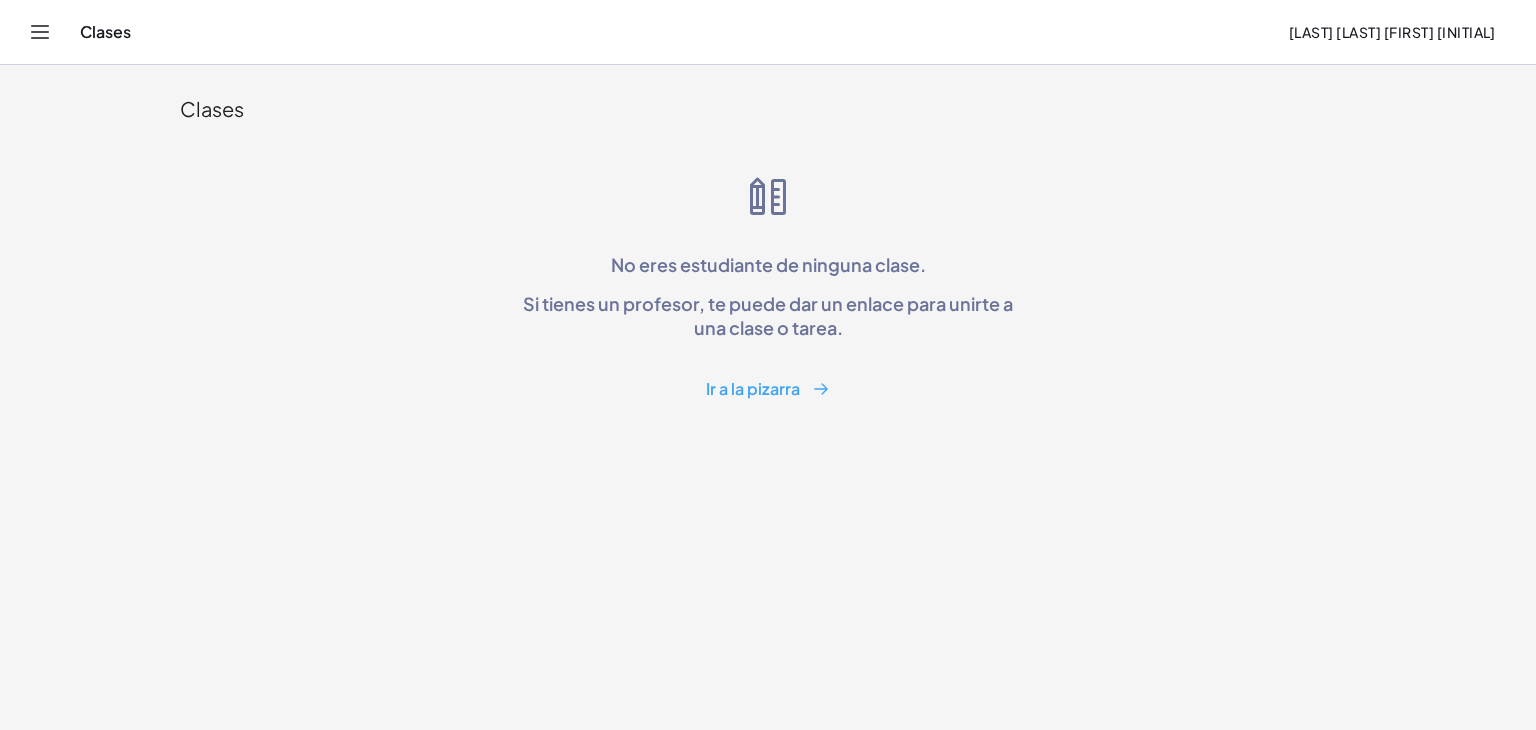 click on "No eres estudiante de ninguna clase. Si tienes un profesor, te puede dar un enlace para unirte a una clase o tarea. Ir a la pizarra" 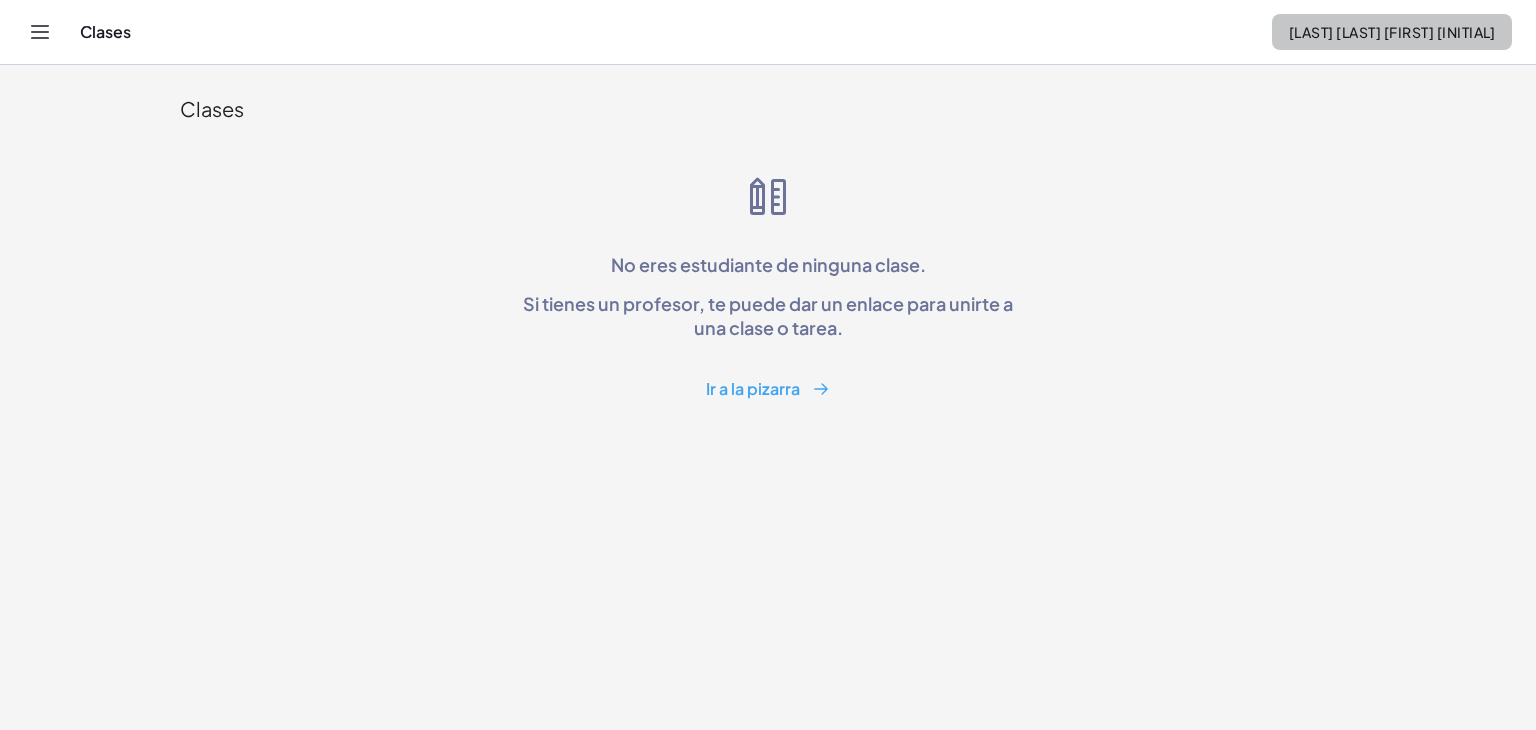 click on "RADA ALVARADO ANDREA ESTEFANIA SC24" at bounding box center (1392, 32) 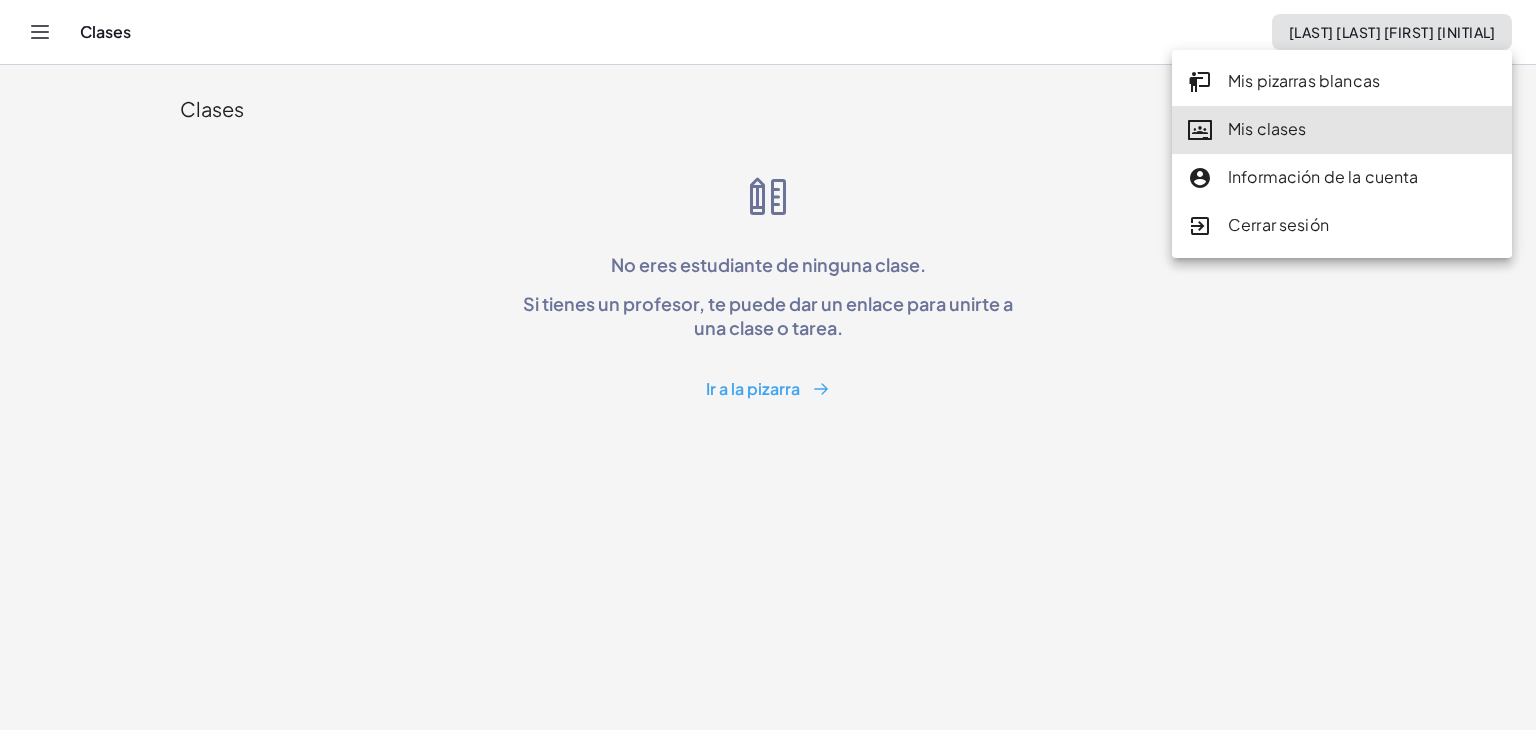 click on "Mis pizarras blancas" 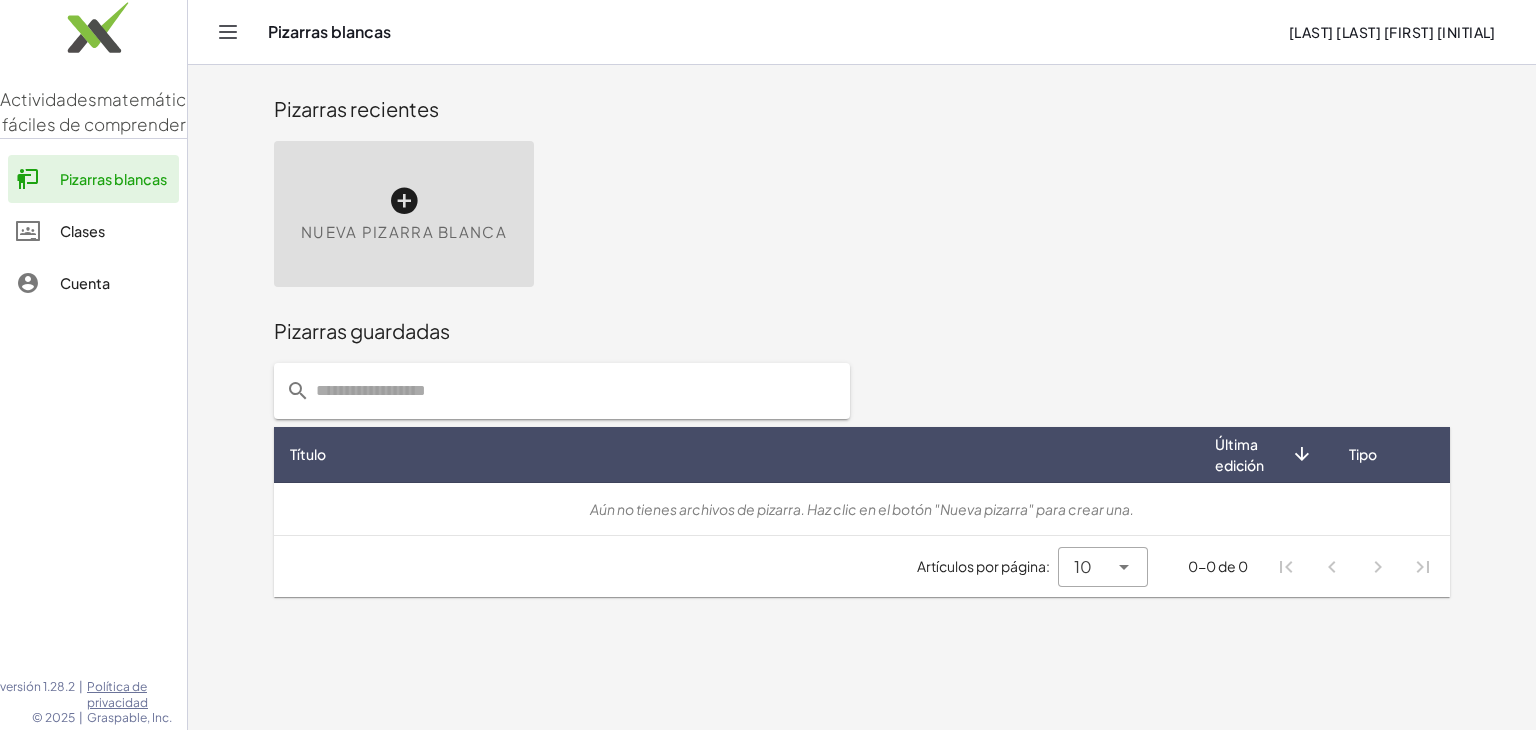 click at bounding box center [404, 201] 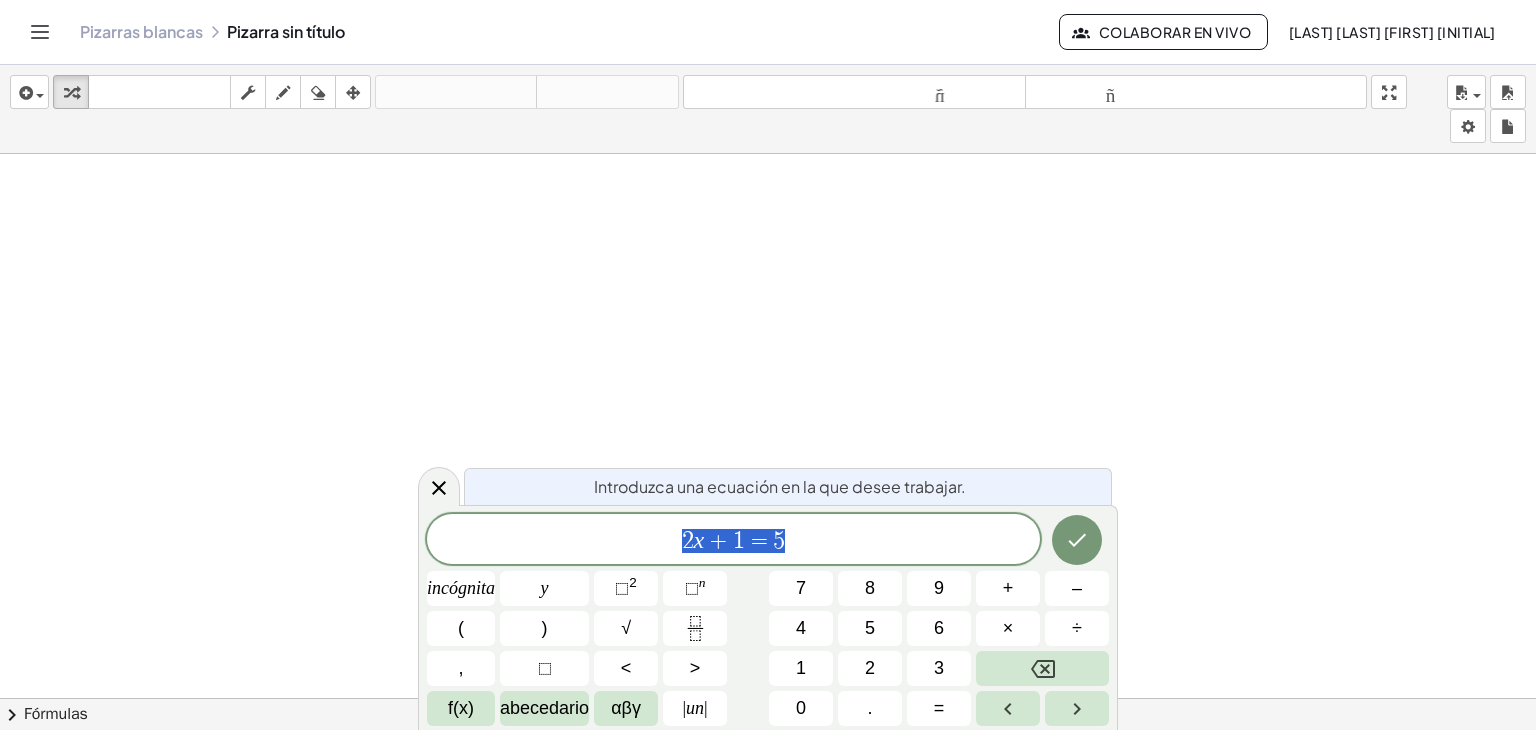 click on "RADA ALVARADO ANDREA ESTEFANIA SC24" at bounding box center [1392, 32] 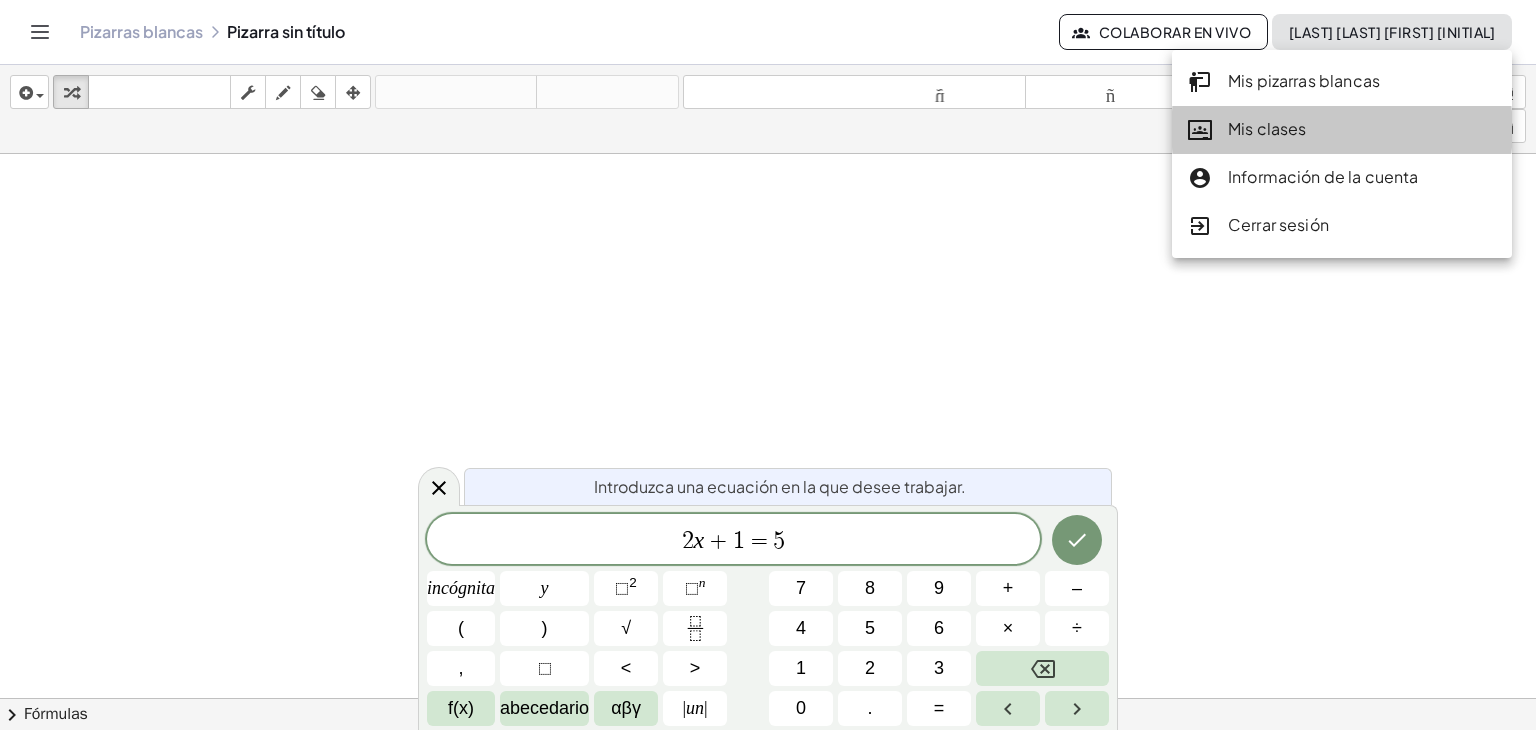 click on "Mis clases" at bounding box center (1267, 128) 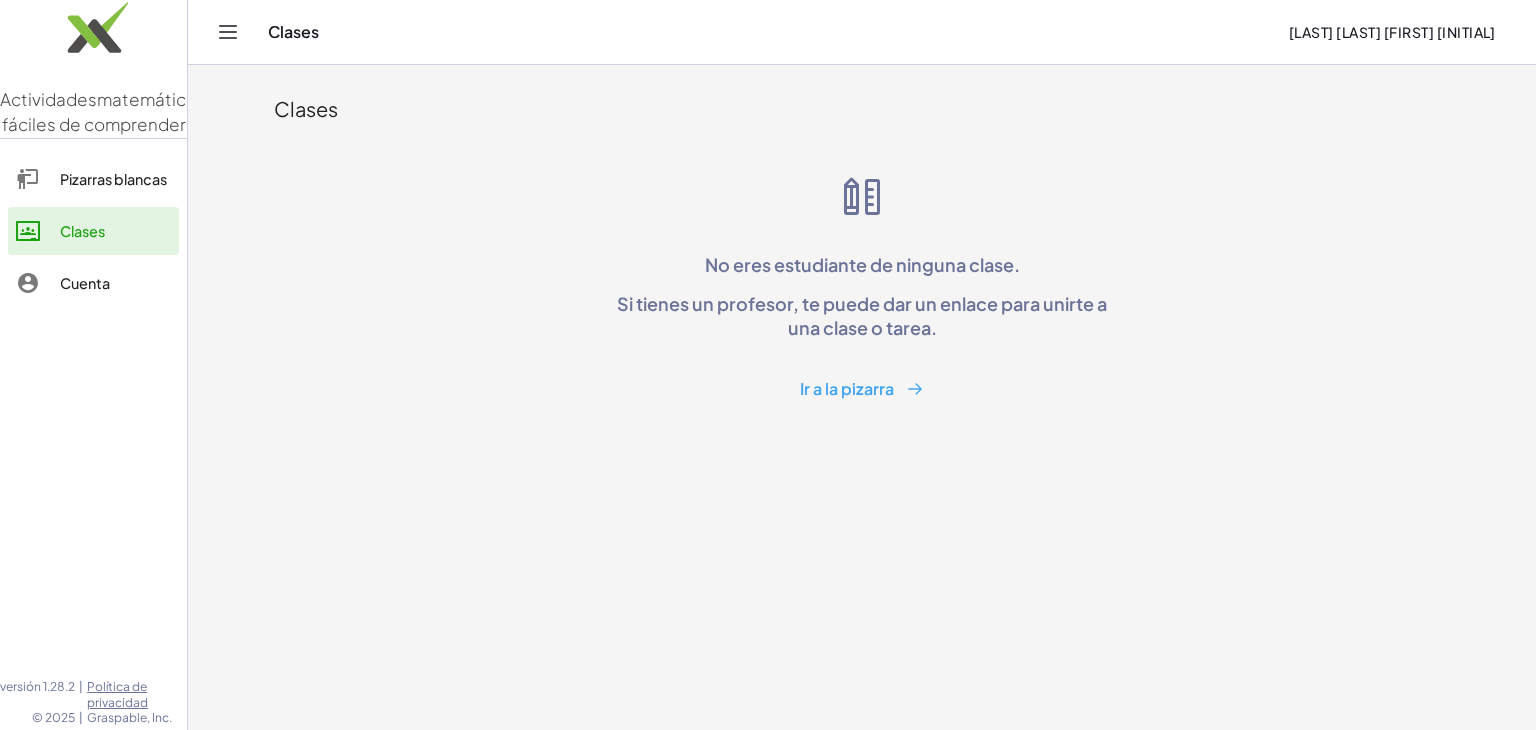 click at bounding box center (862, 197) 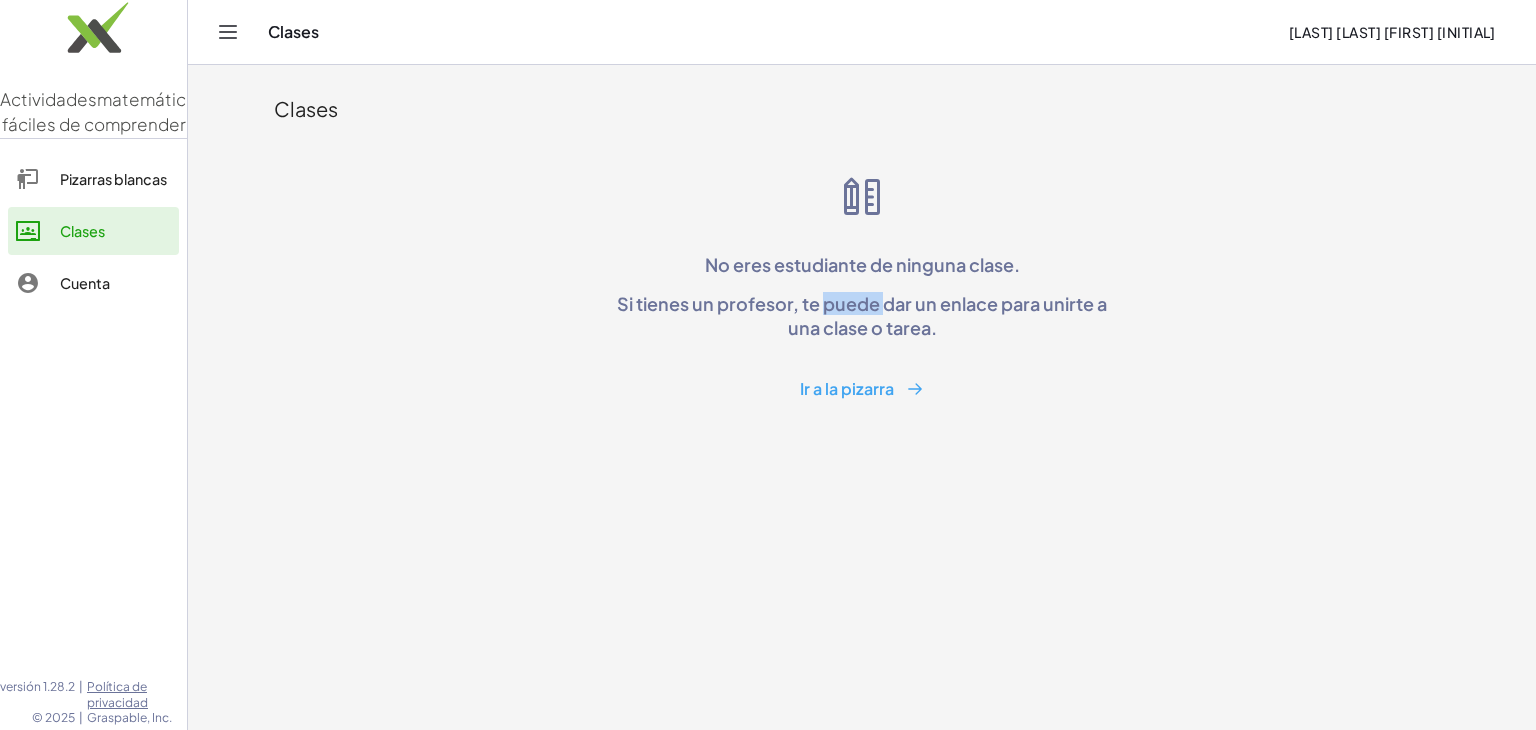 click on "Si tienes un profesor, te puede dar un enlace para unirte a una clase o tarea." at bounding box center [862, 315] 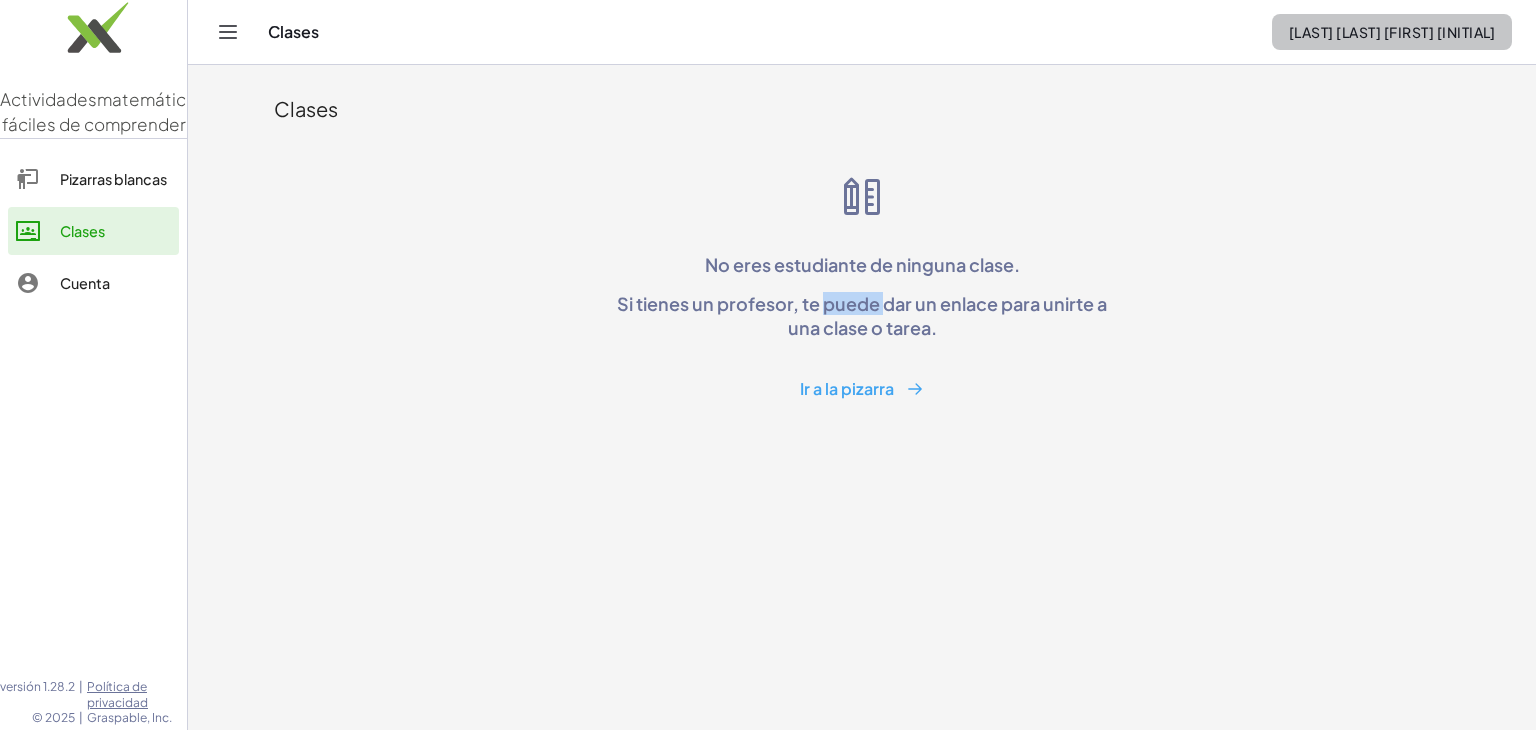 click on "RADA ALVARADO ANDREA ESTEFANIA SC24" at bounding box center [1392, 32] 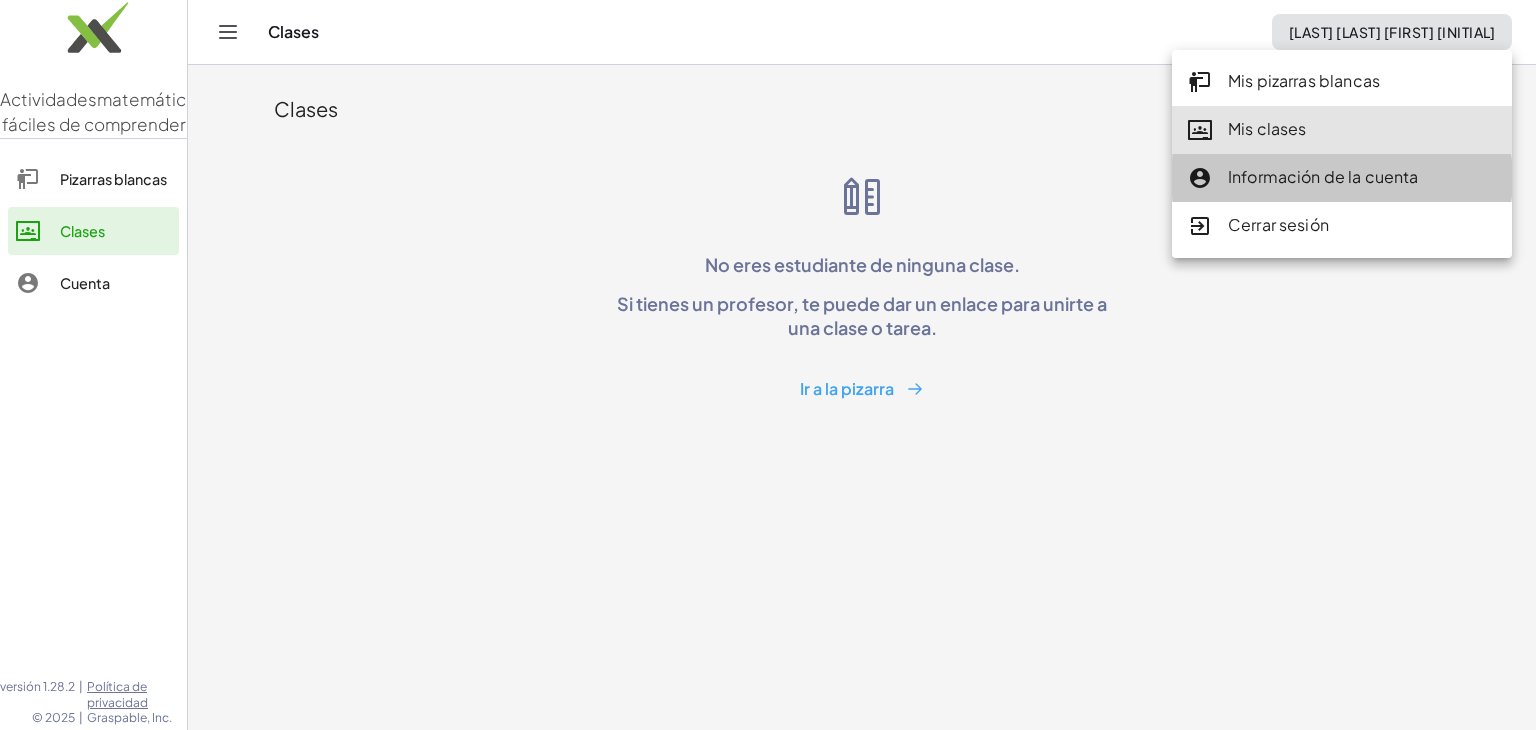 click on "Información de la cuenta" at bounding box center (1323, 176) 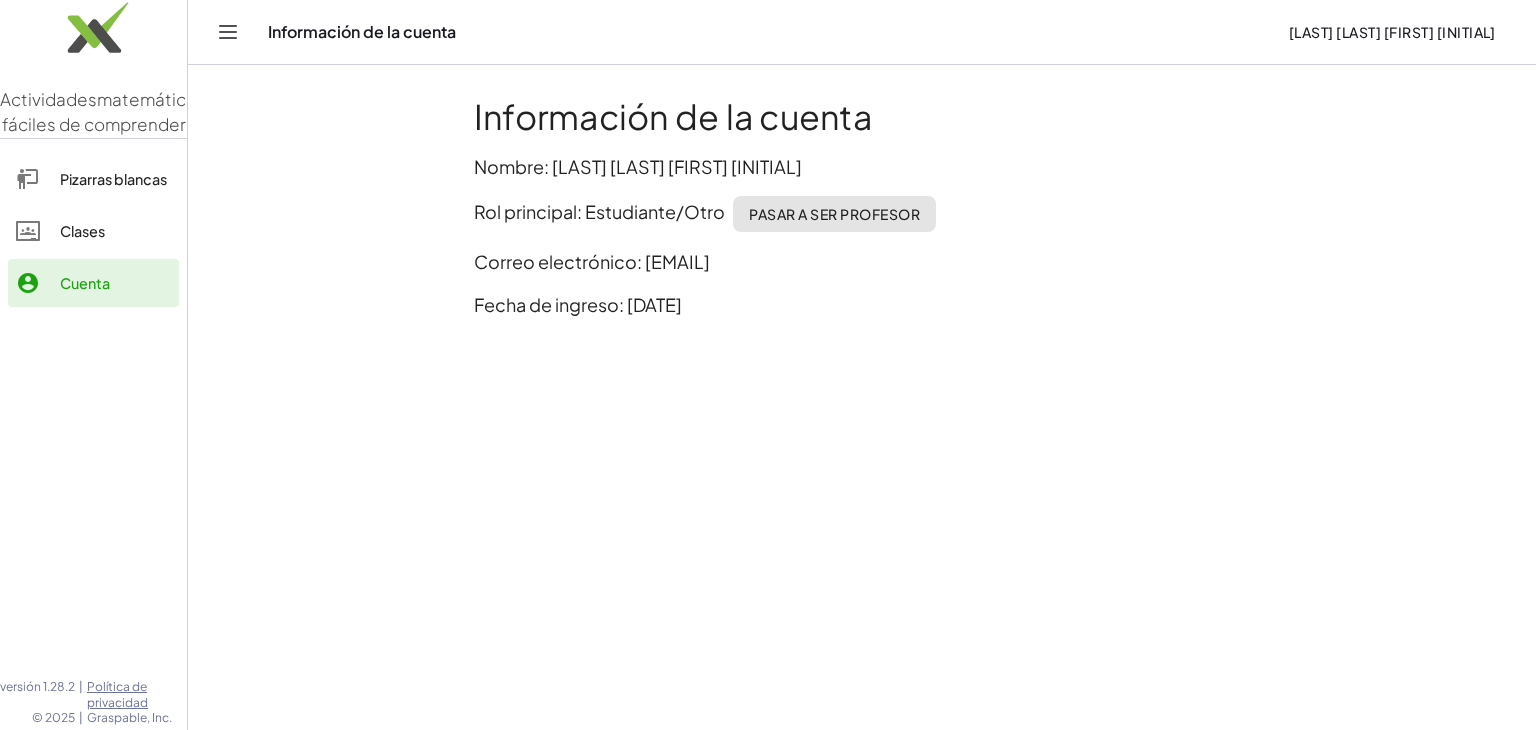 click 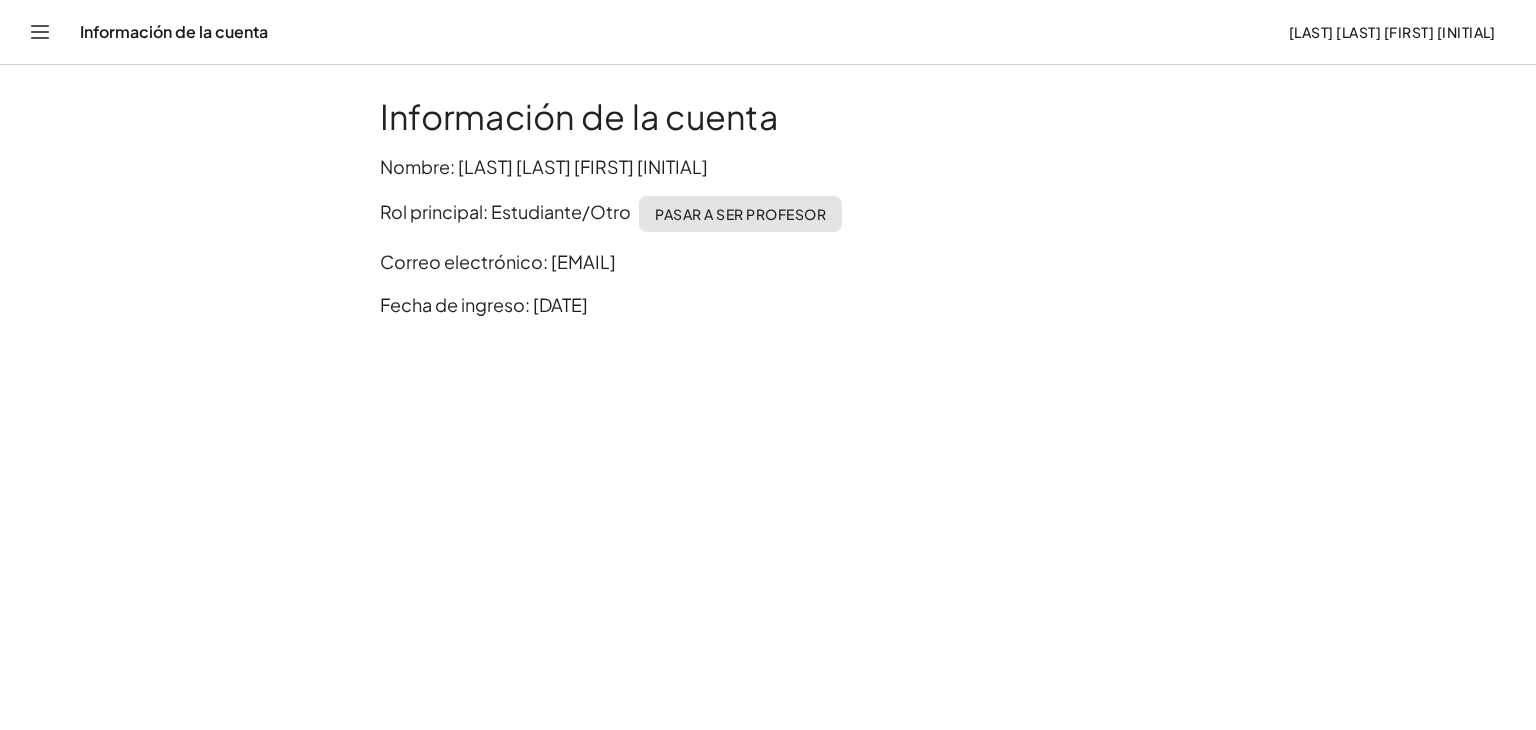 click 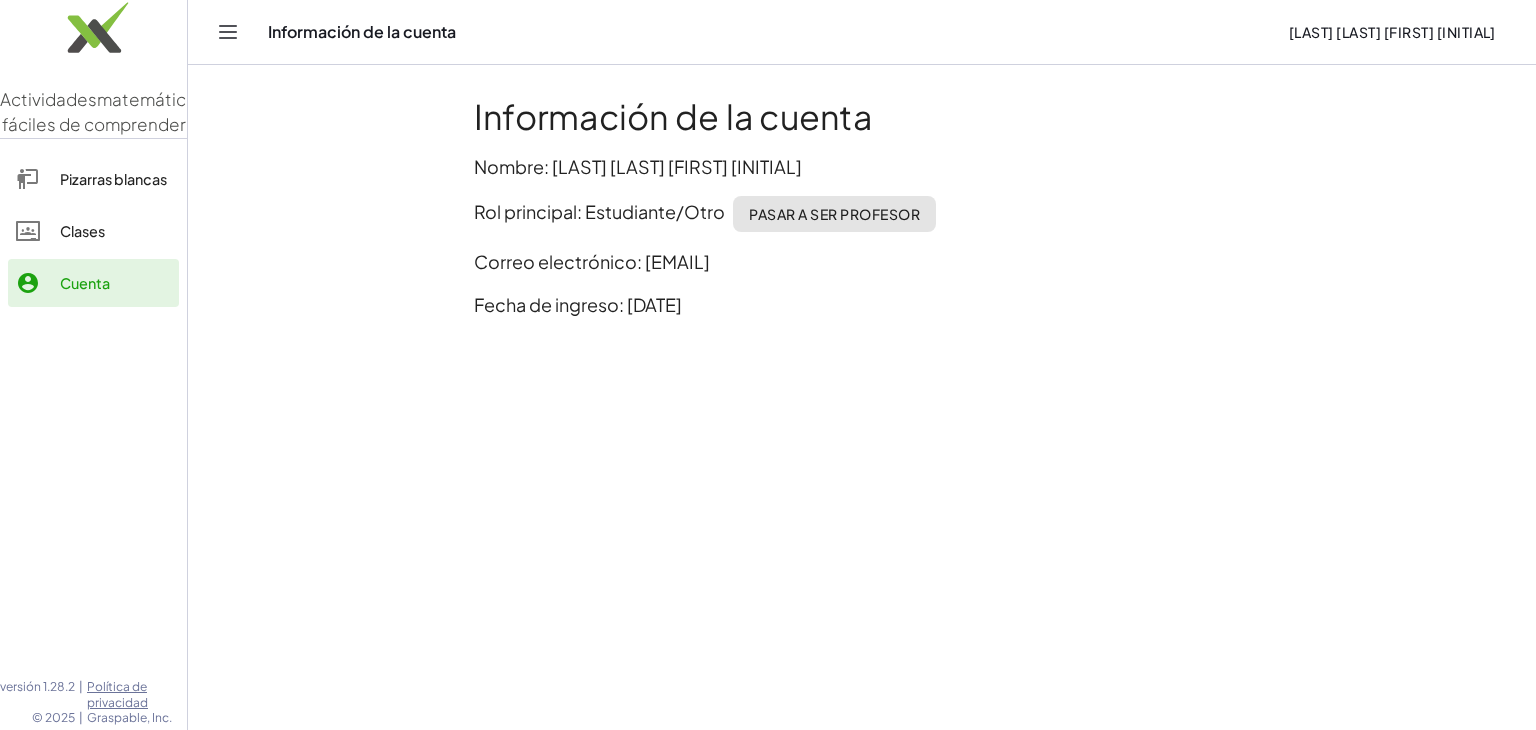 click on "Clases" at bounding box center (82, 231) 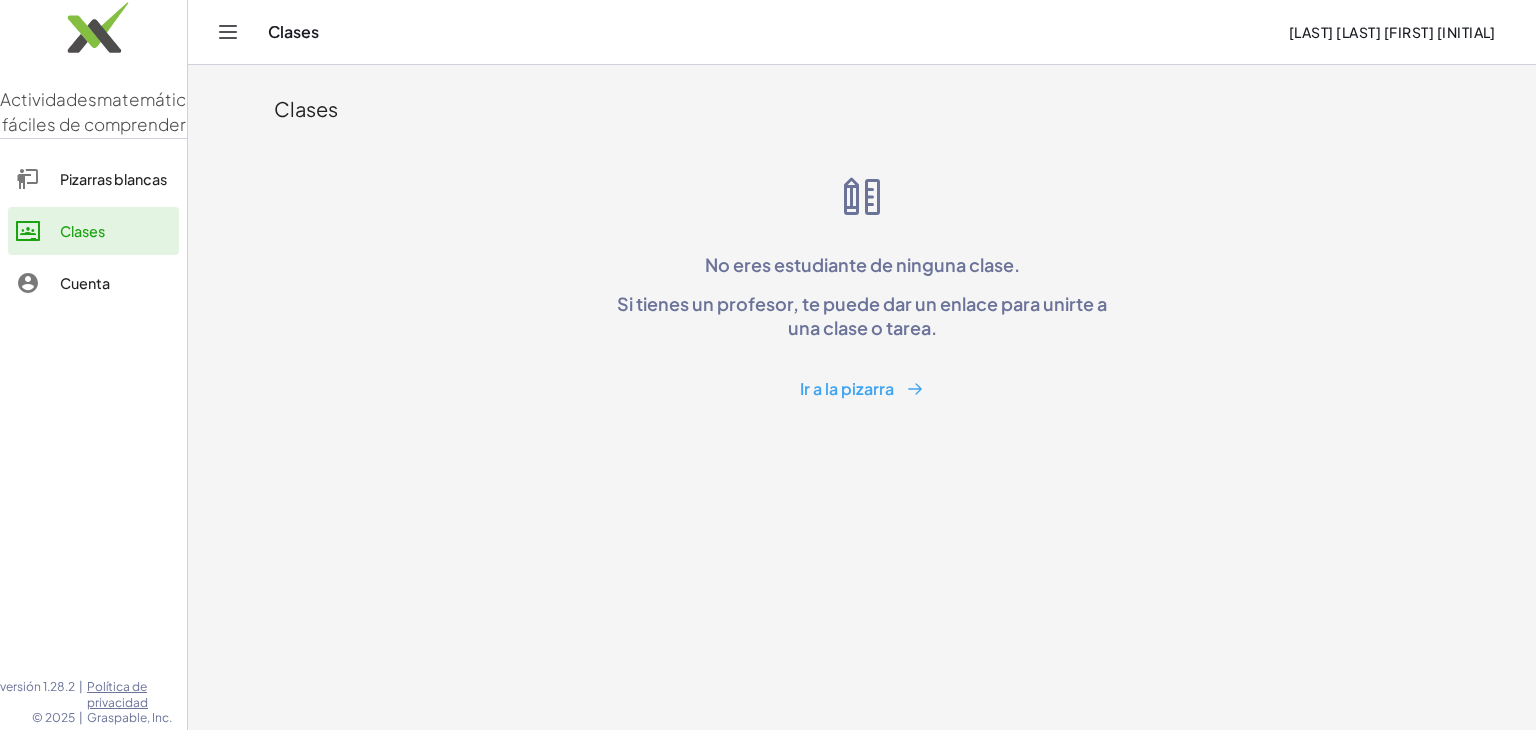 click on "Pizarras blancas" 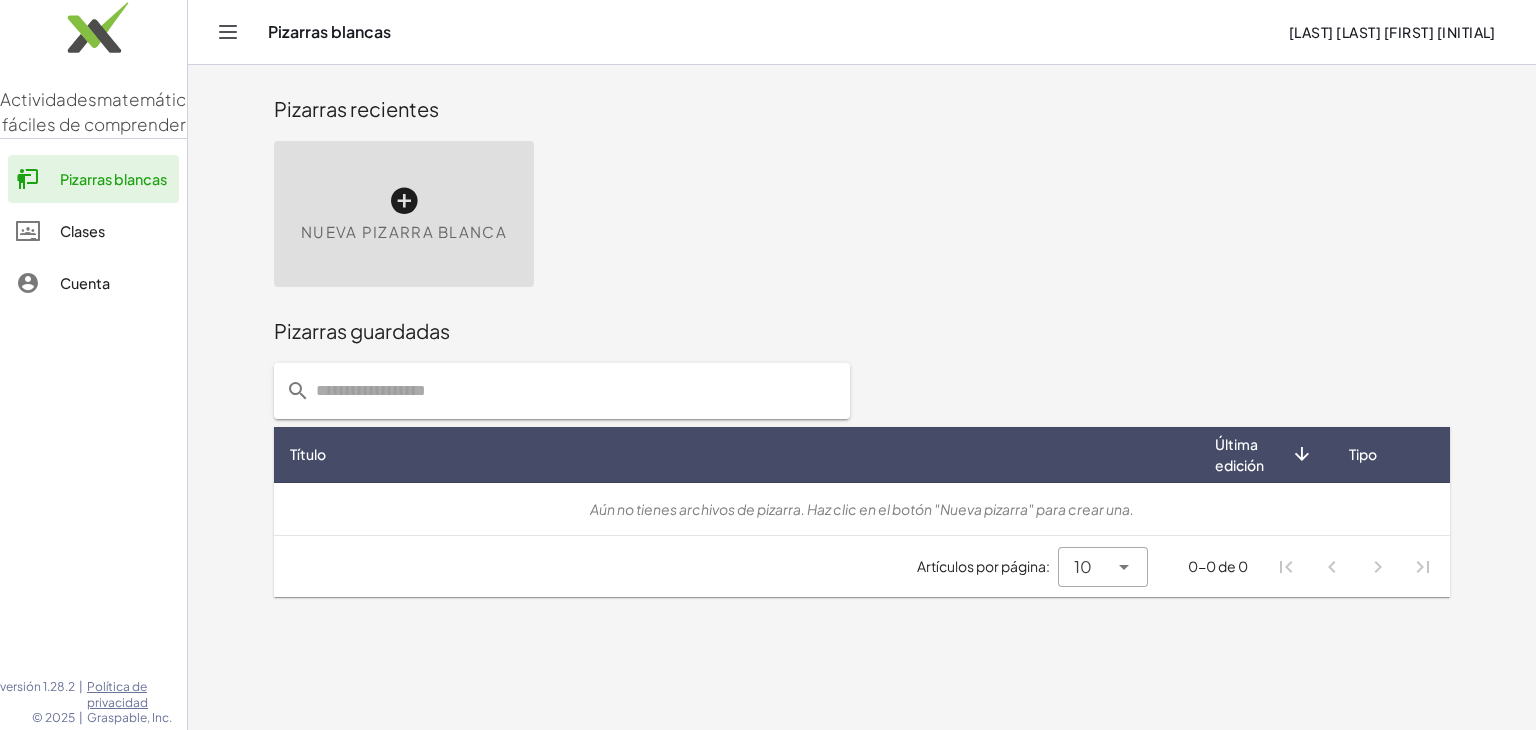 click on "RADA ALVARADO ANDREA ESTEFANIA SC24" at bounding box center (1392, 32) 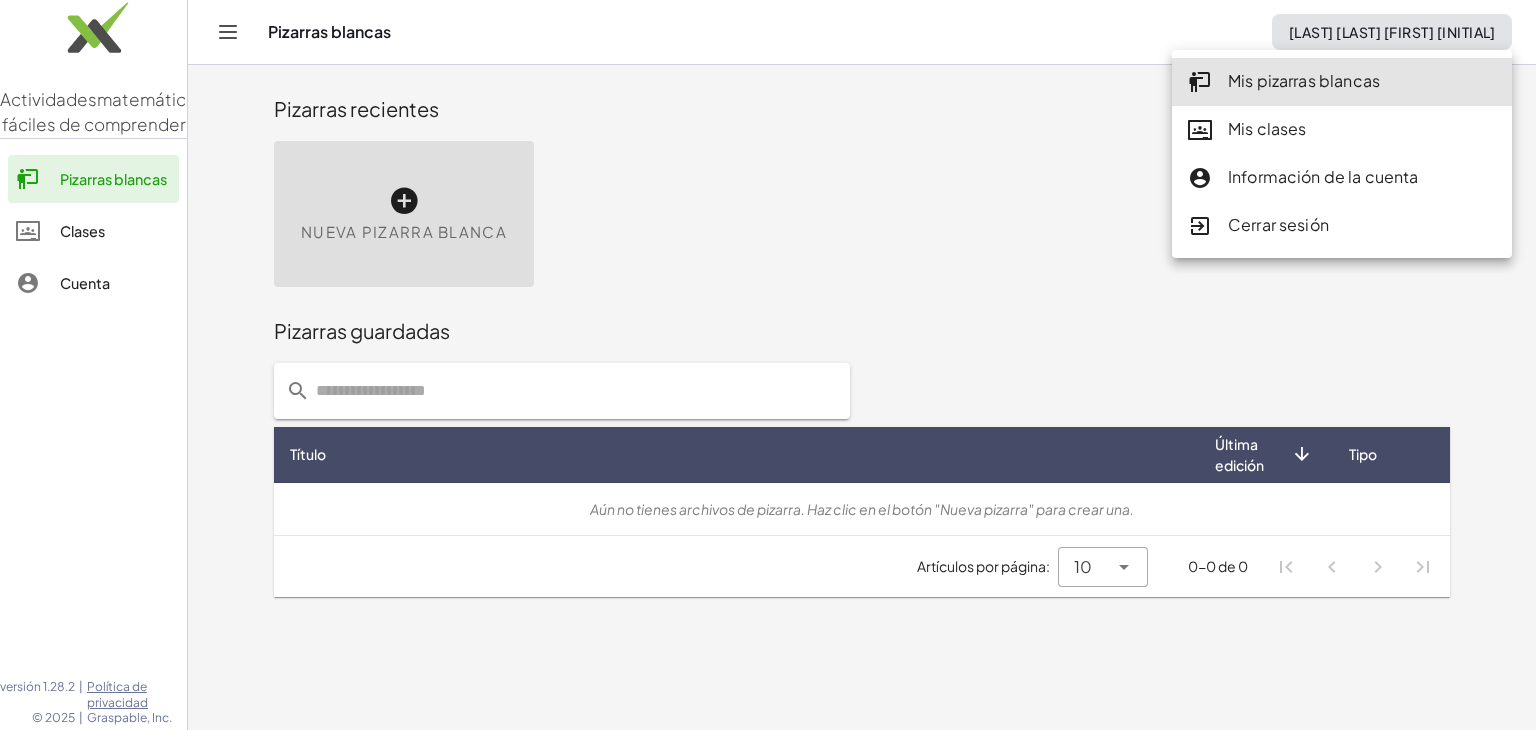 click on "Mis pizarras blancas" at bounding box center (1304, 80) 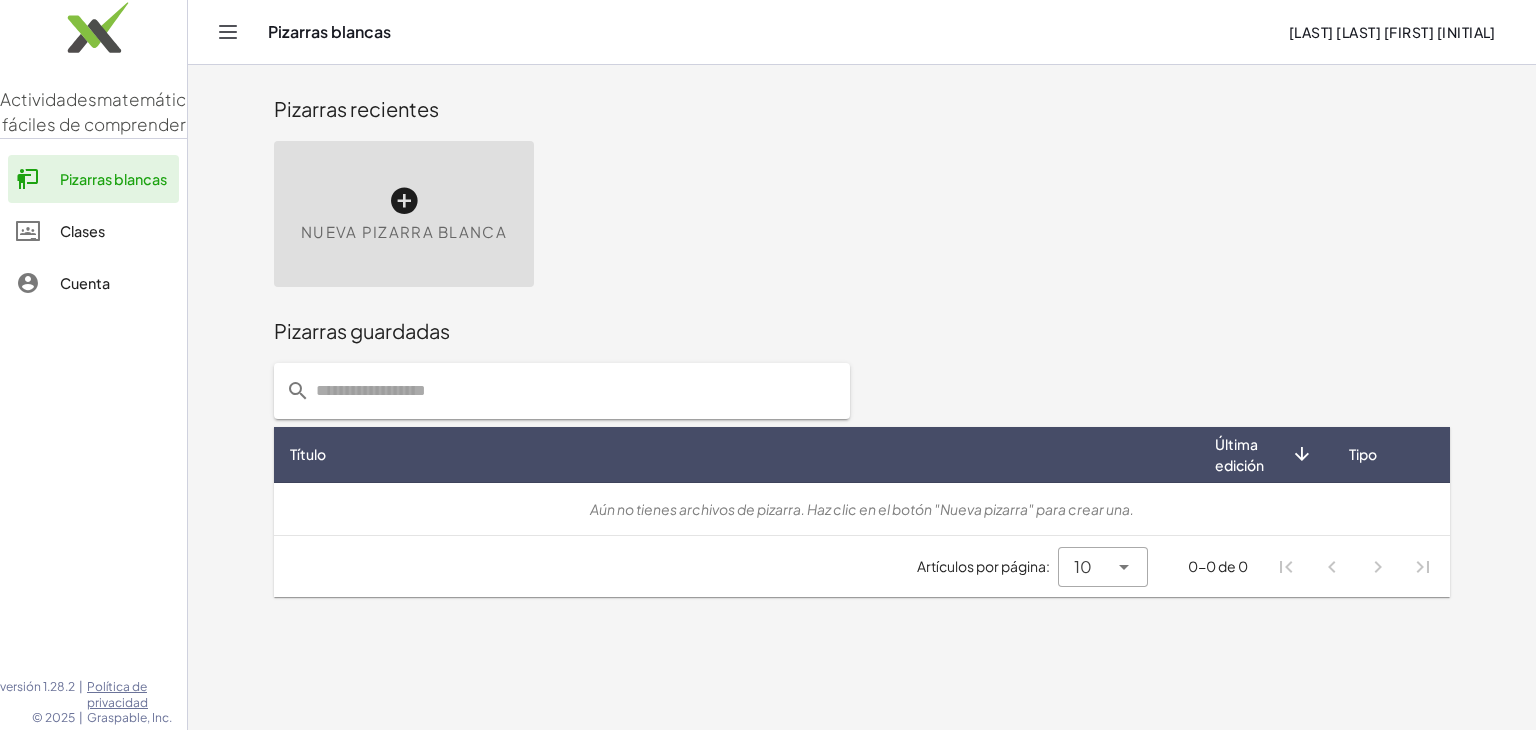 click at bounding box center [404, 201] 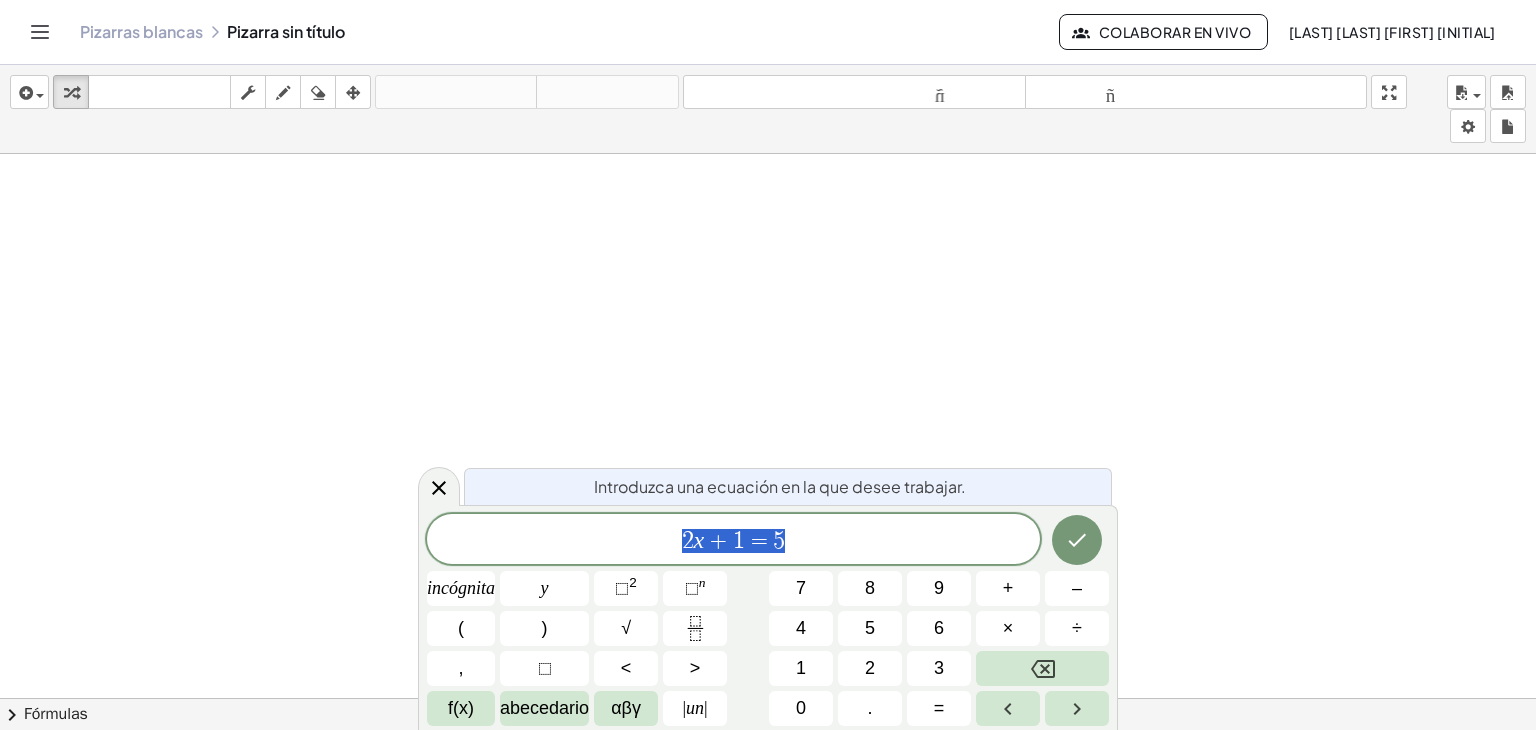 click on "Colaborar en vivo" at bounding box center [1175, 32] 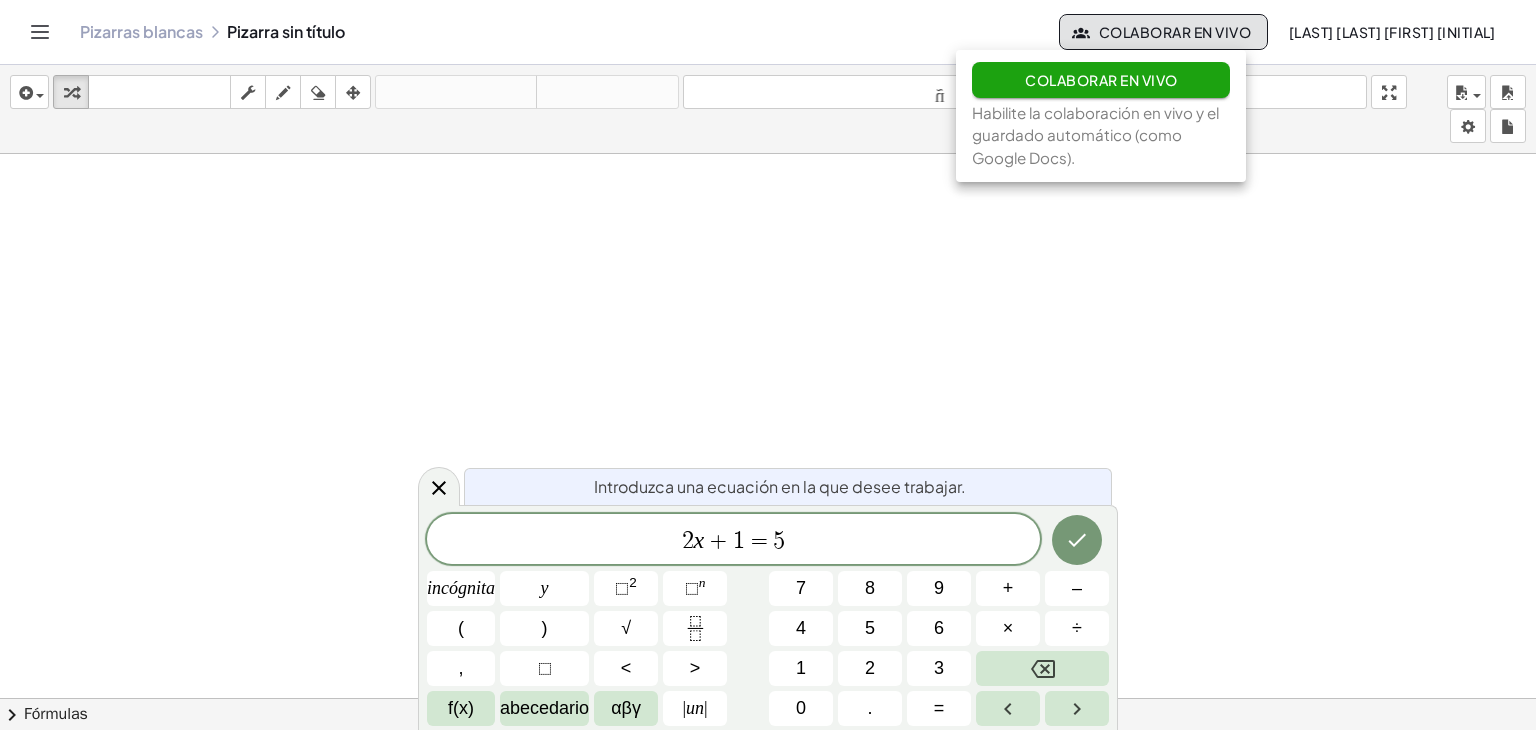 click on "Colaborar en vivo" at bounding box center [1175, 32] 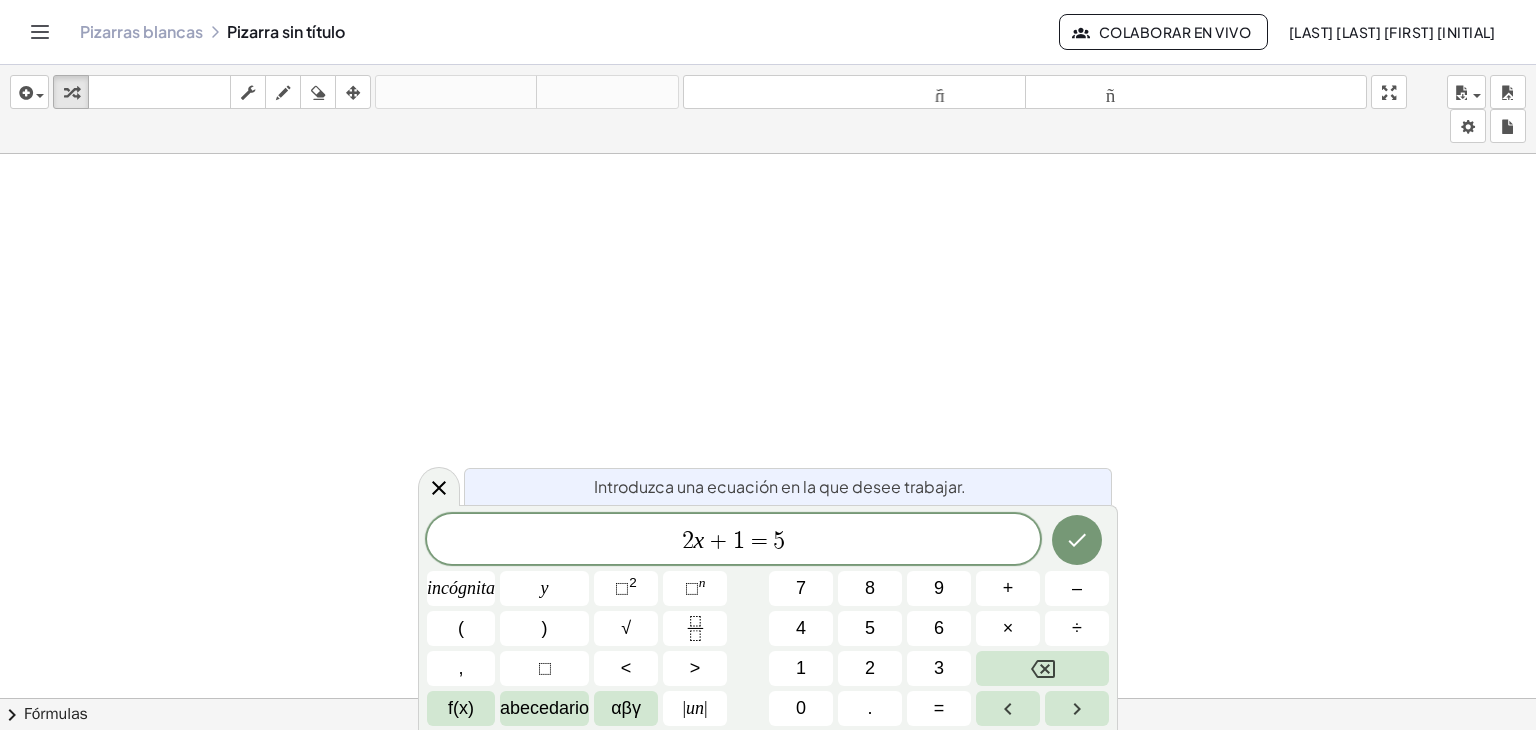 click on "RADA ALVARADO ANDREA ESTEFANIA SC24" at bounding box center [1392, 32] 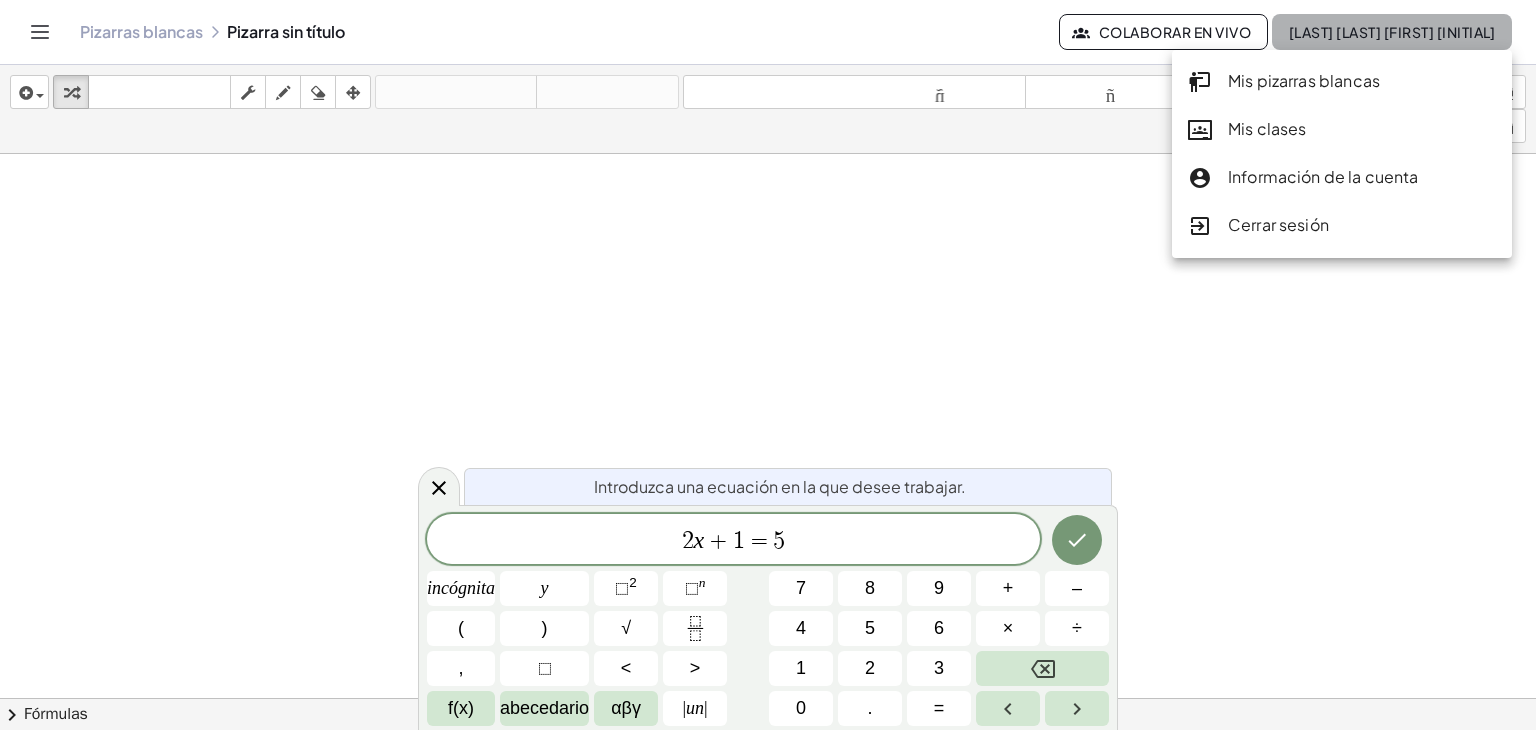 click on "RADA ALVARADO ANDREA ESTEFANIA SC24" at bounding box center [1392, 32] 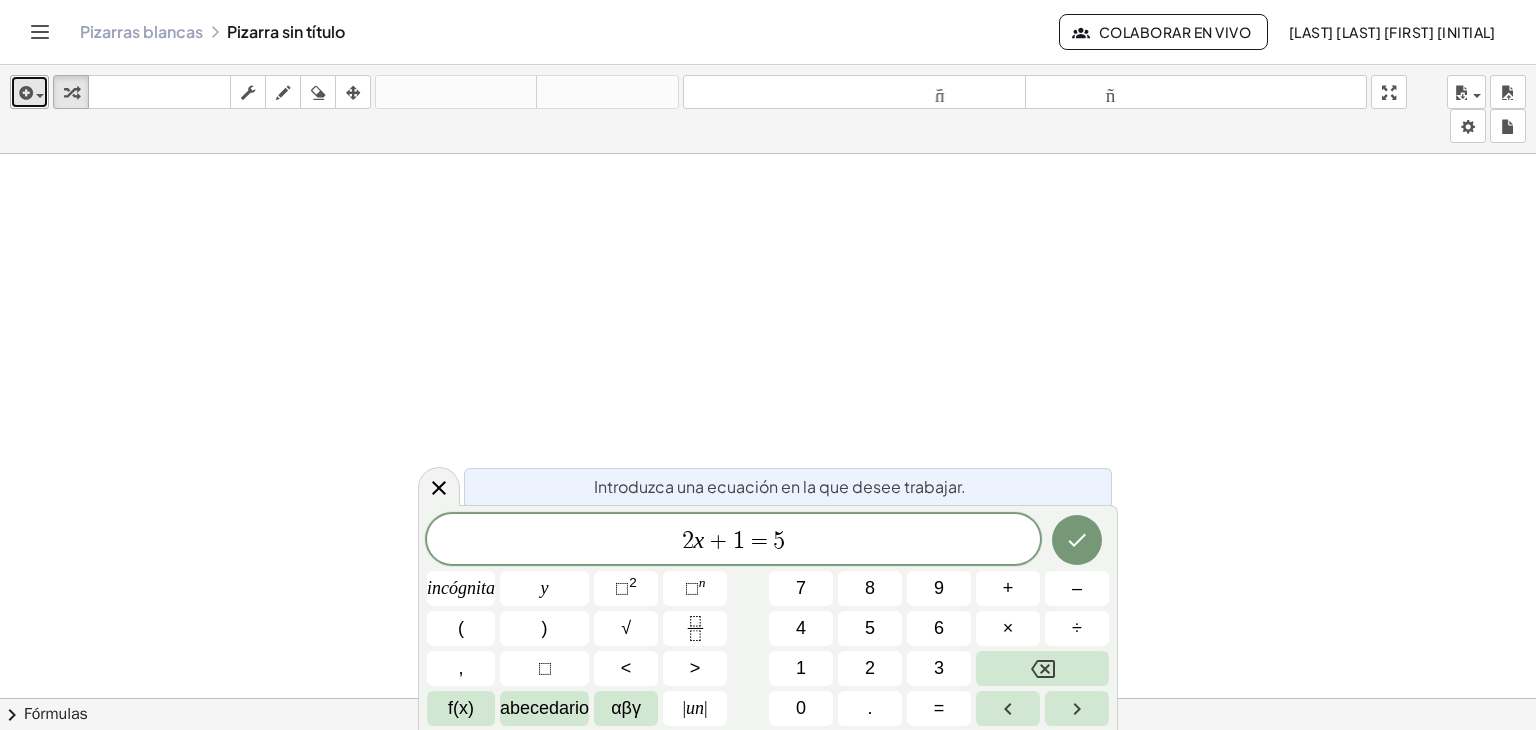 click at bounding box center [24, 93] 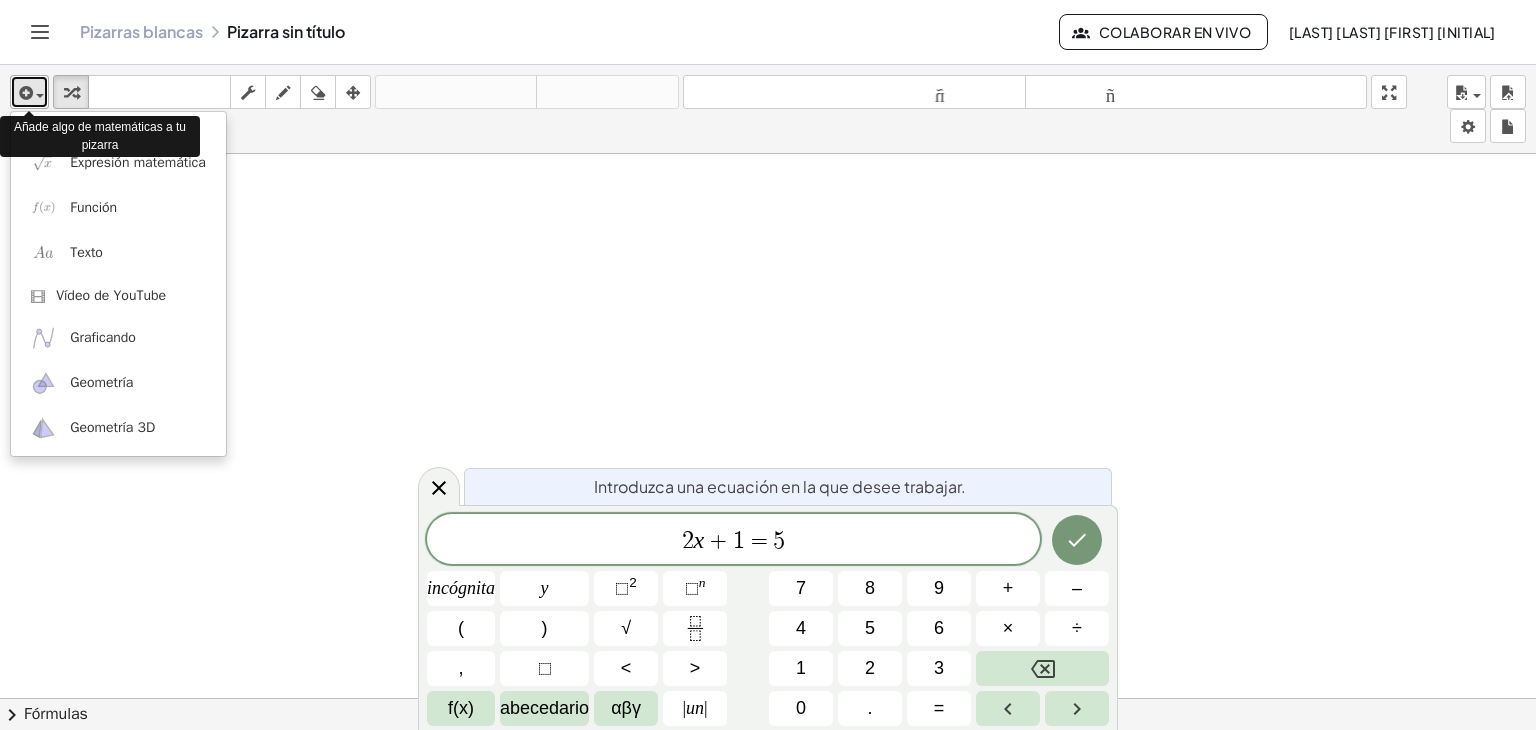 click at bounding box center (24, 93) 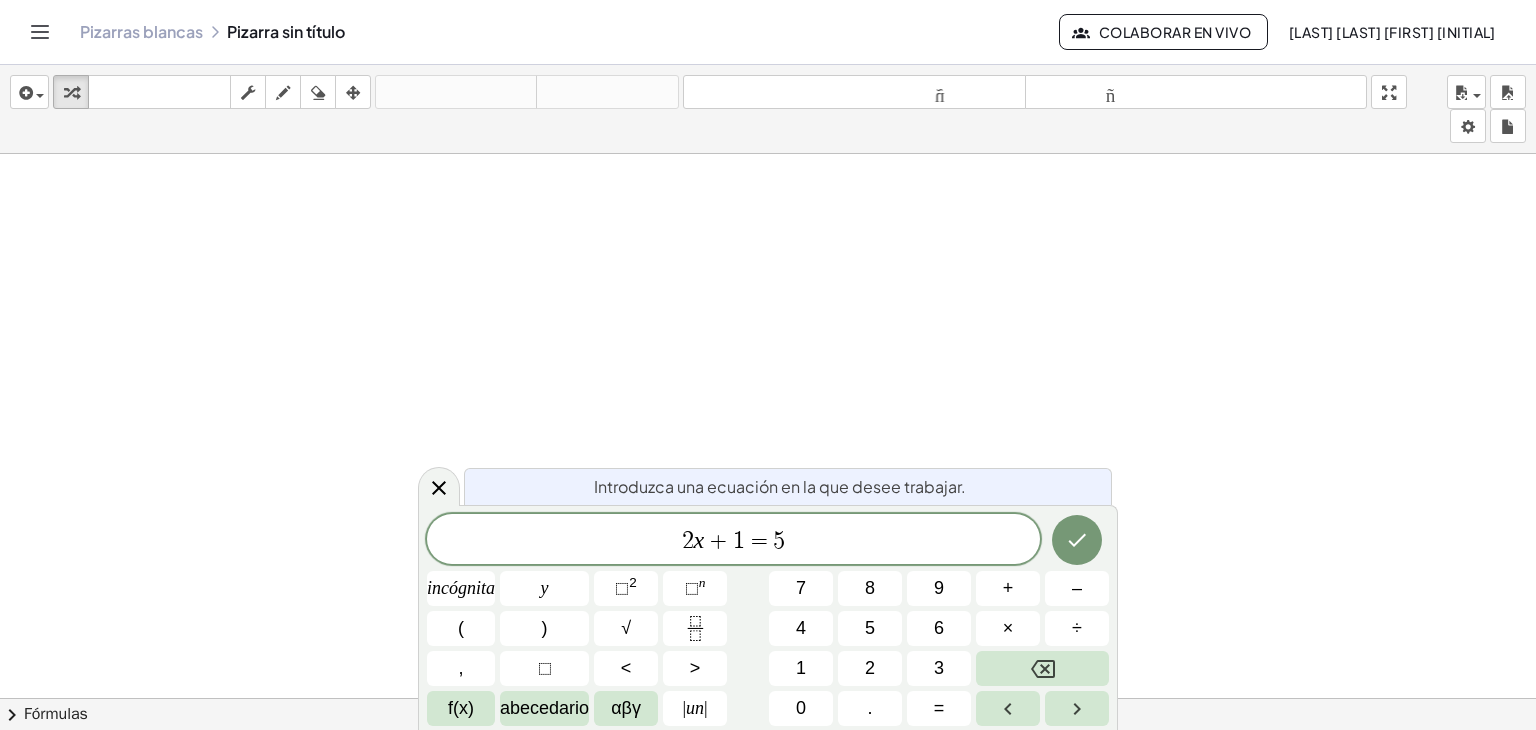 click 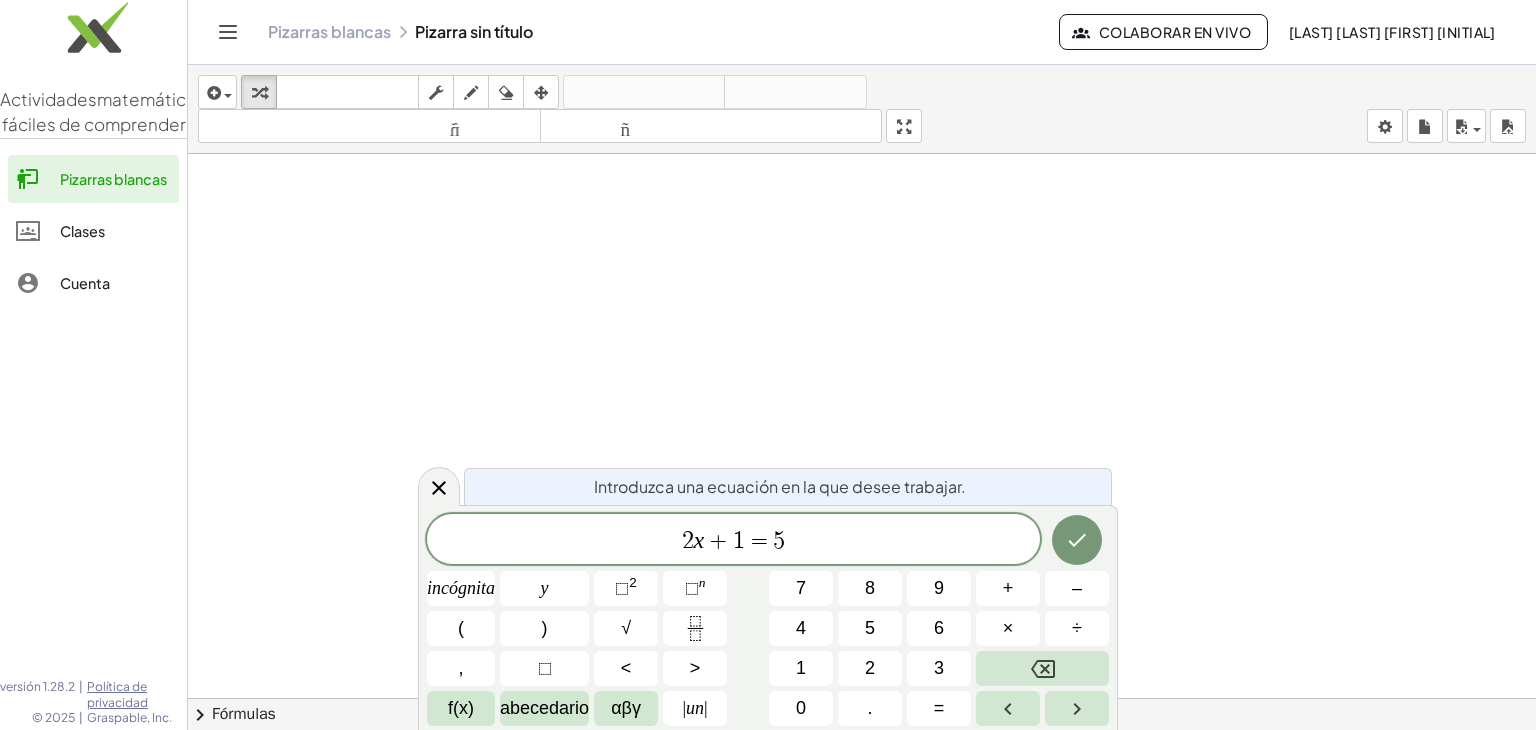 click on "Clases" 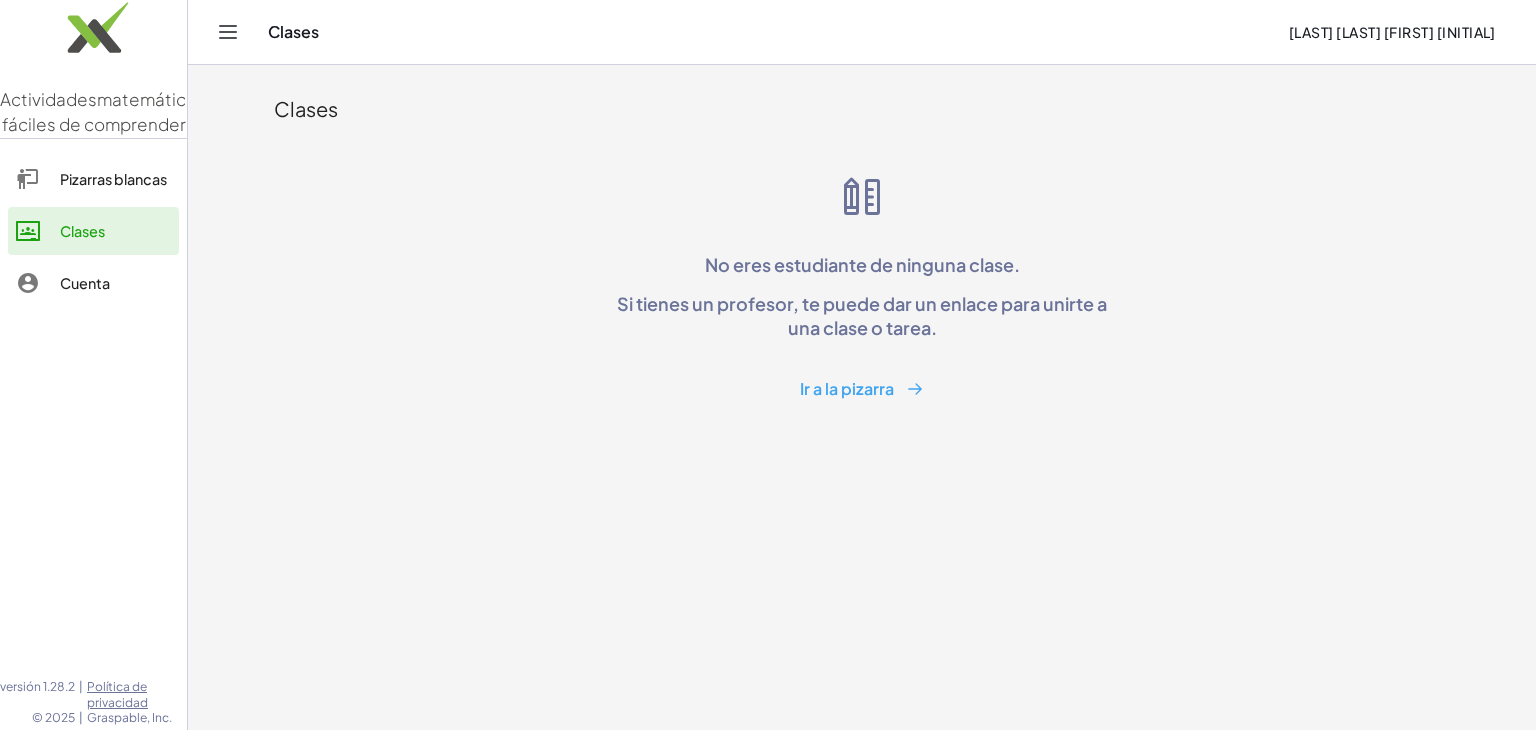 click on "Ir a la pizarra" at bounding box center [862, 389] 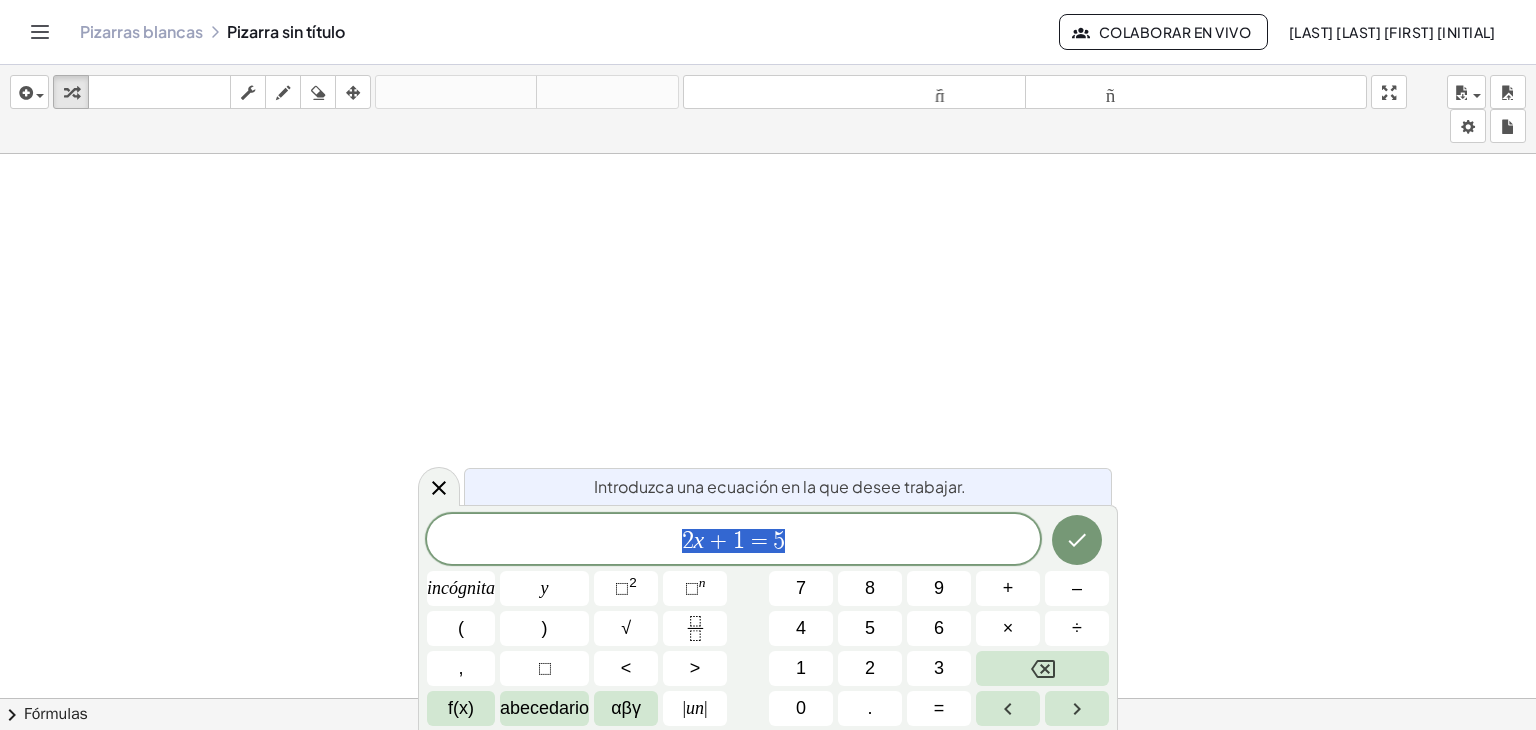 click on "Pizarras blancas Pizarra sin título Colaborar en vivo RADA ALVARADO ANDREA ESTEFANIA SC24" at bounding box center [768, 32] 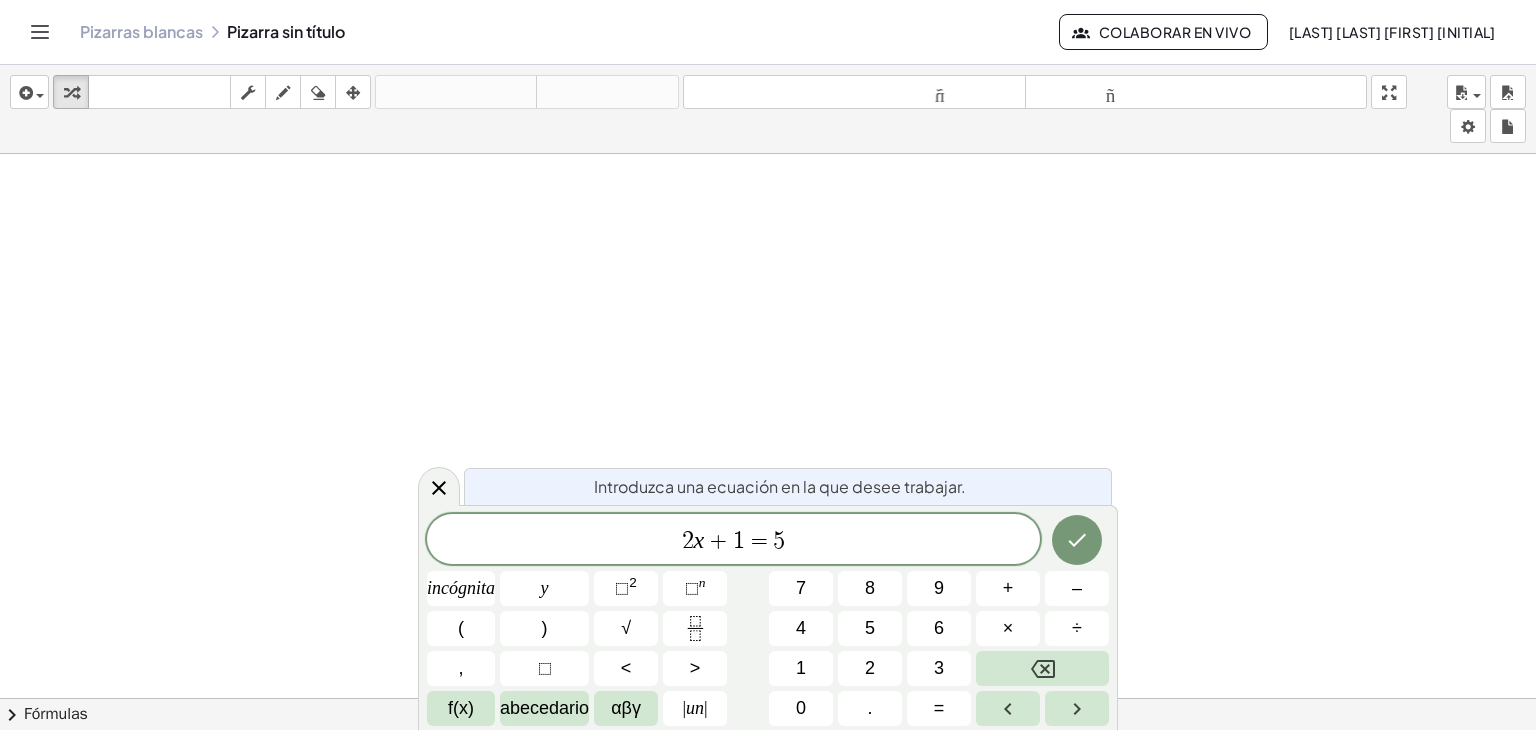 click on "RADA ALVARADO ANDREA ESTEFANIA SC24" at bounding box center [1392, 32] 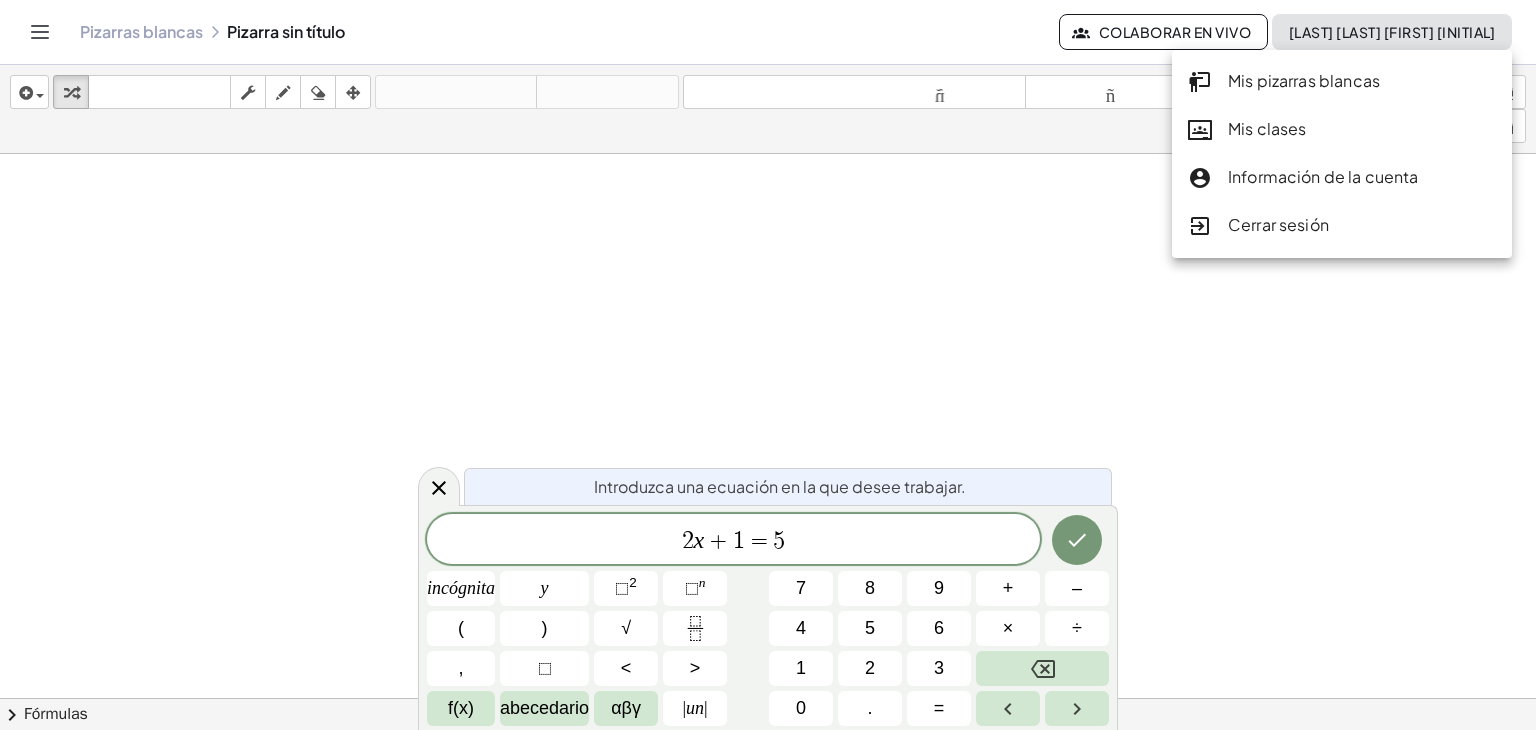 click on "Mis pizarras blancas" at bounding box center [1304, 80] 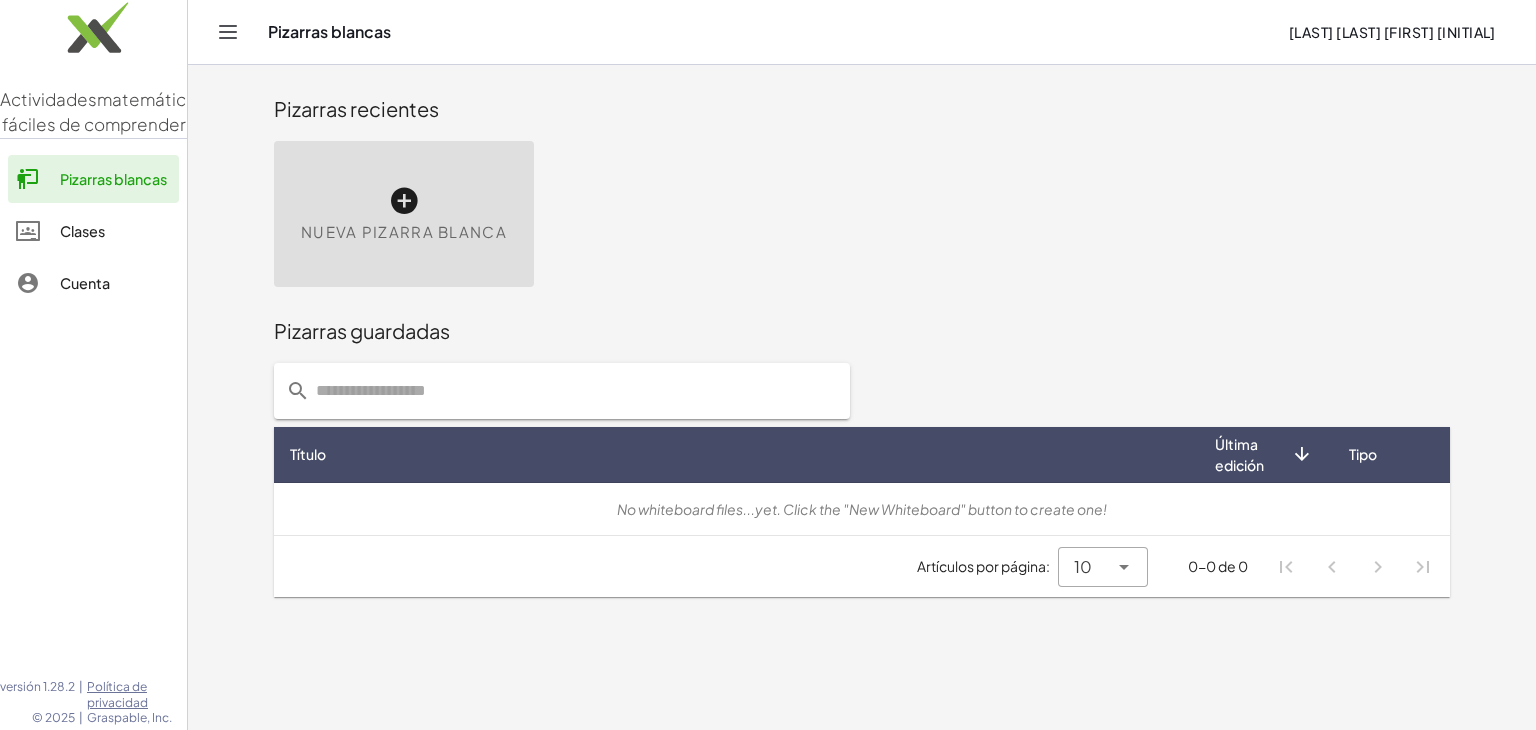 click on "RADA ALVARADO ANDREA ESTEFANIA SC24" at bounding box center [1392, 32] 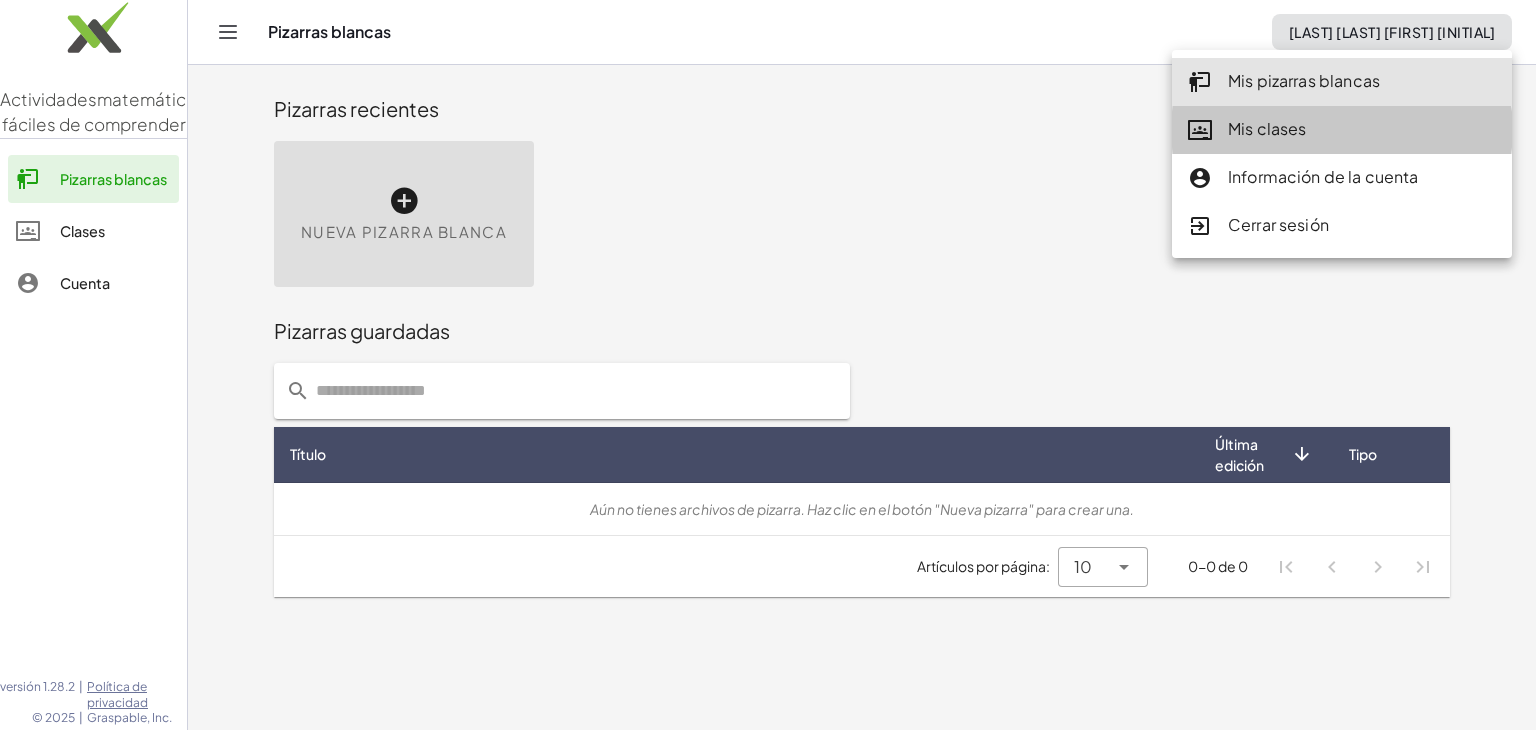 click on "Mis clases" 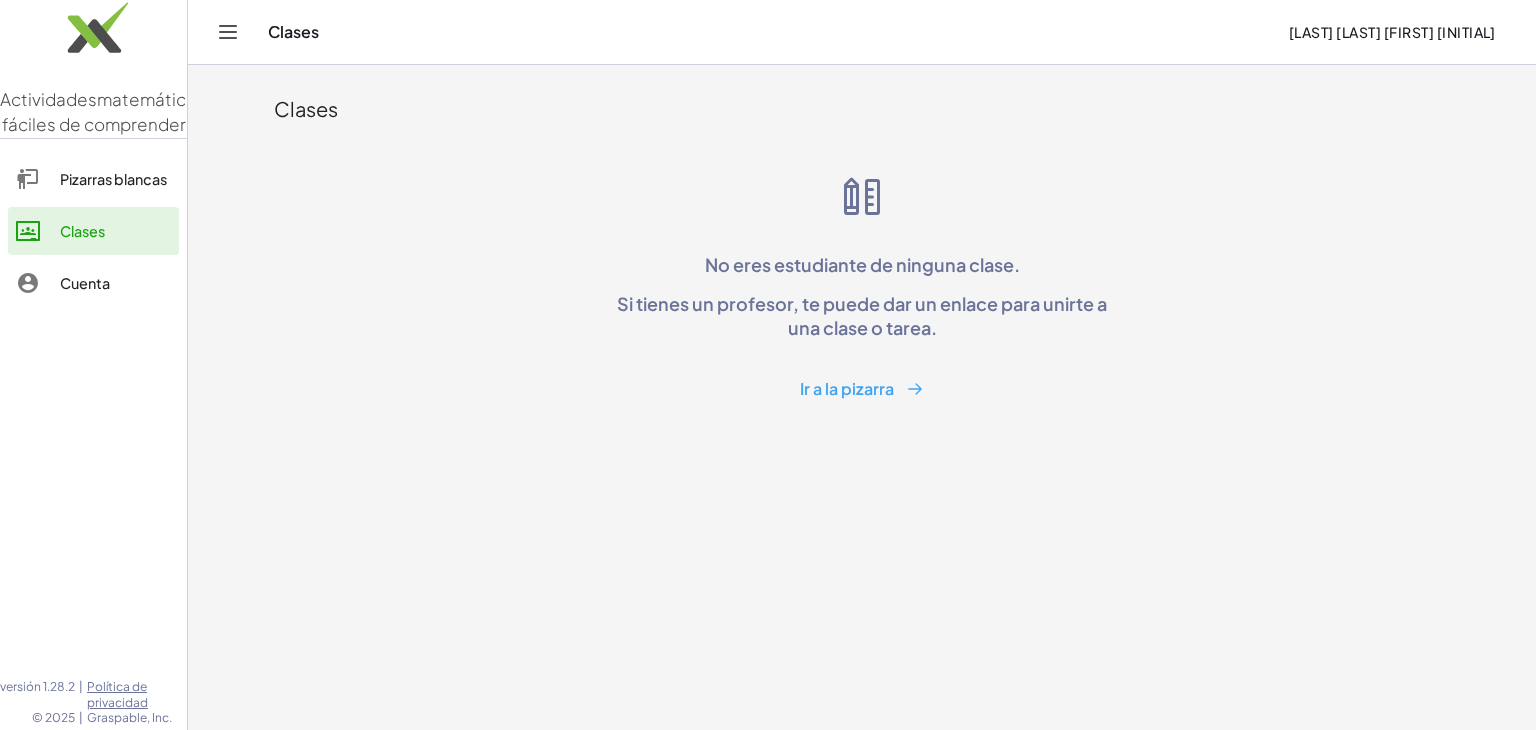 click on "No eres estudiante de ninguna clase." at bounding box center (862, 264) 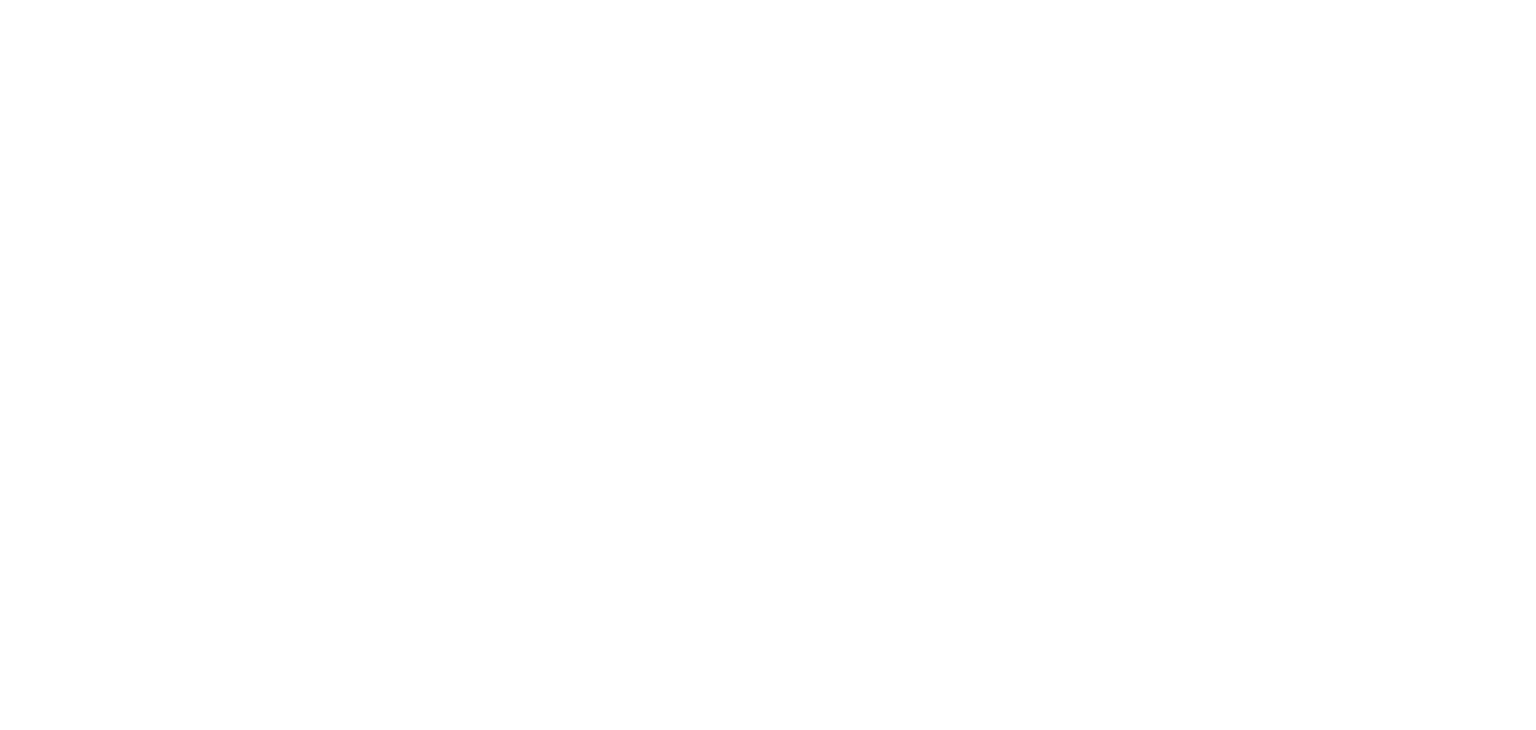 scroll, scrollTop: 0, scrollLeft: 0, axis: both 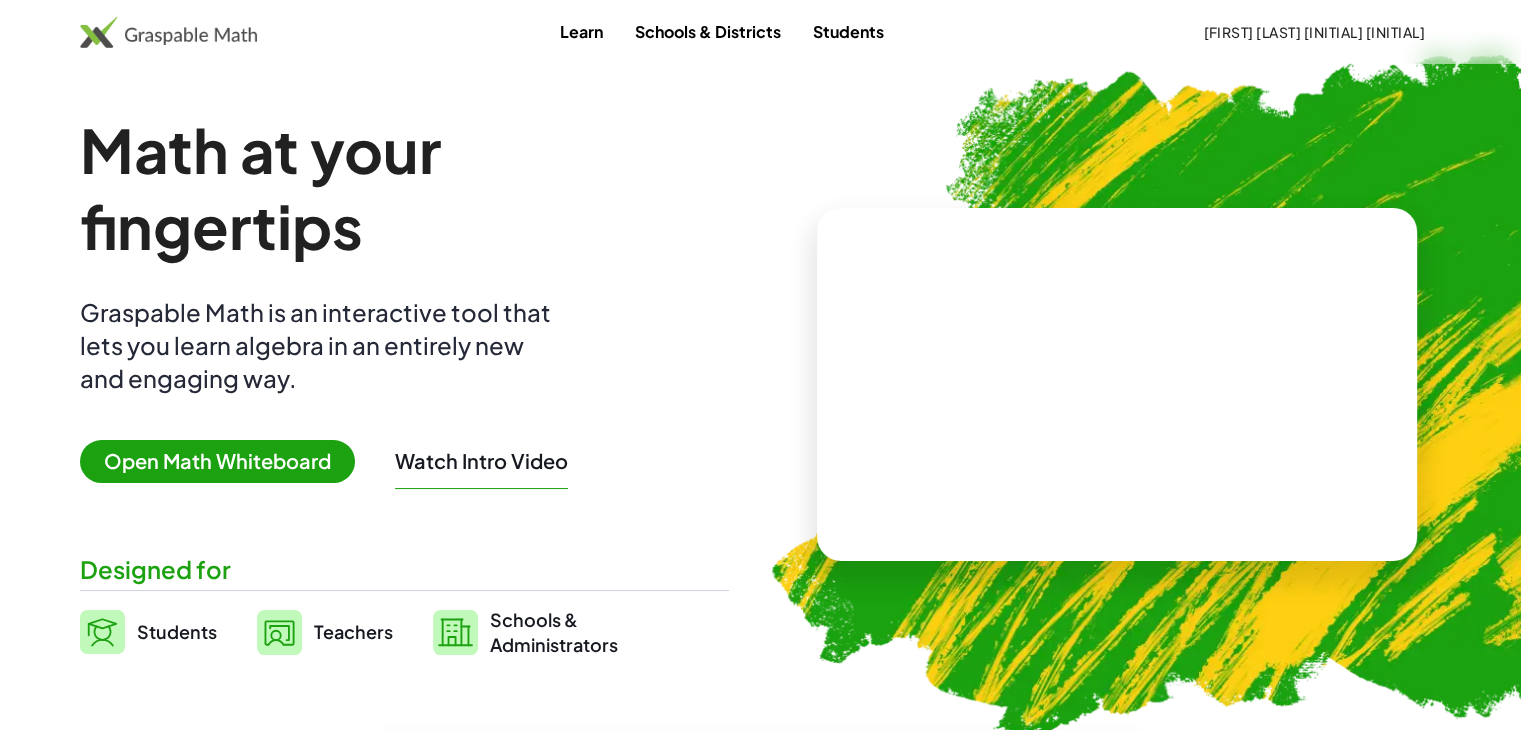 click on "Students" at bounding box center [848, 31] 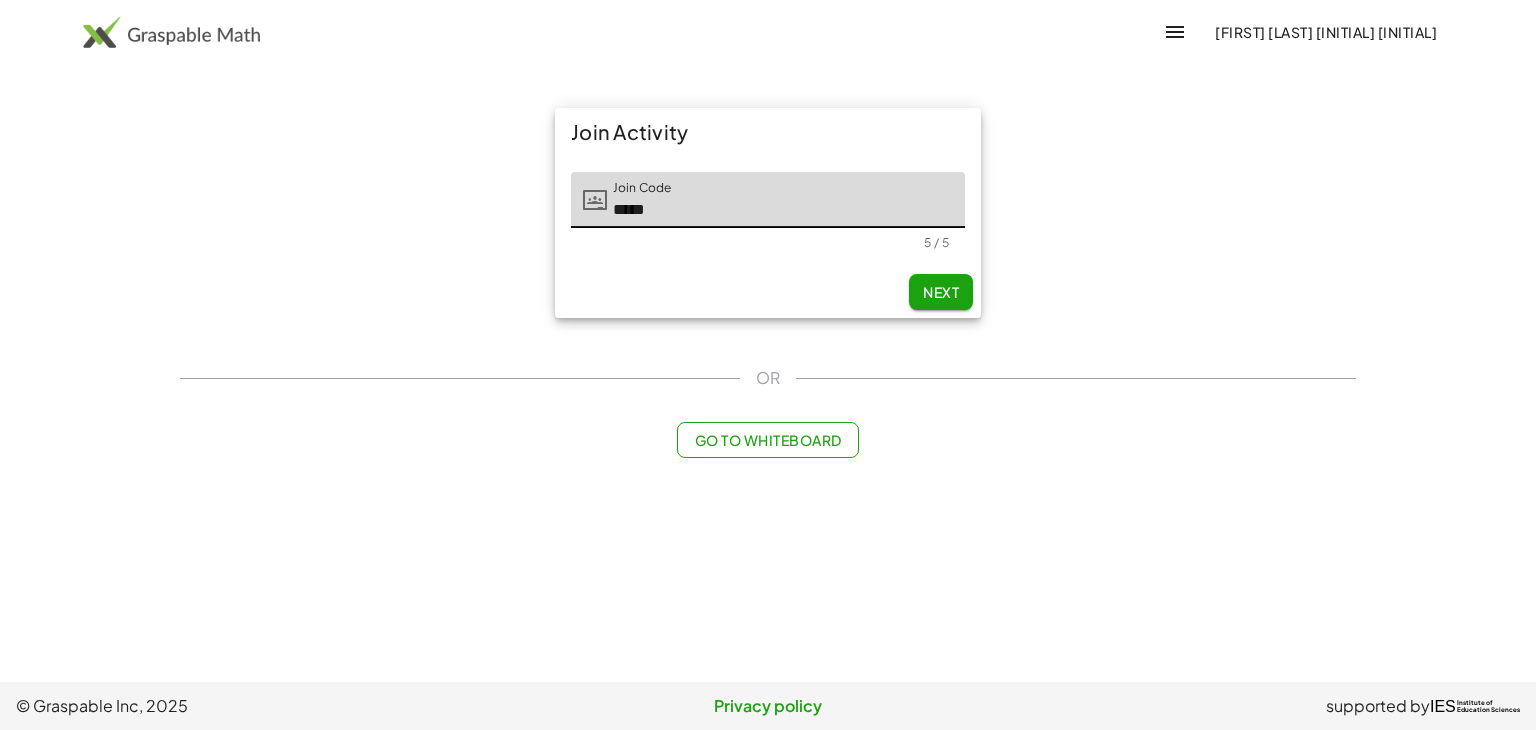 type on "*****" 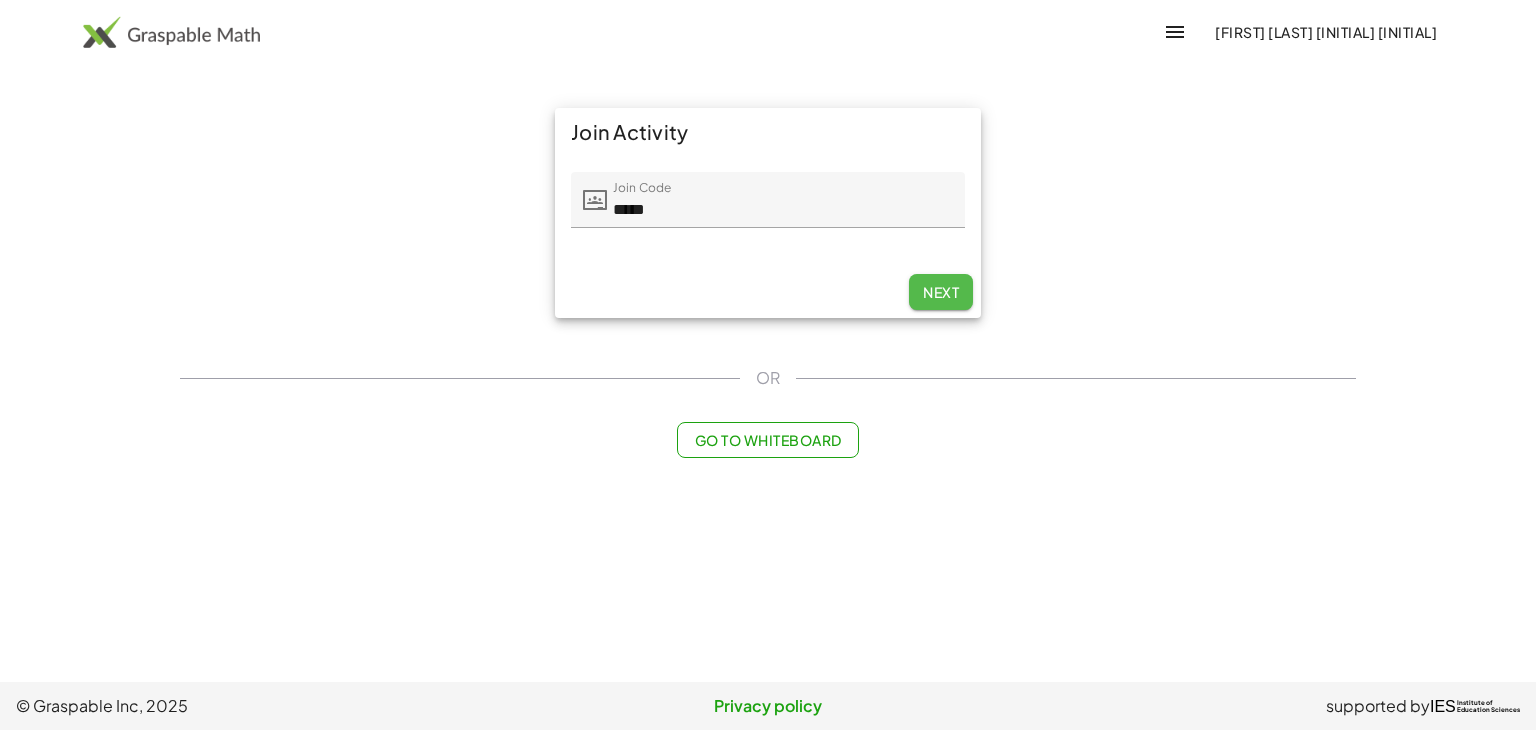 click on "Next" 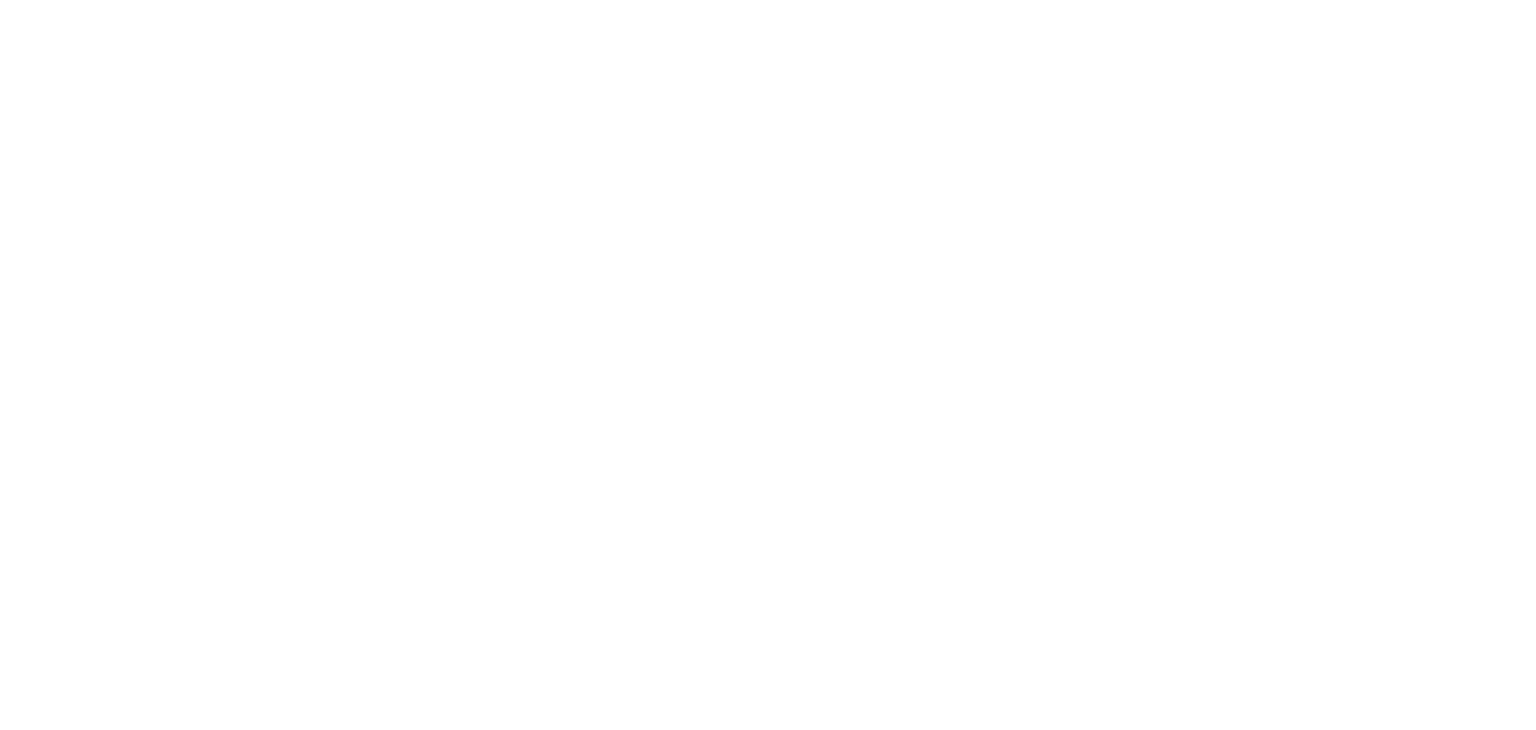 scroll, scrollTop: 0, scrollLeft: 0, axis: both 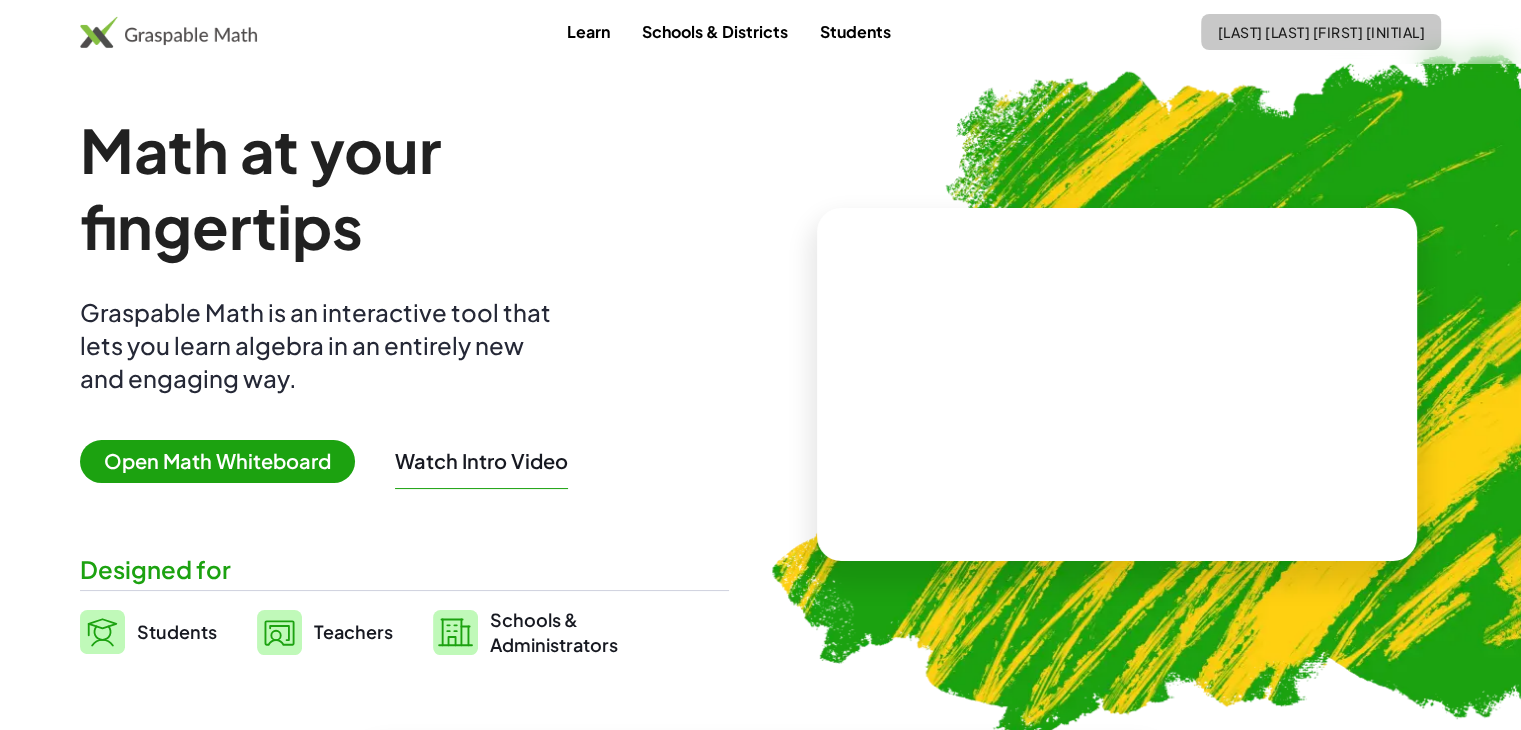 click on "[FIRST] [LAST] [INITIAL] [CODE]" at bounding box center [1321, 32] 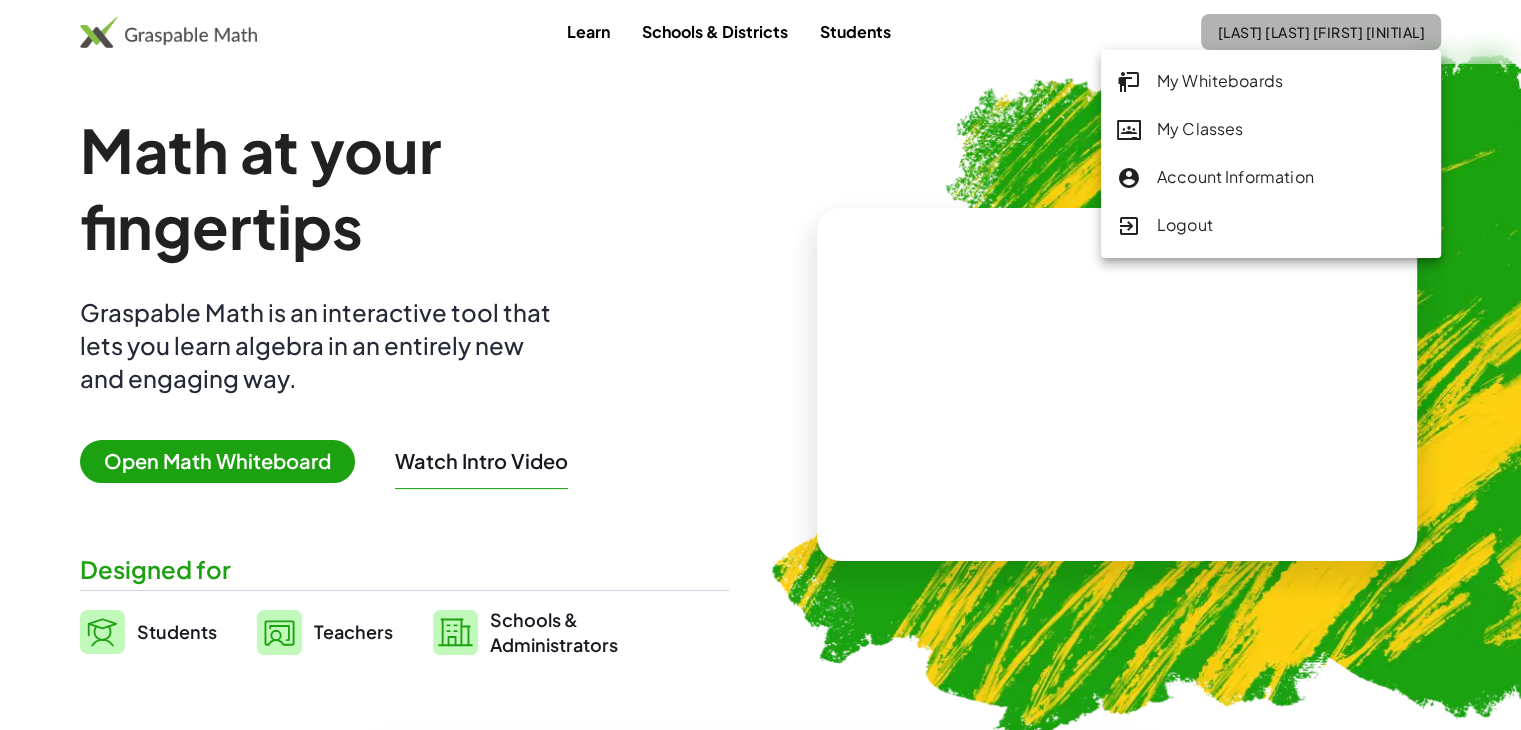 click on "[FIRST] [LAST] [INITIAL] [CODE]" at bounding box center (1321, 32) 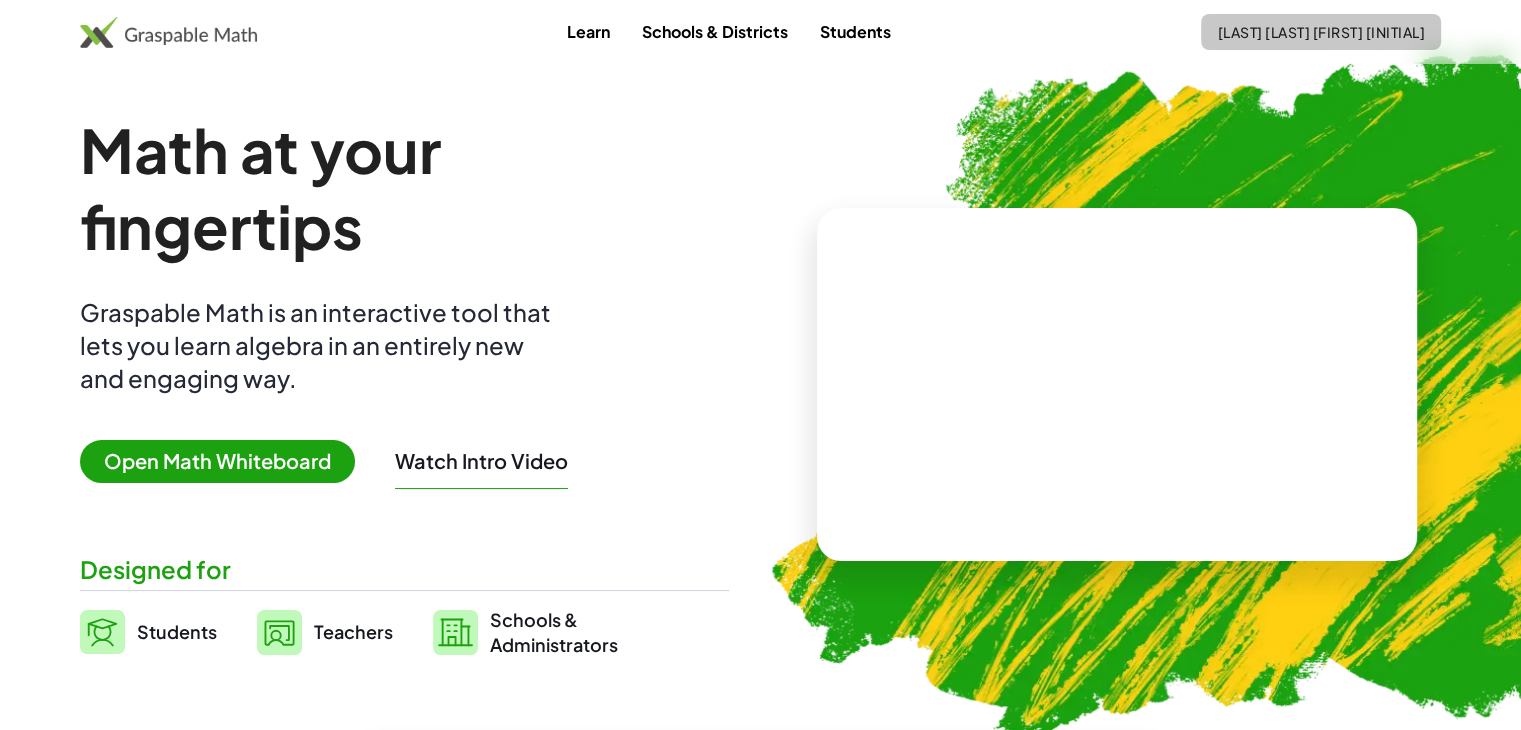 click on "[FIRST] [LAST] [INITIAL] [CODE]" at bounding box center [1321, 32] 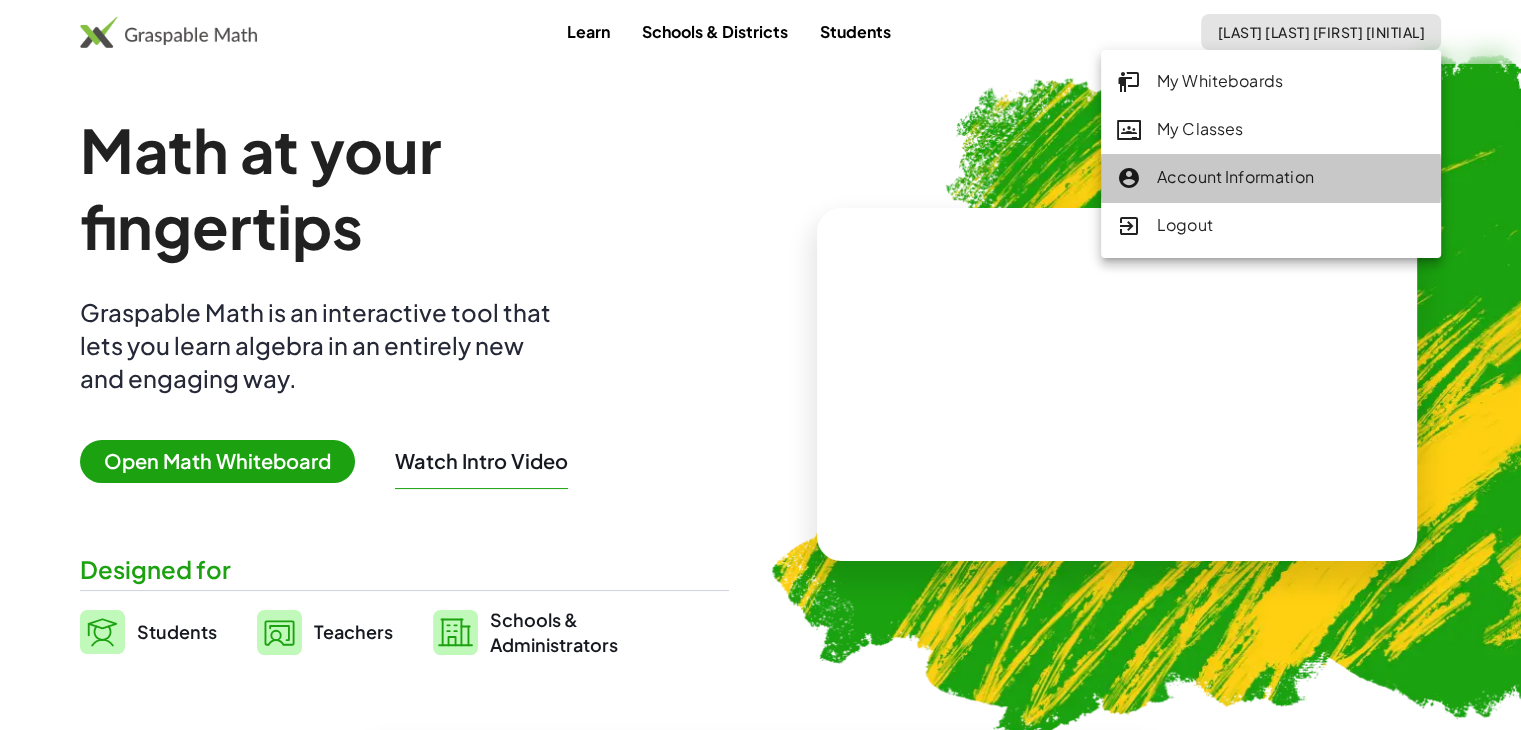 click on "Account Information" 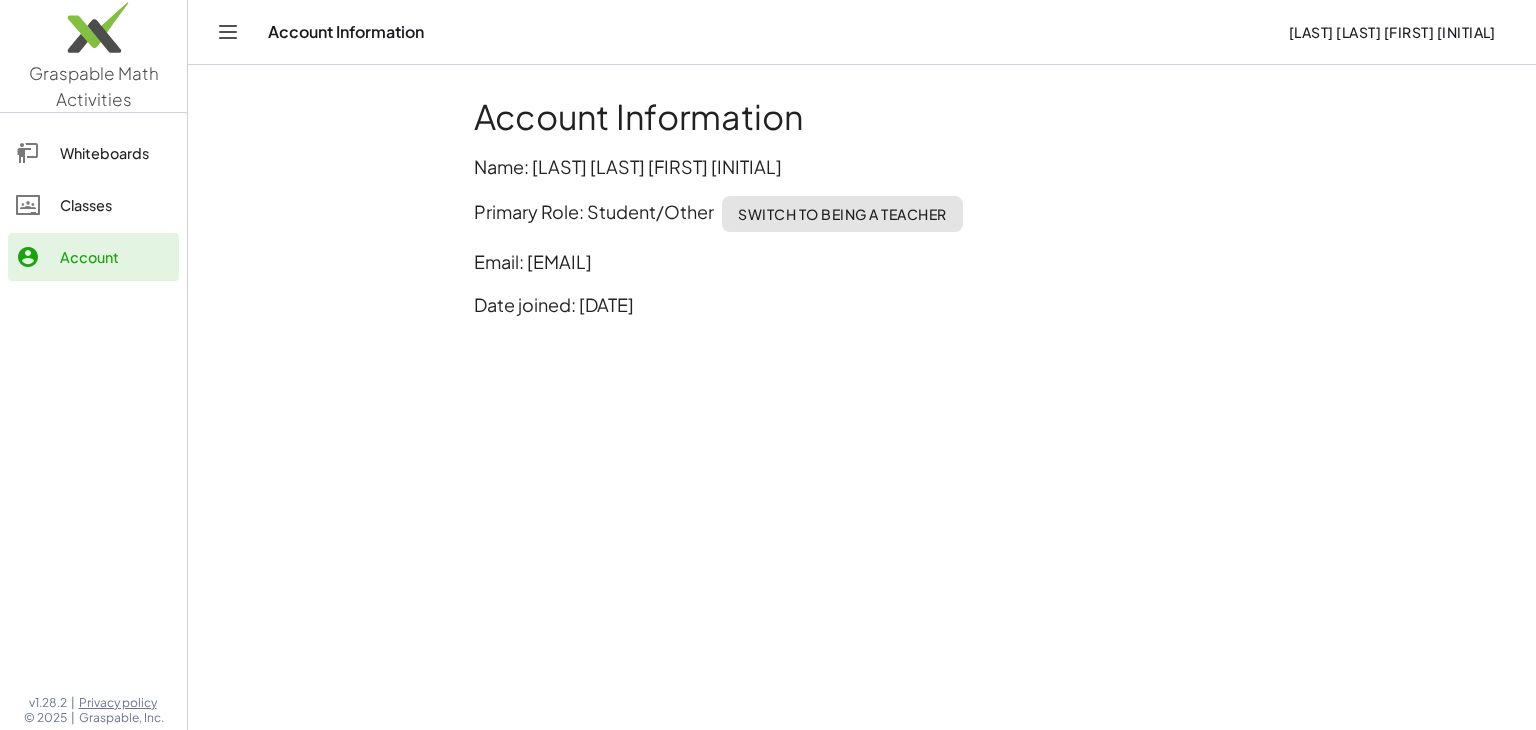 click on "Classes" 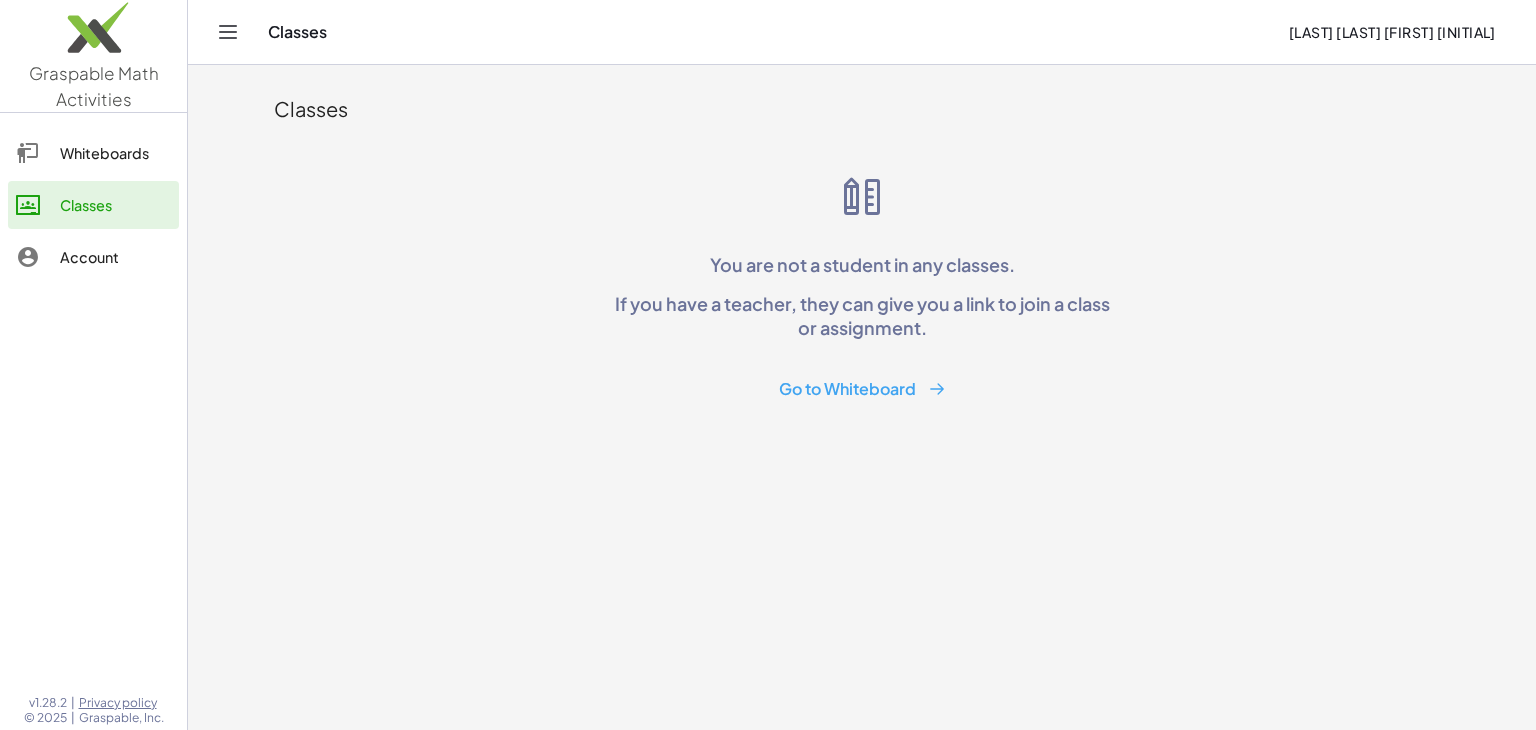 click 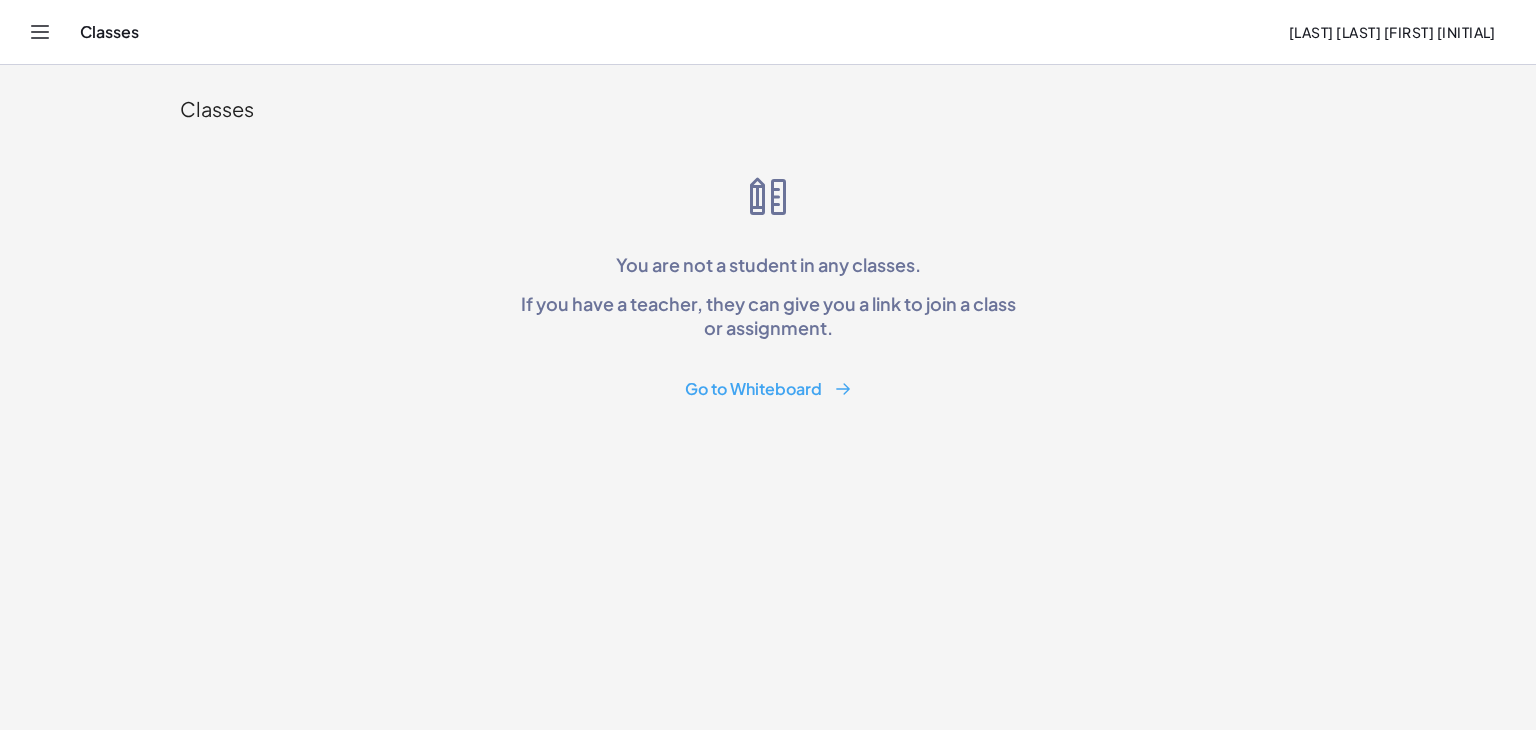 click on "Classes  RADA ALVARADO ANDREA ESTEFANIA SC24" at bounding box center (768, 32) 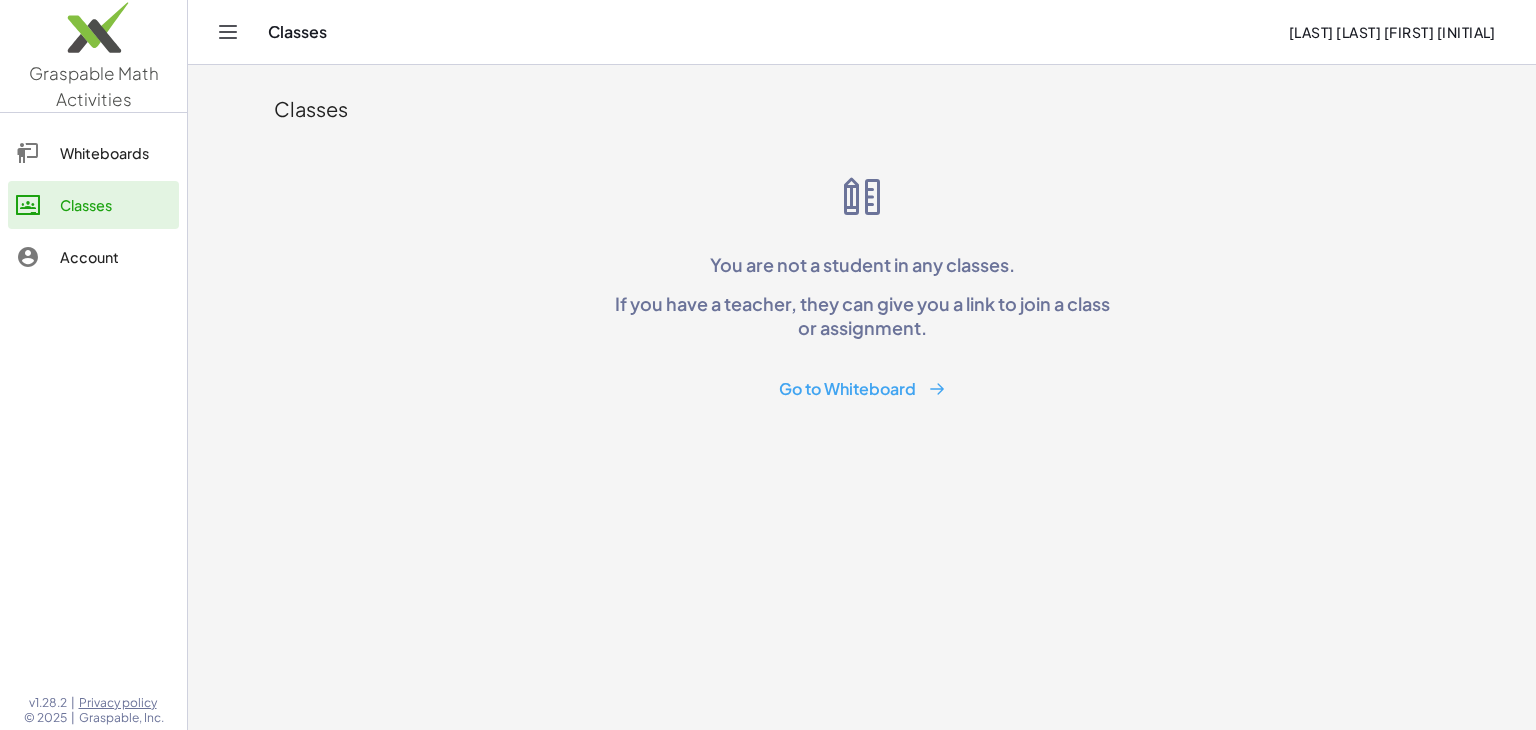 click on "Whiteboards" 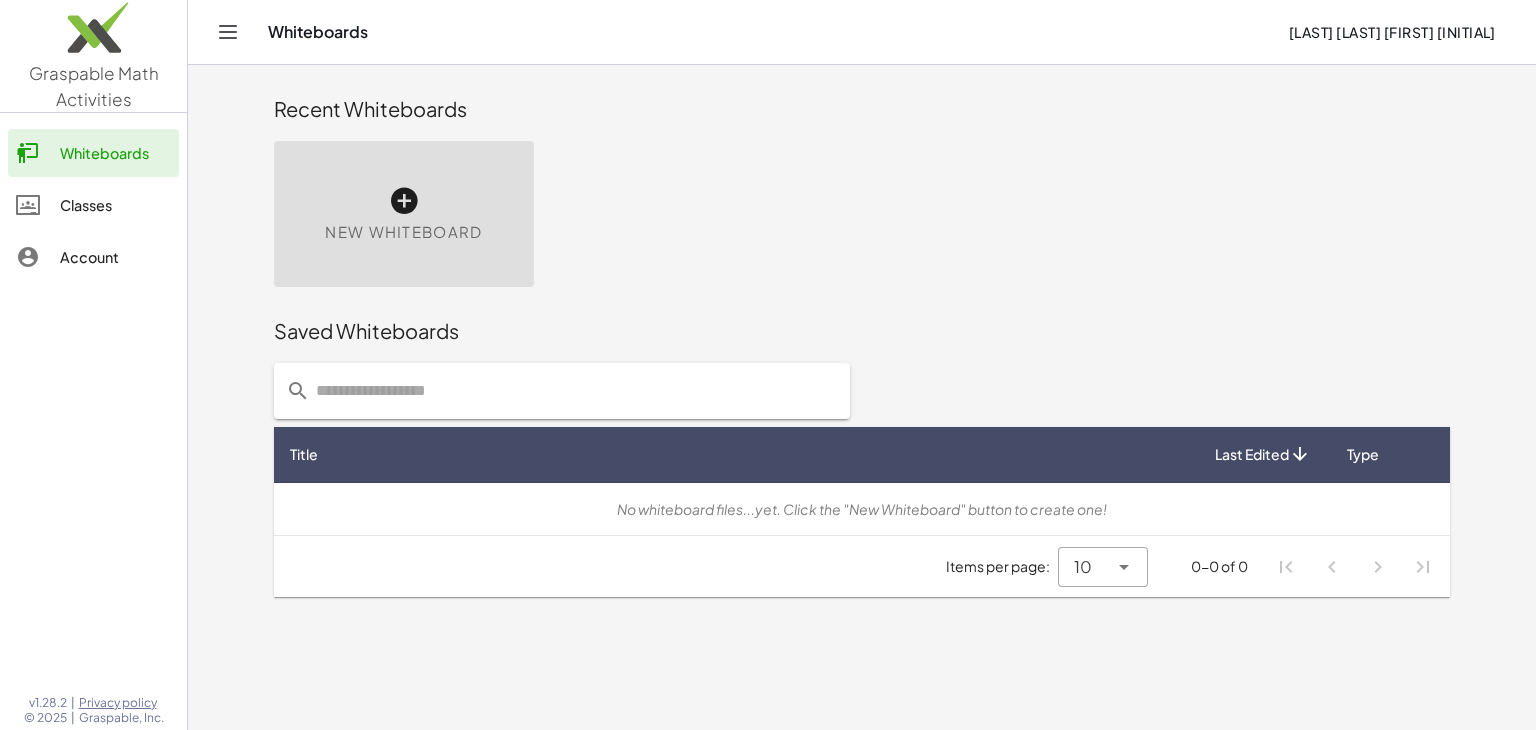 click on "RADA ALVARADO ANDREA ESTEFANIA SC24" at bounding box center (1392, 32) 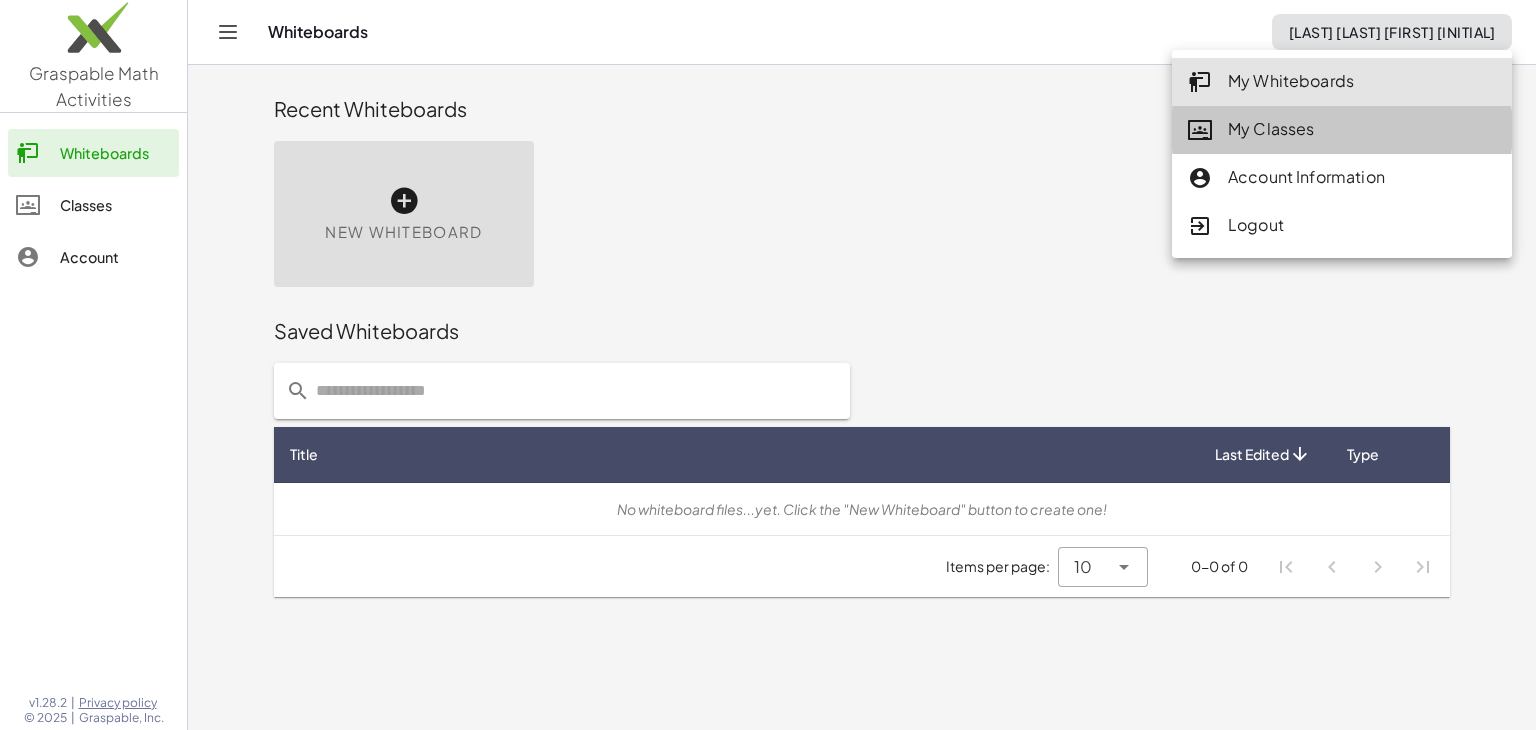 click on "My Classes" 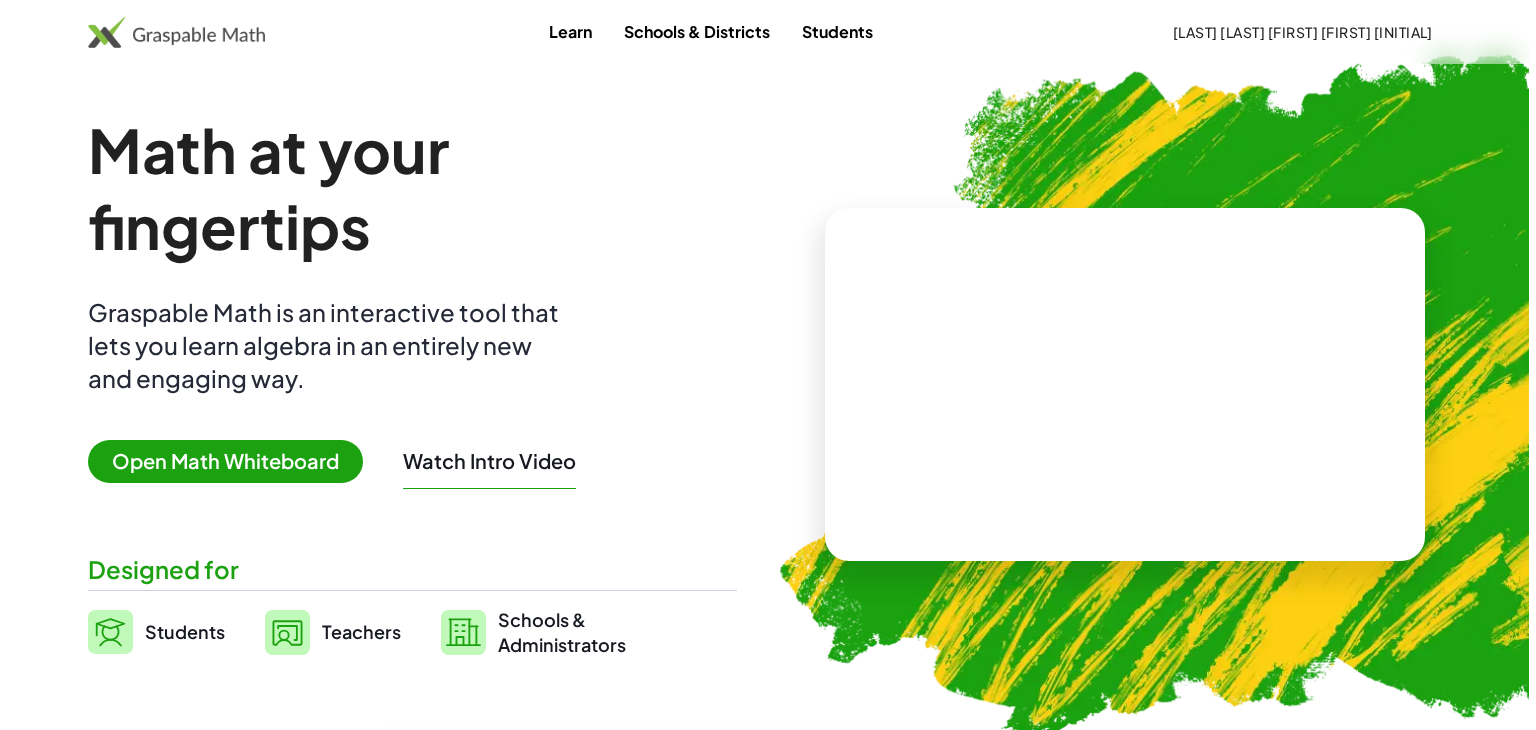 scroll, scrollTop: 0, scrollLeft: 0, axis: both 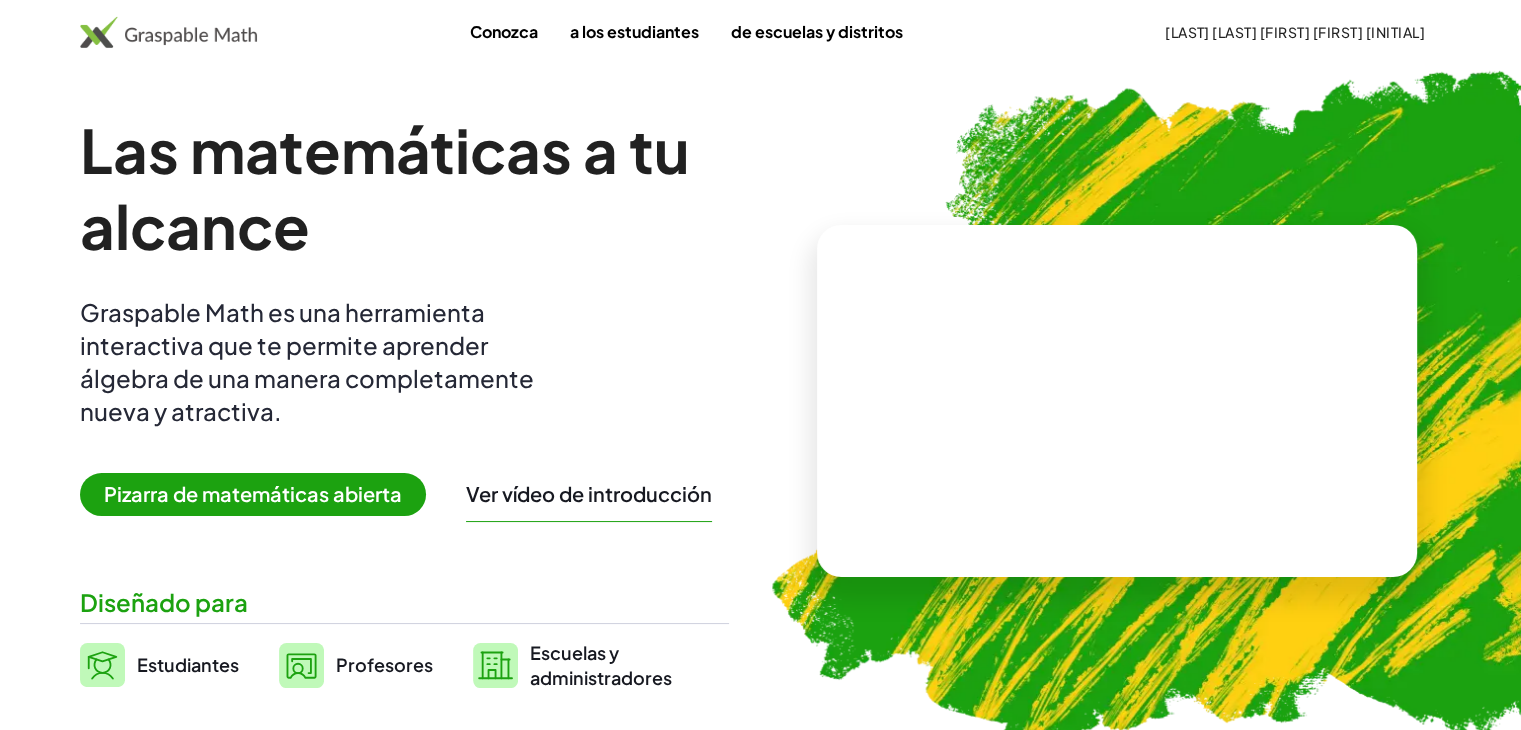 click at bounding box center (1234, 404) 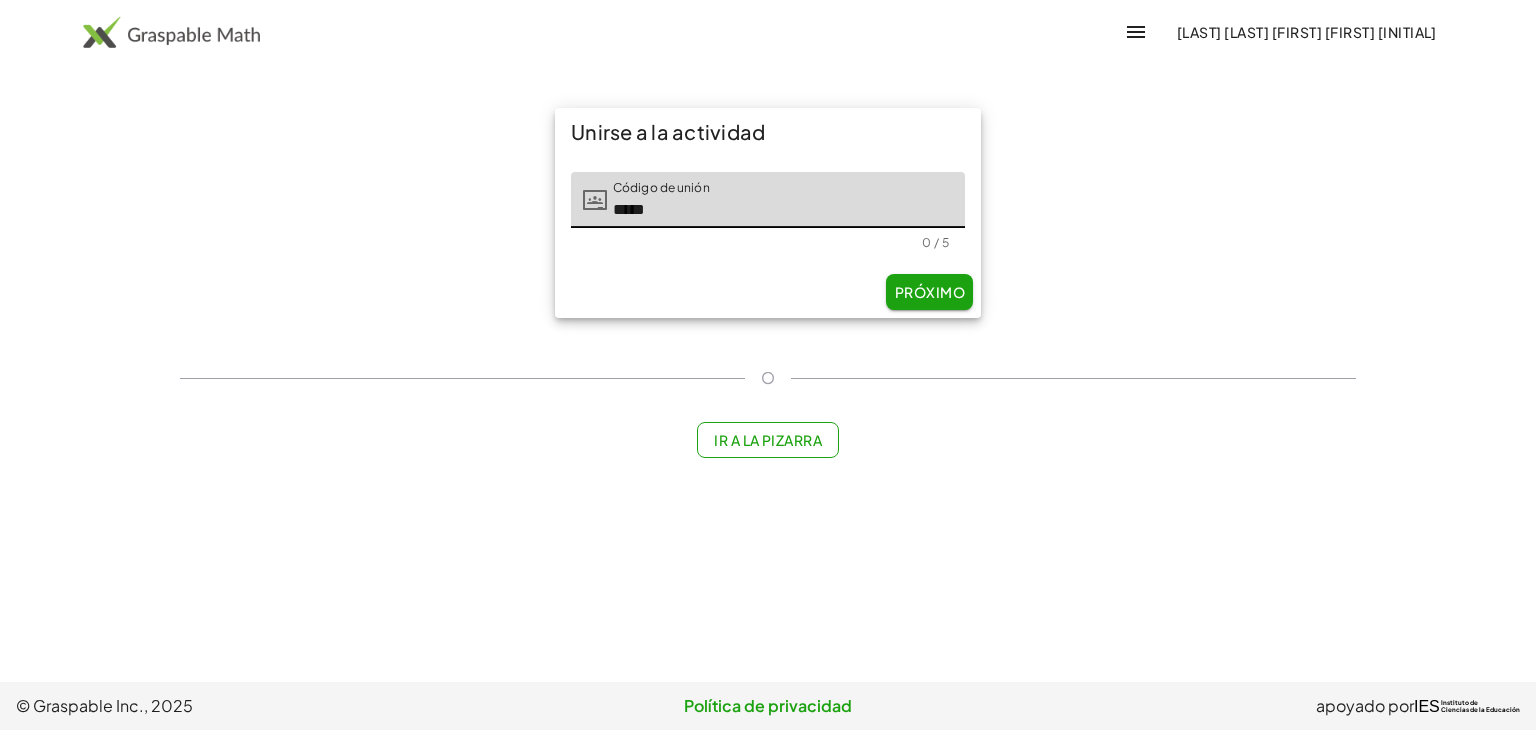 type on "*****" 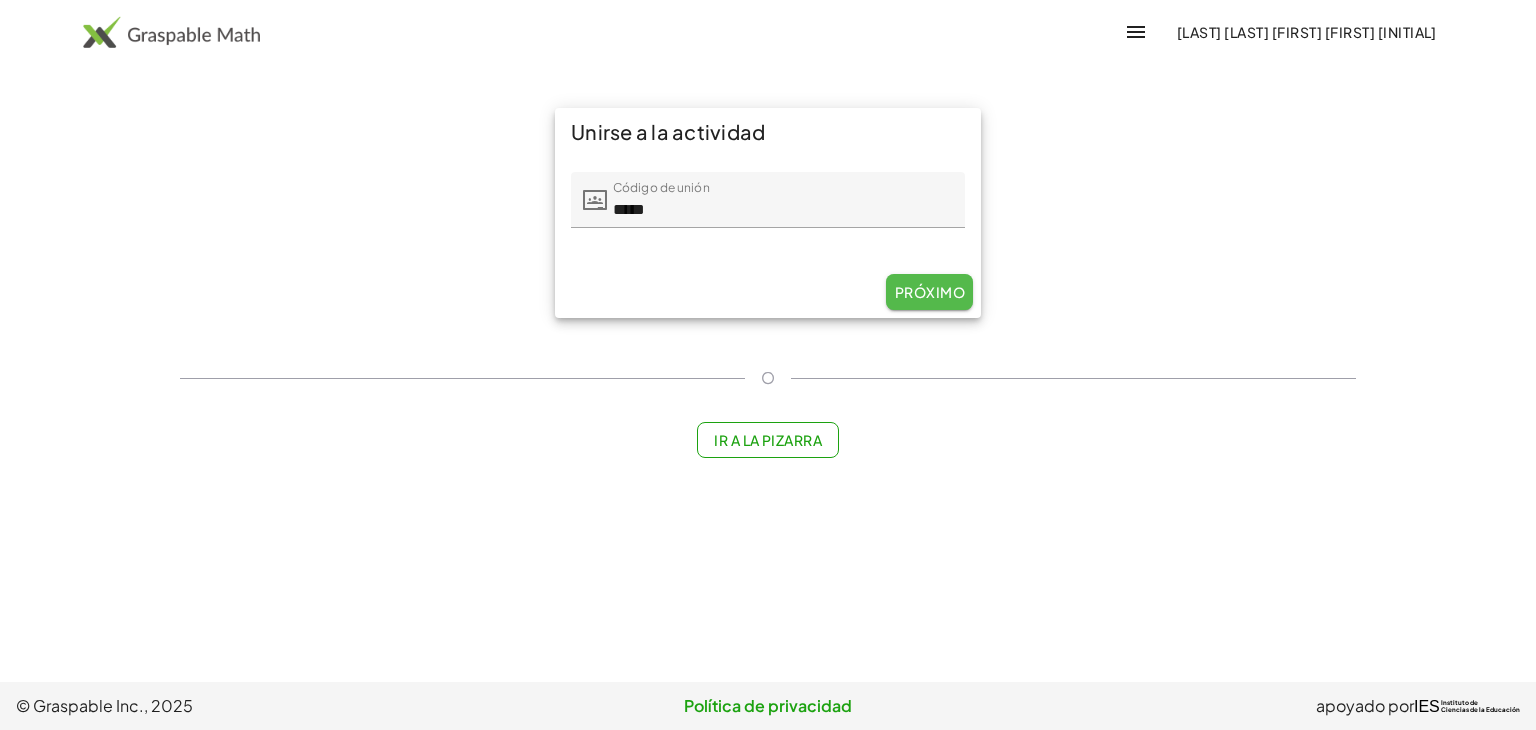 click on "Próximo" 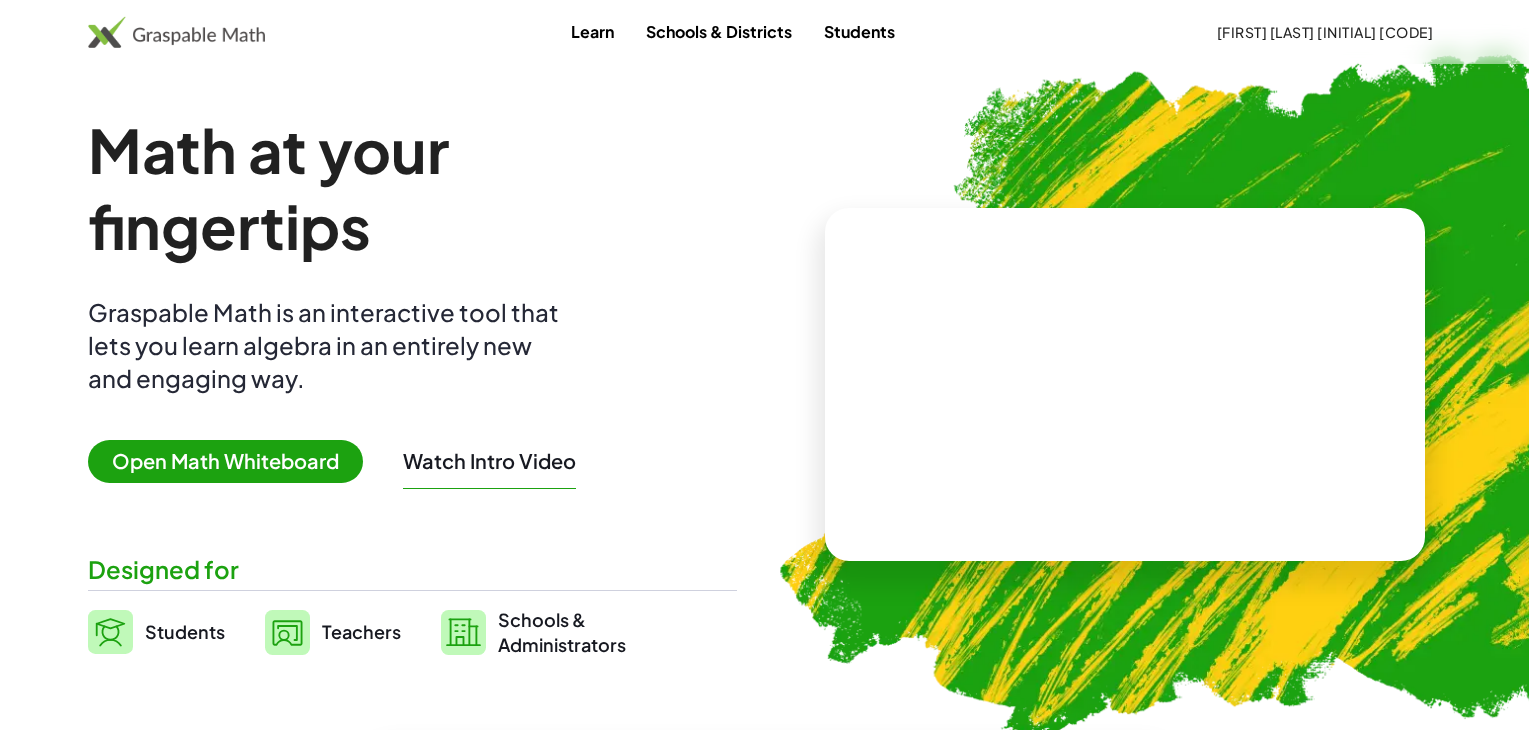 scroll, scrollTop: 0, scrollLeft: 0, axis: both 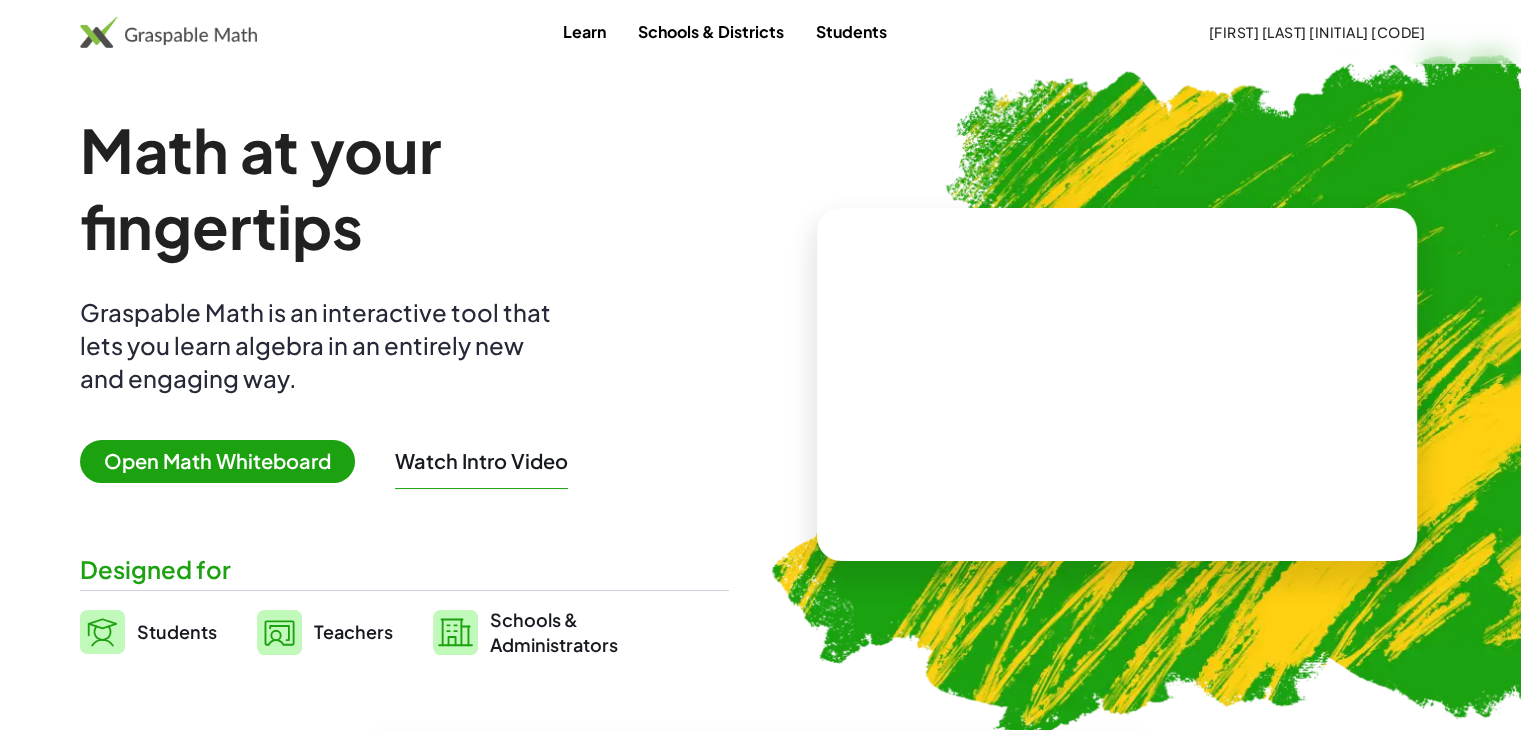 click at bounding box center (1234, 387) 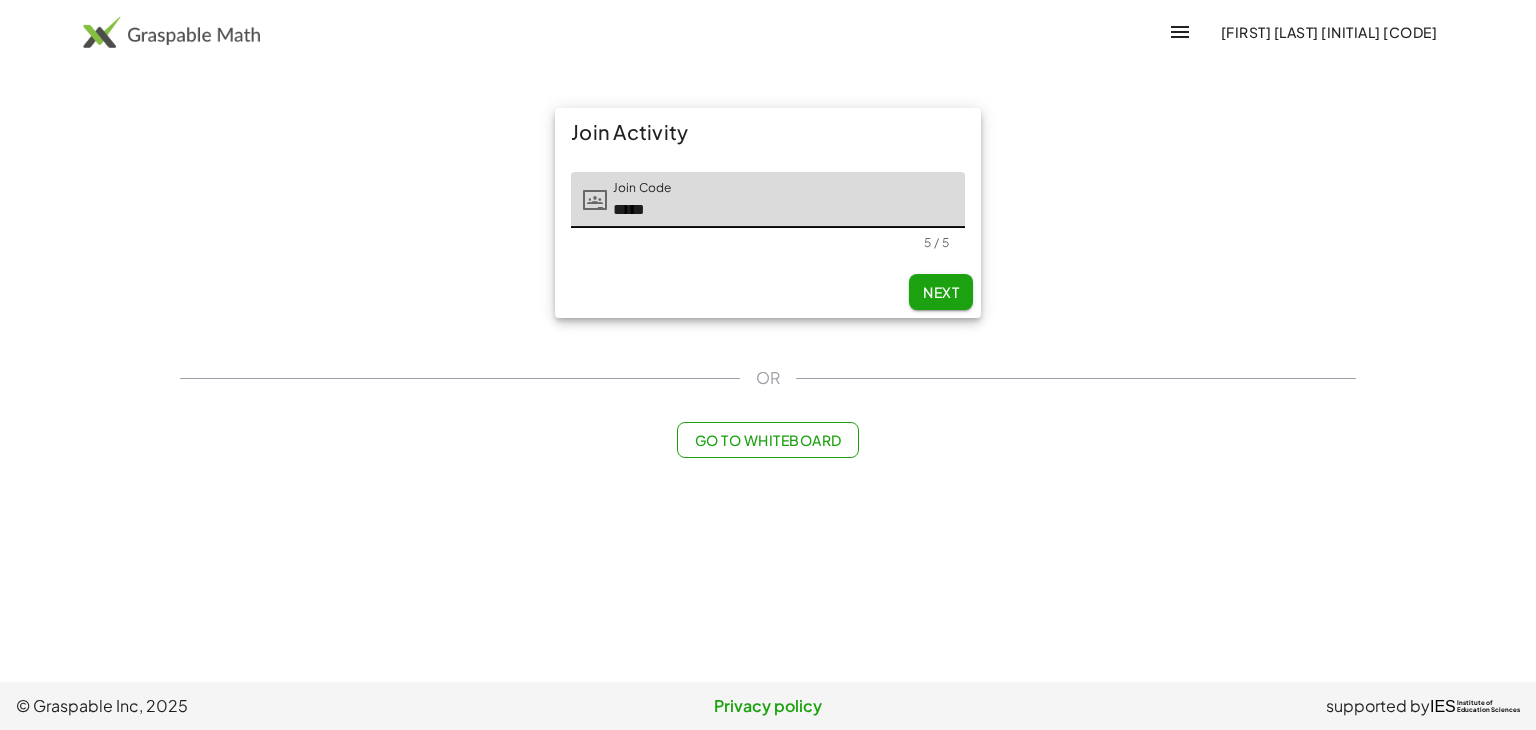 type on "*****" 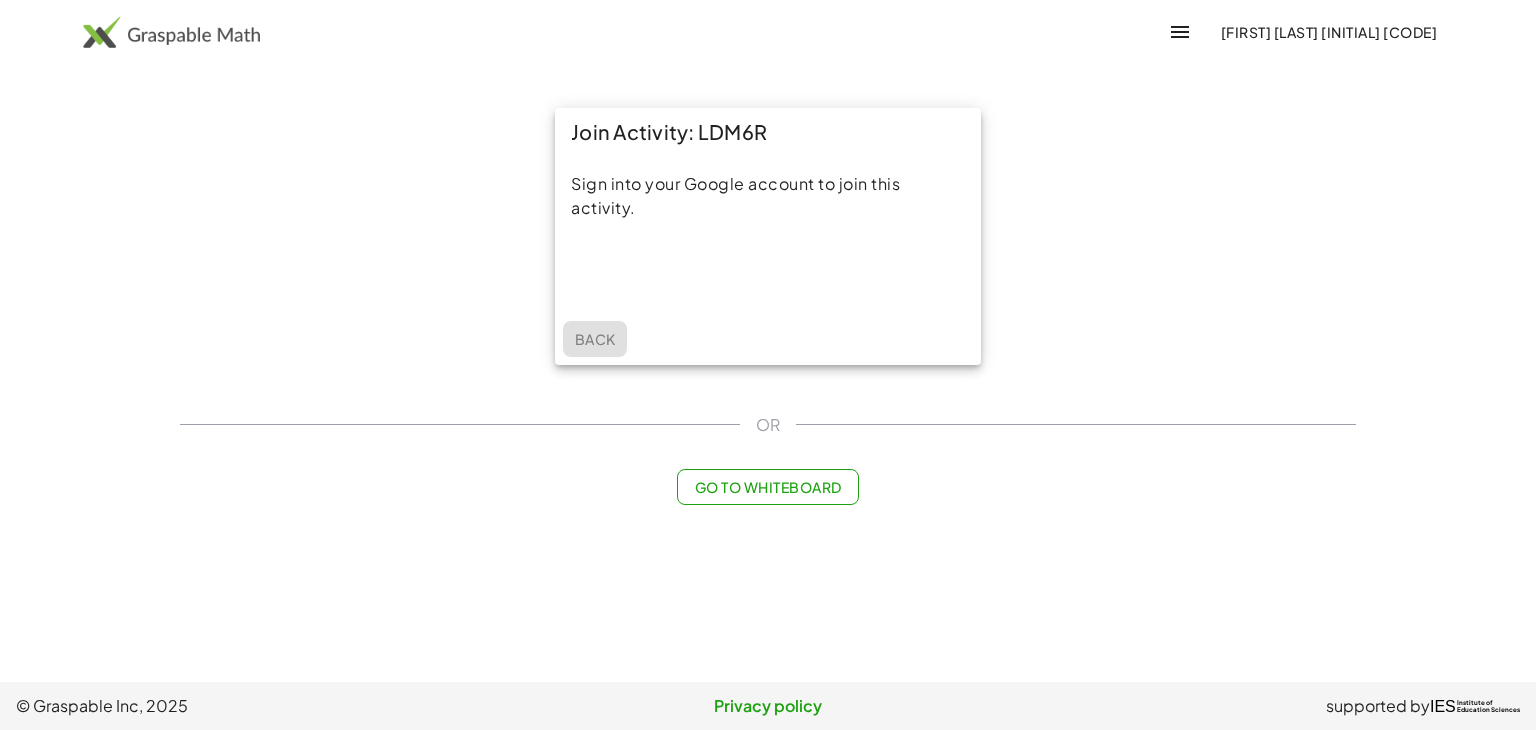 click on "Back" 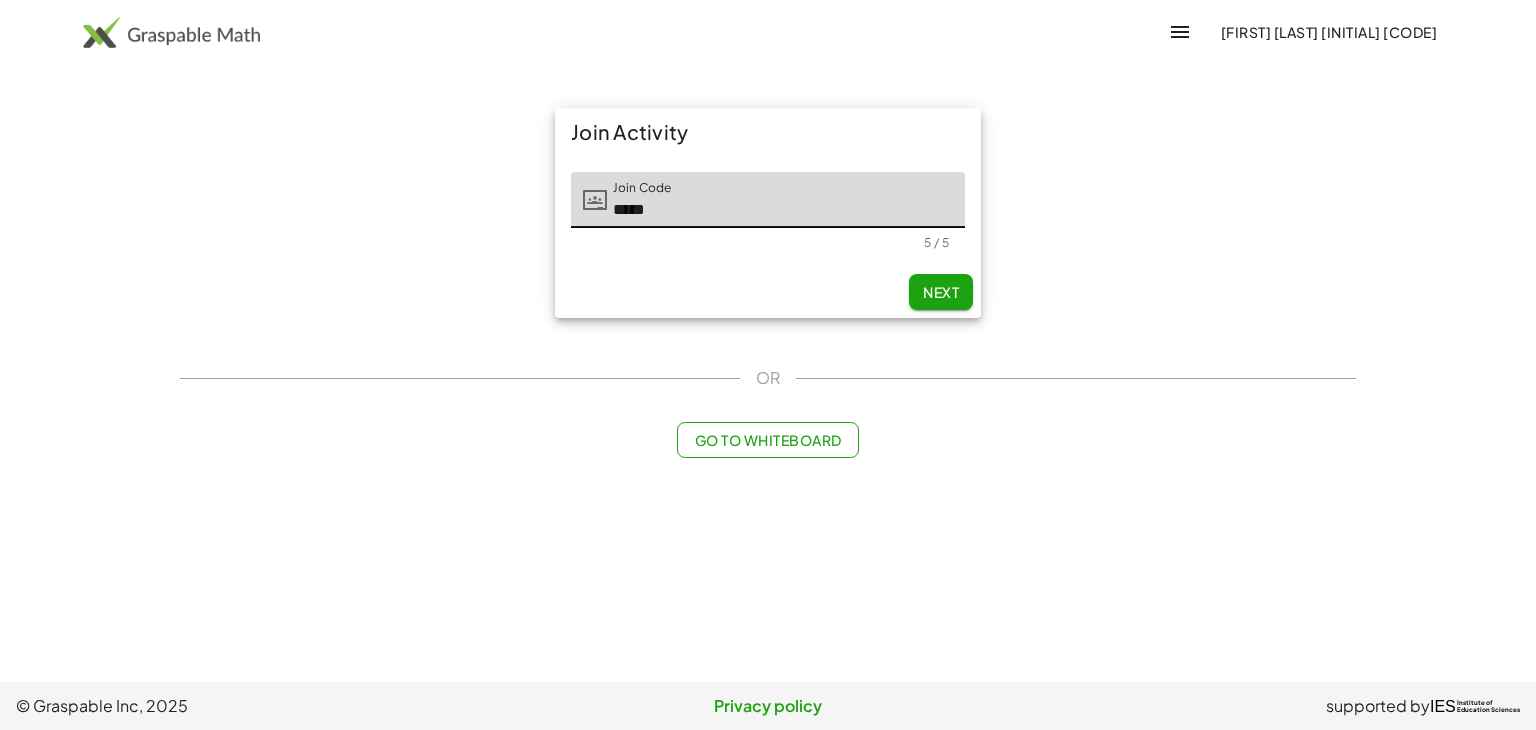 click on "Next" 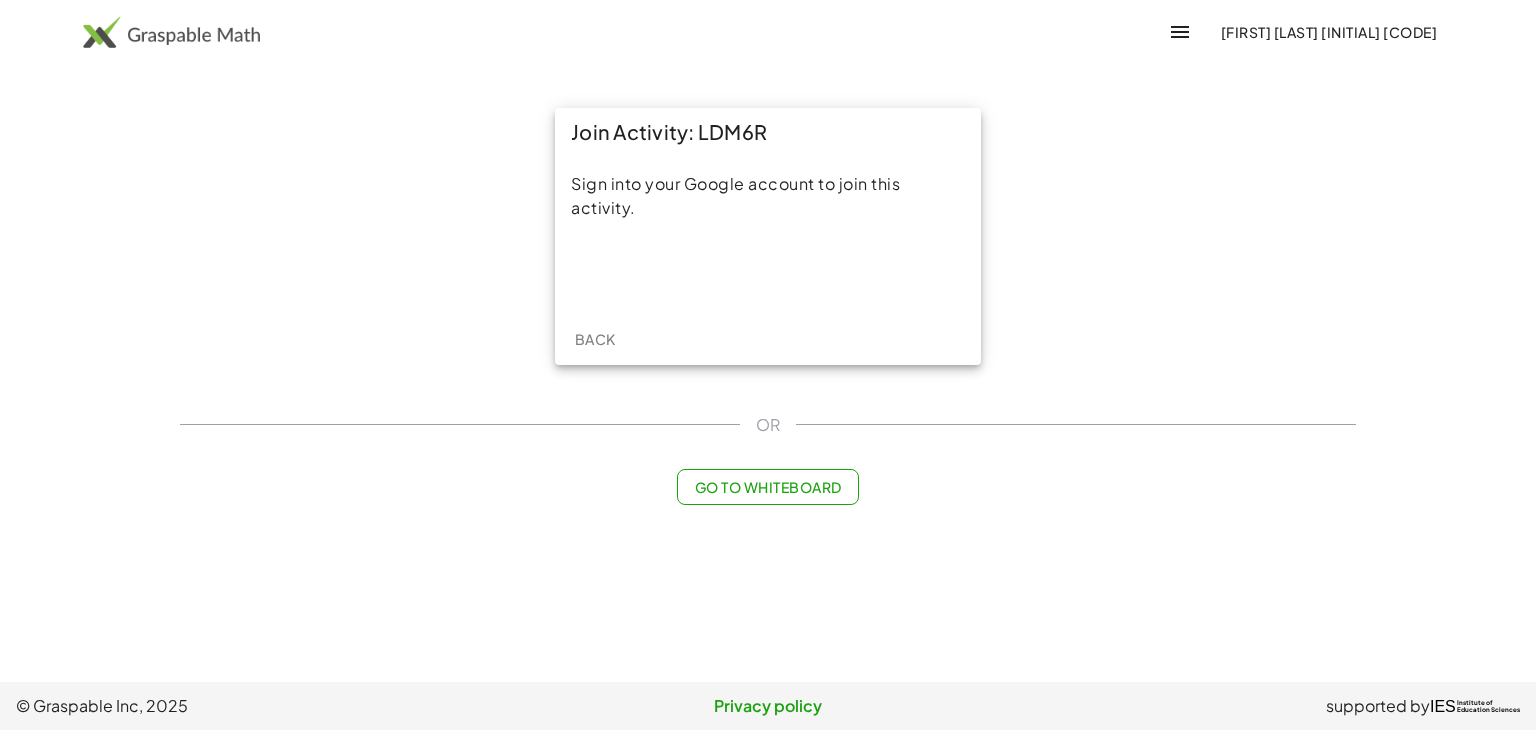 click on "Sign into your Google account to join this activity." at bounding box center [768, 196] 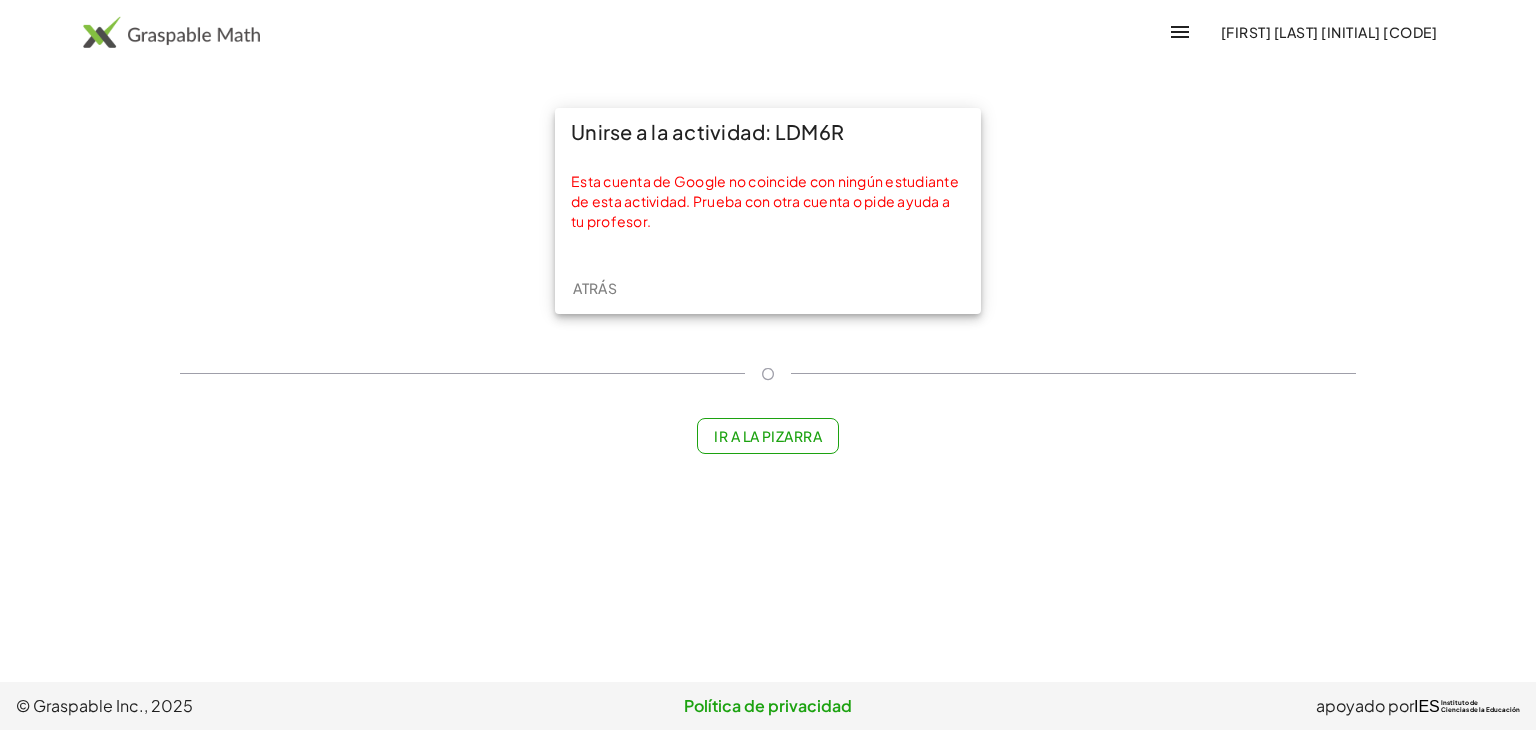 click on "Atrás" at bounding box center (595, 288) 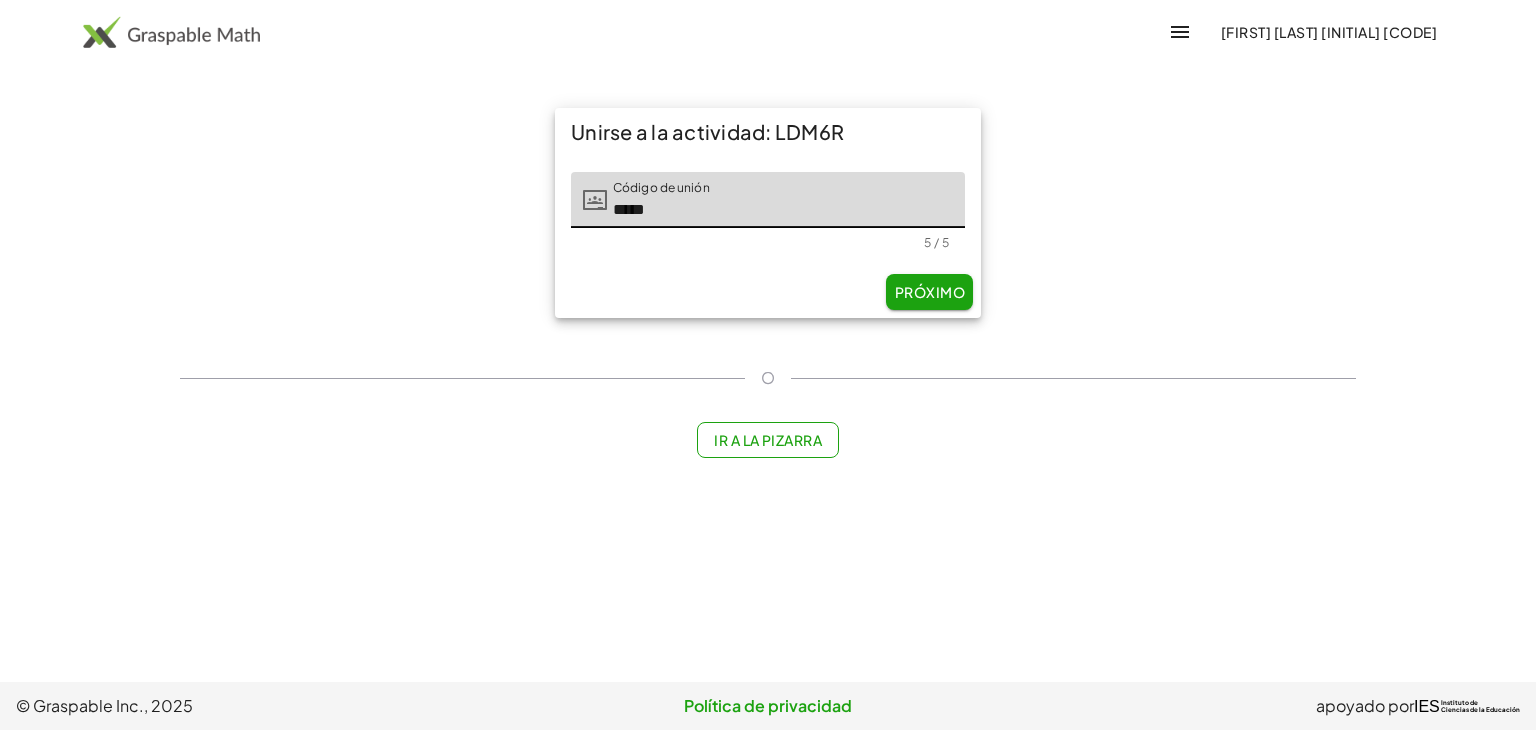 click on "Próximo" 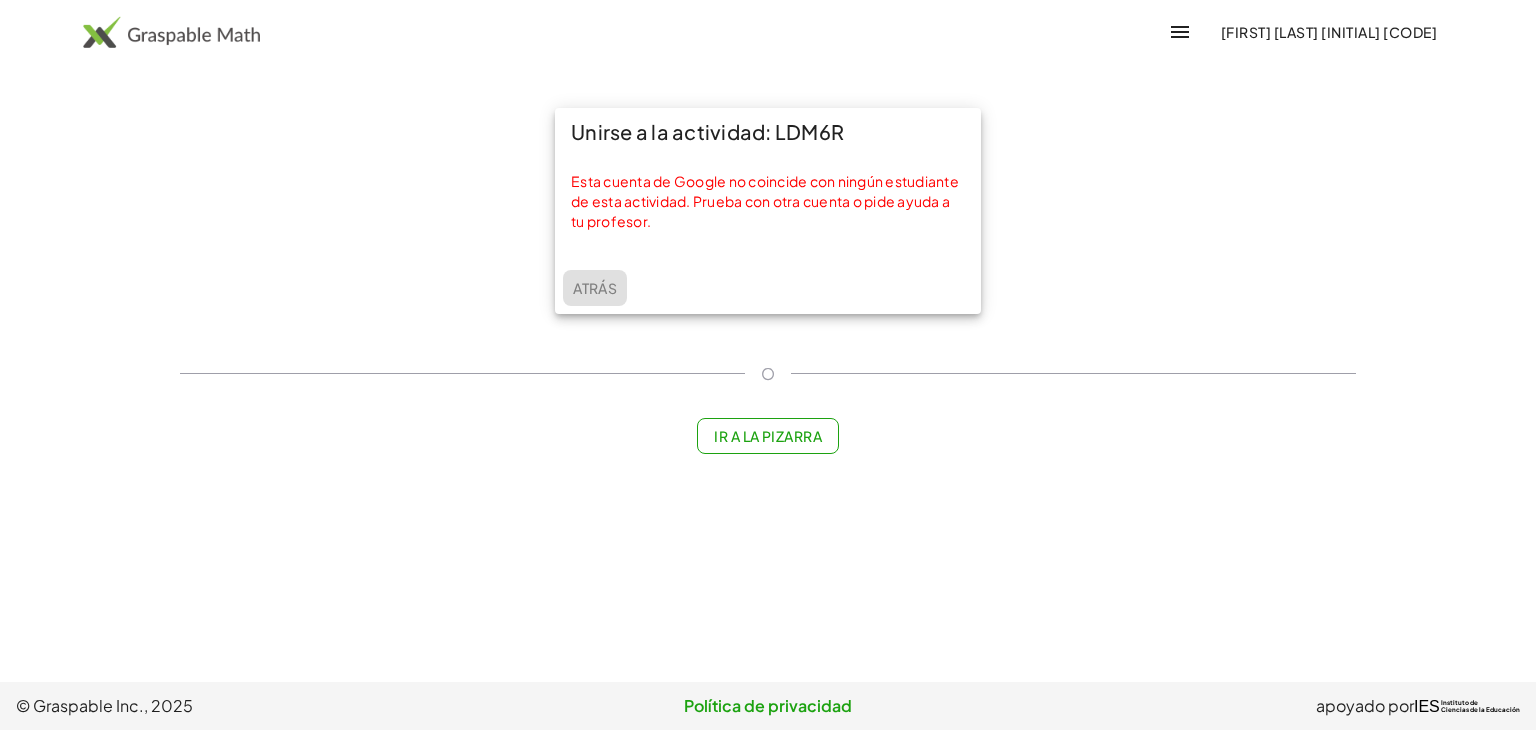 click on "Atrás" 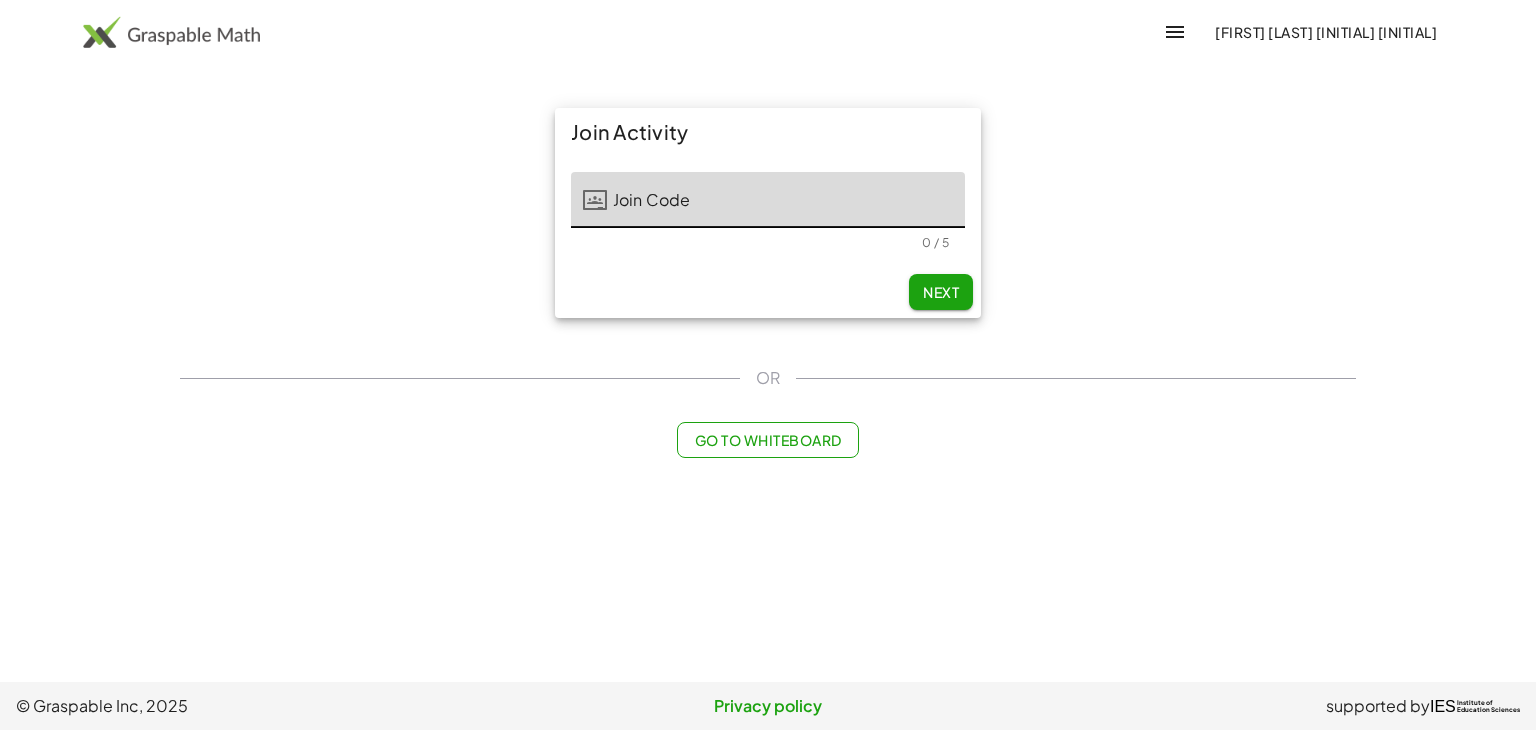 scroll, scrollTop: 0, scrollLeft: 0, axis: both 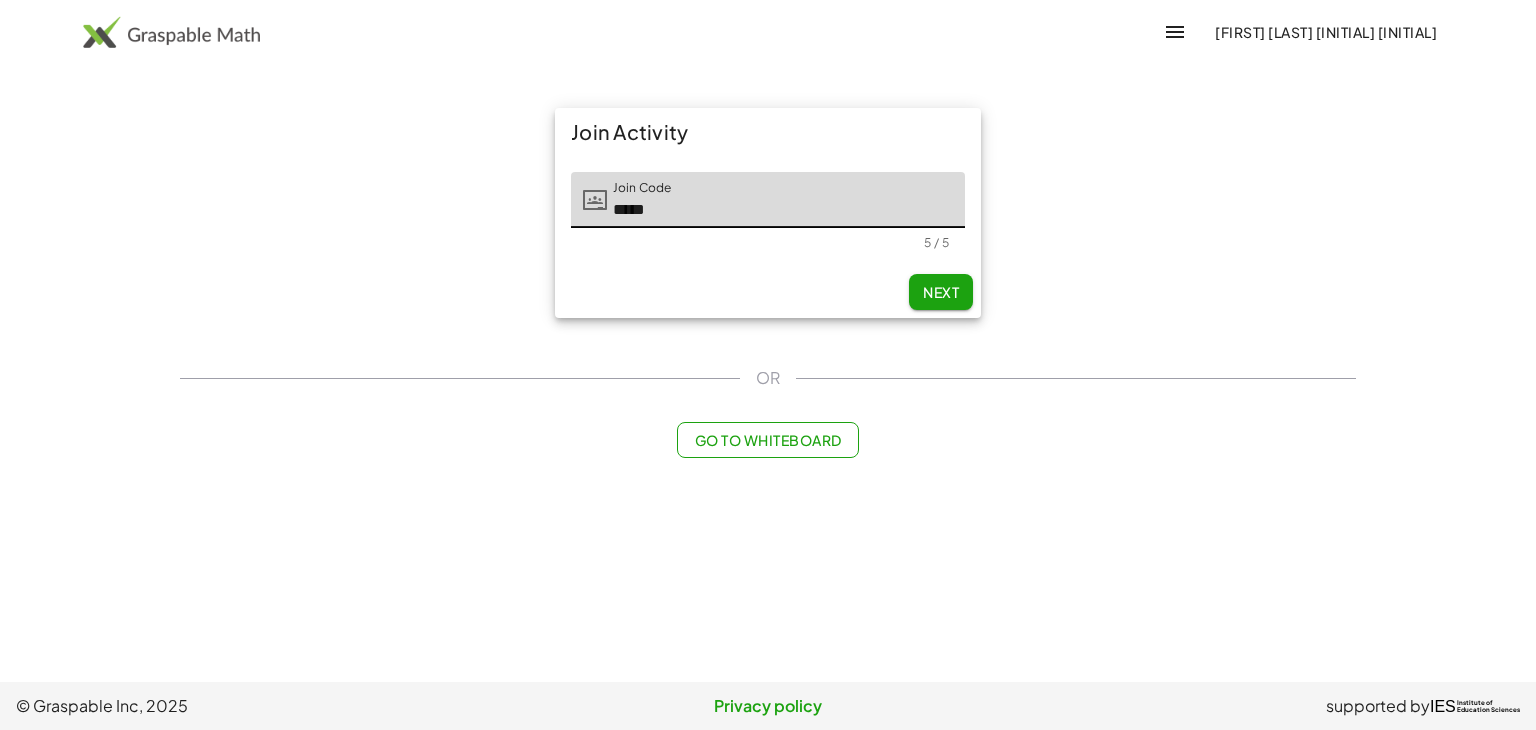 click on "*****" 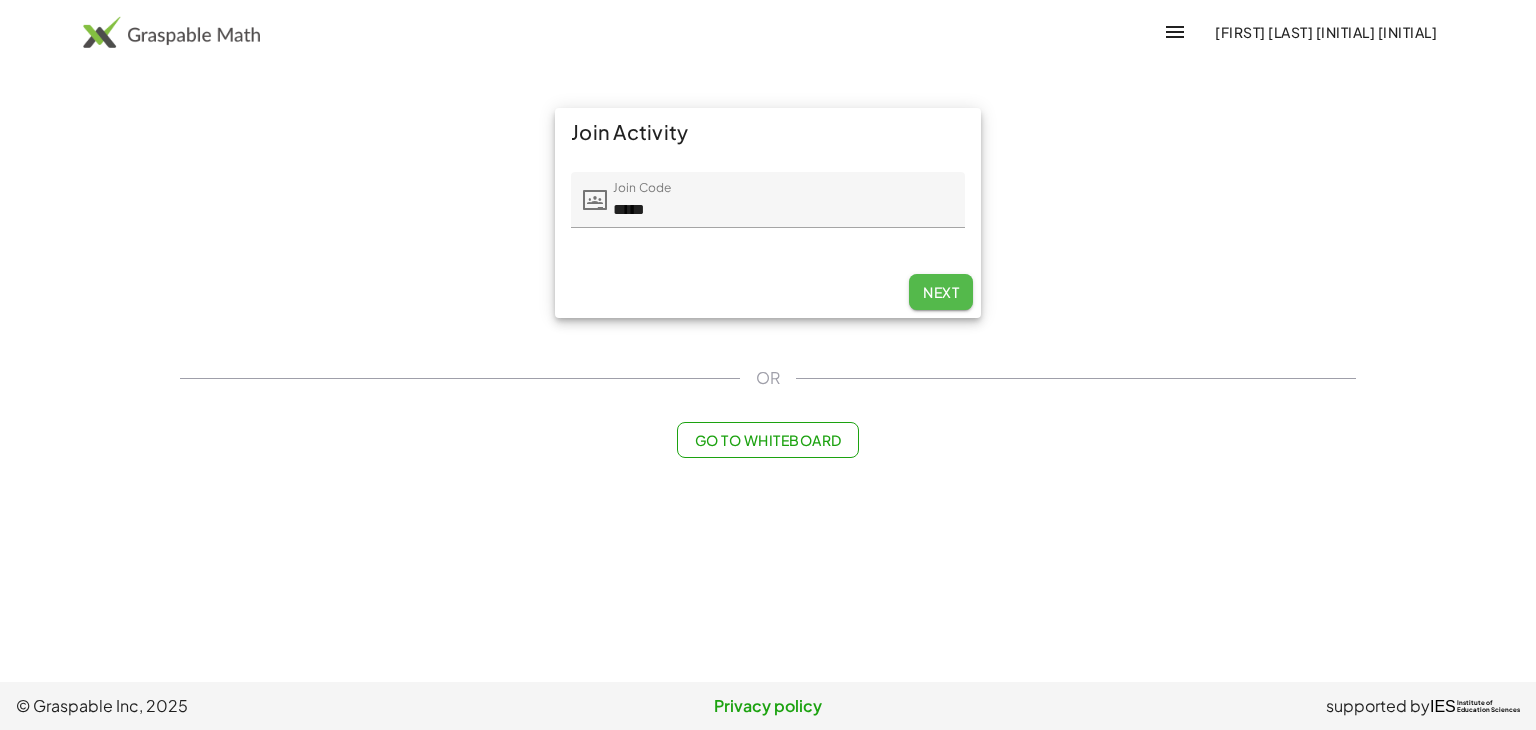 click on "Next" 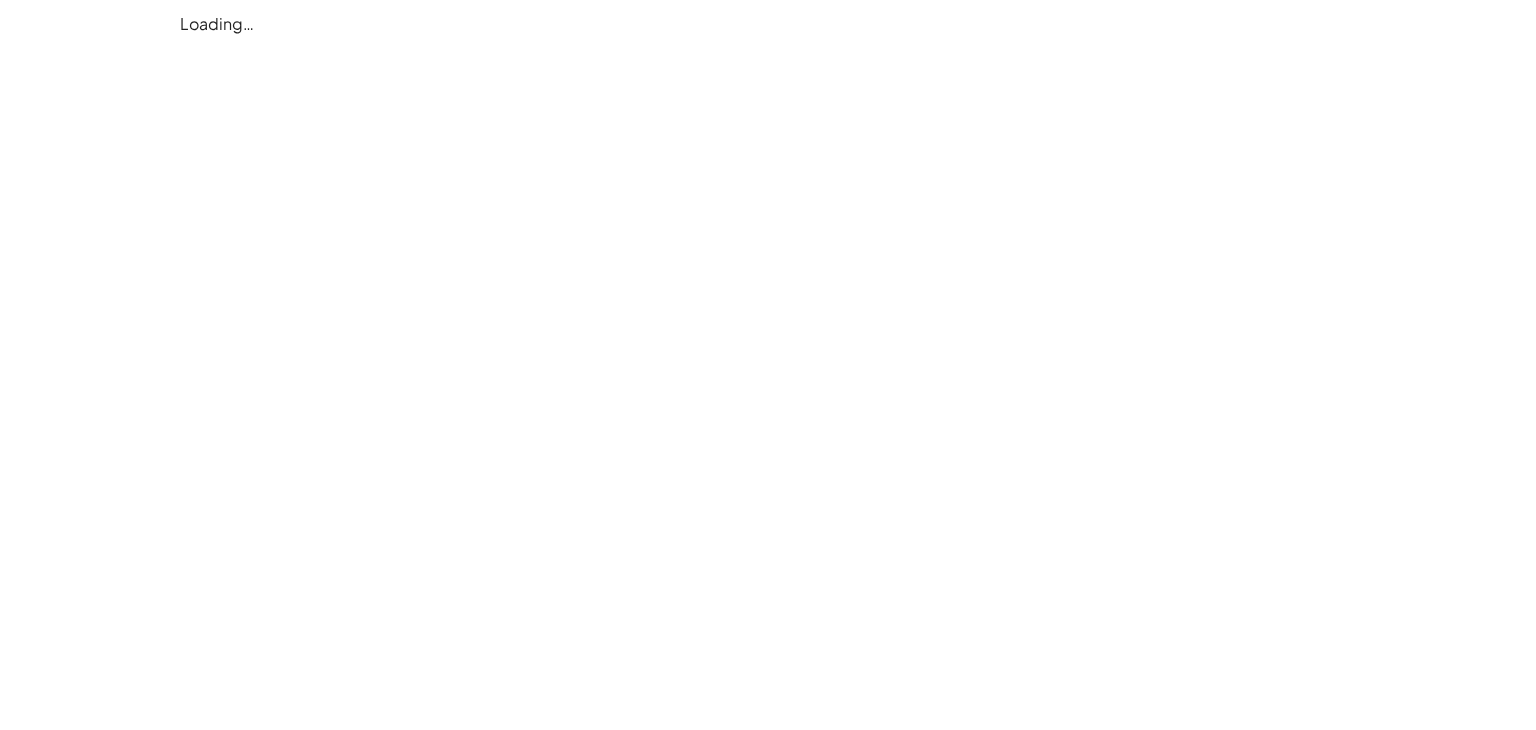click on "Loading…" 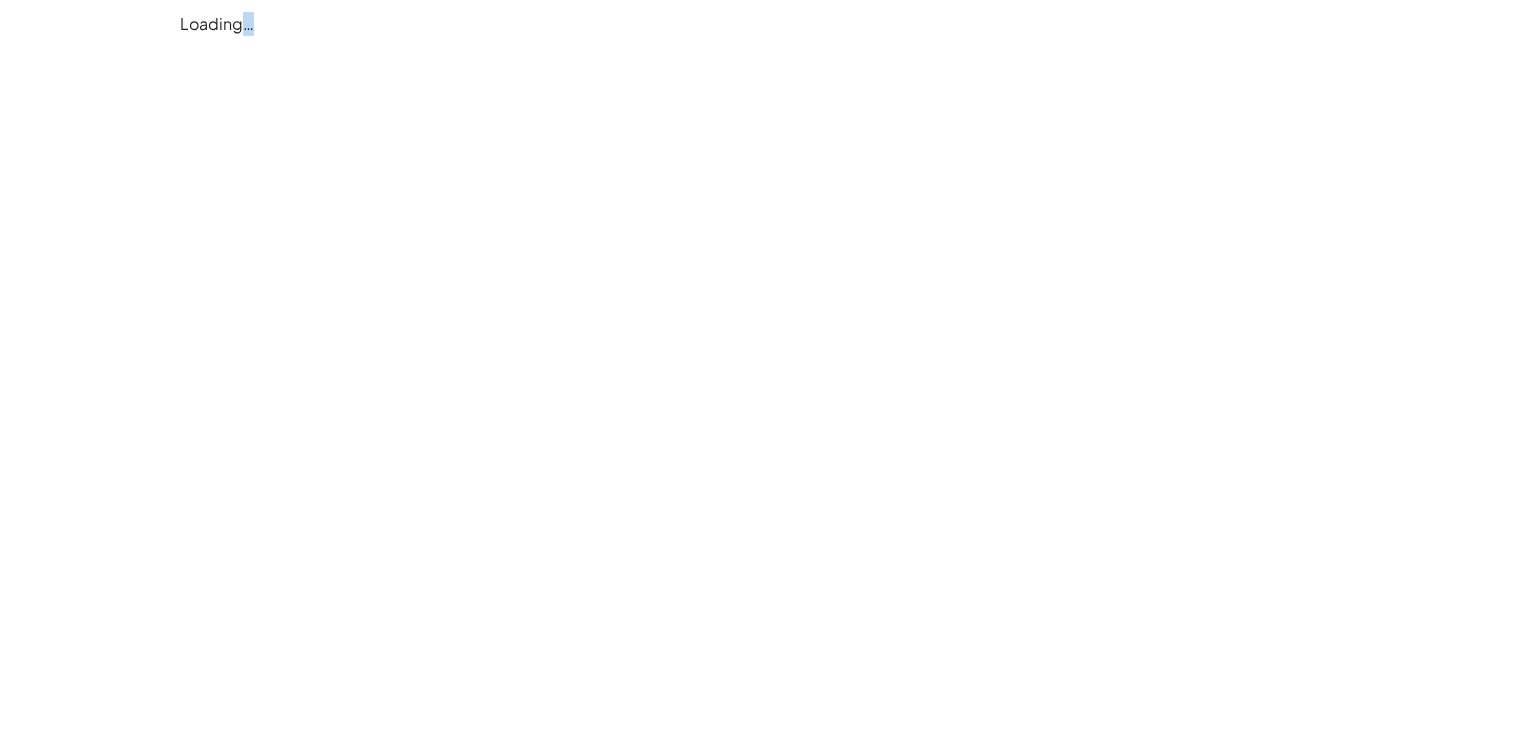 click on "Loading…" 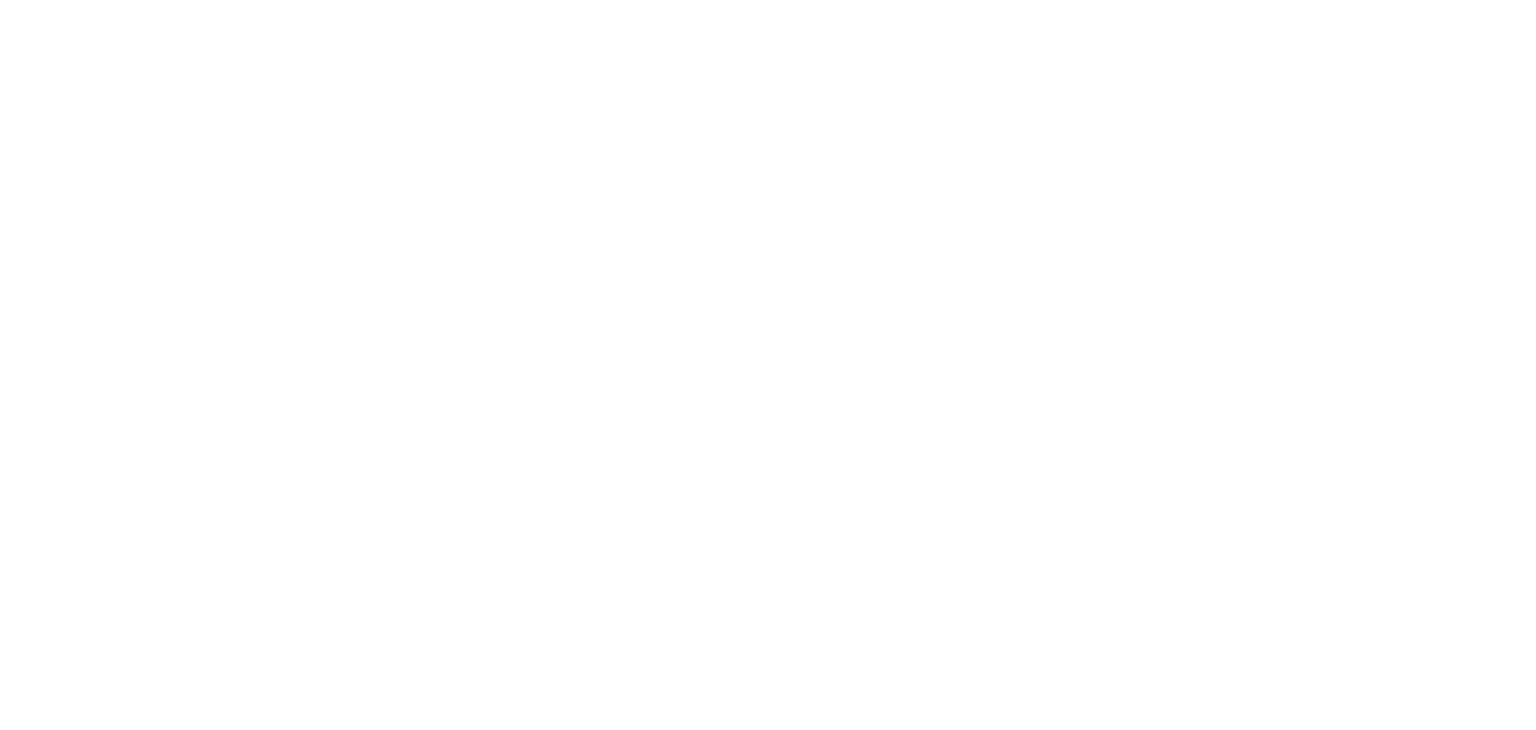 scroll, scrollTop: 0, scrollLeft: 0, axis: both 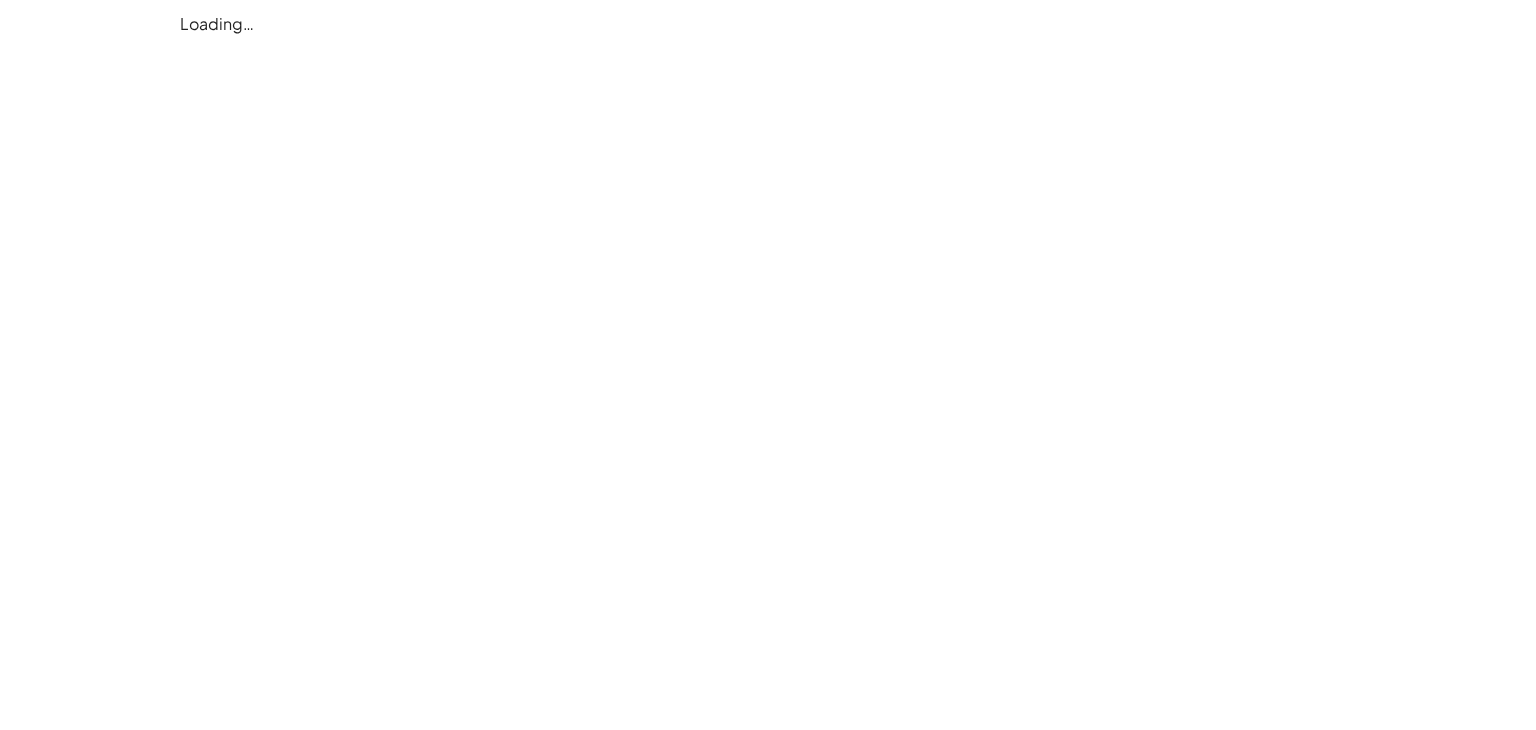 click on "Loading…" 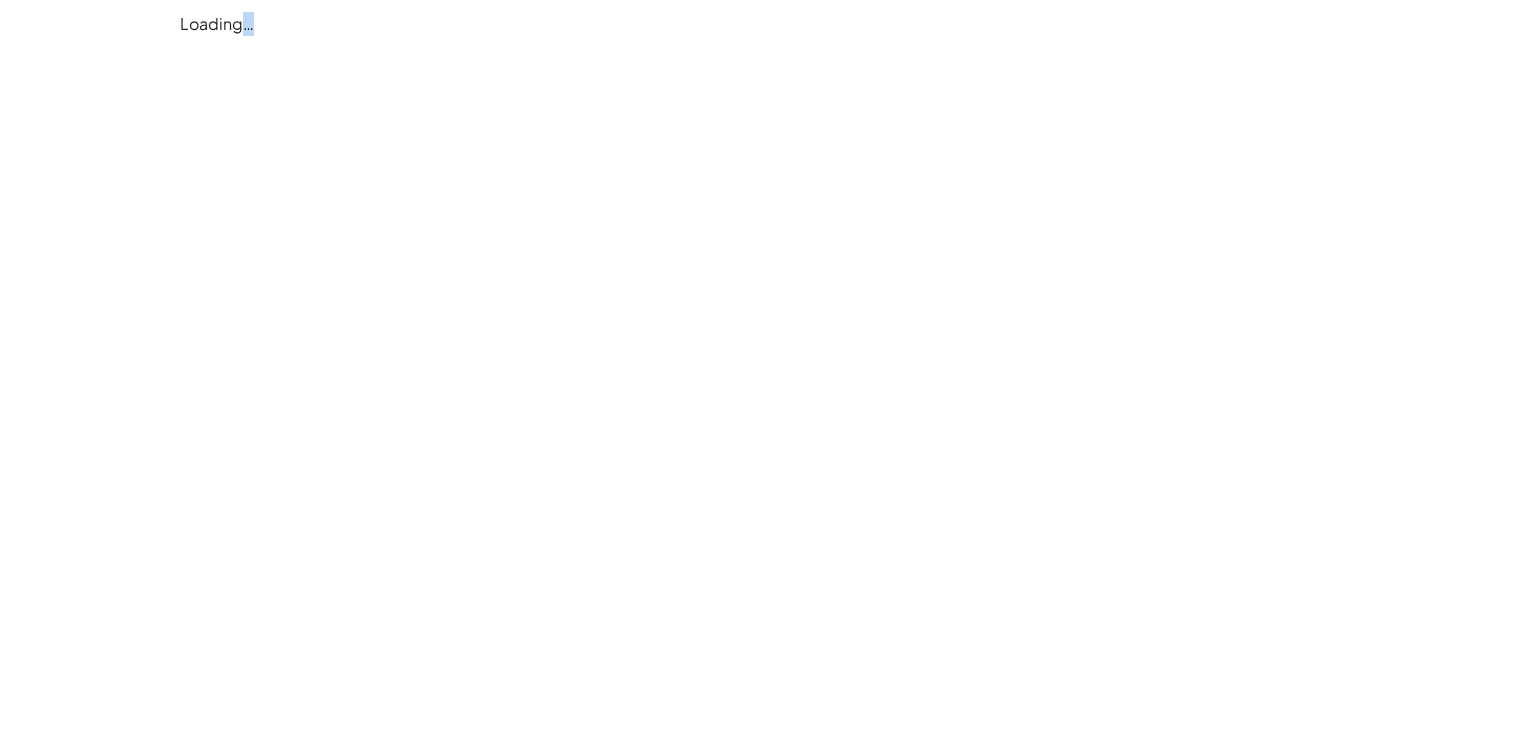 click on "Loading…" 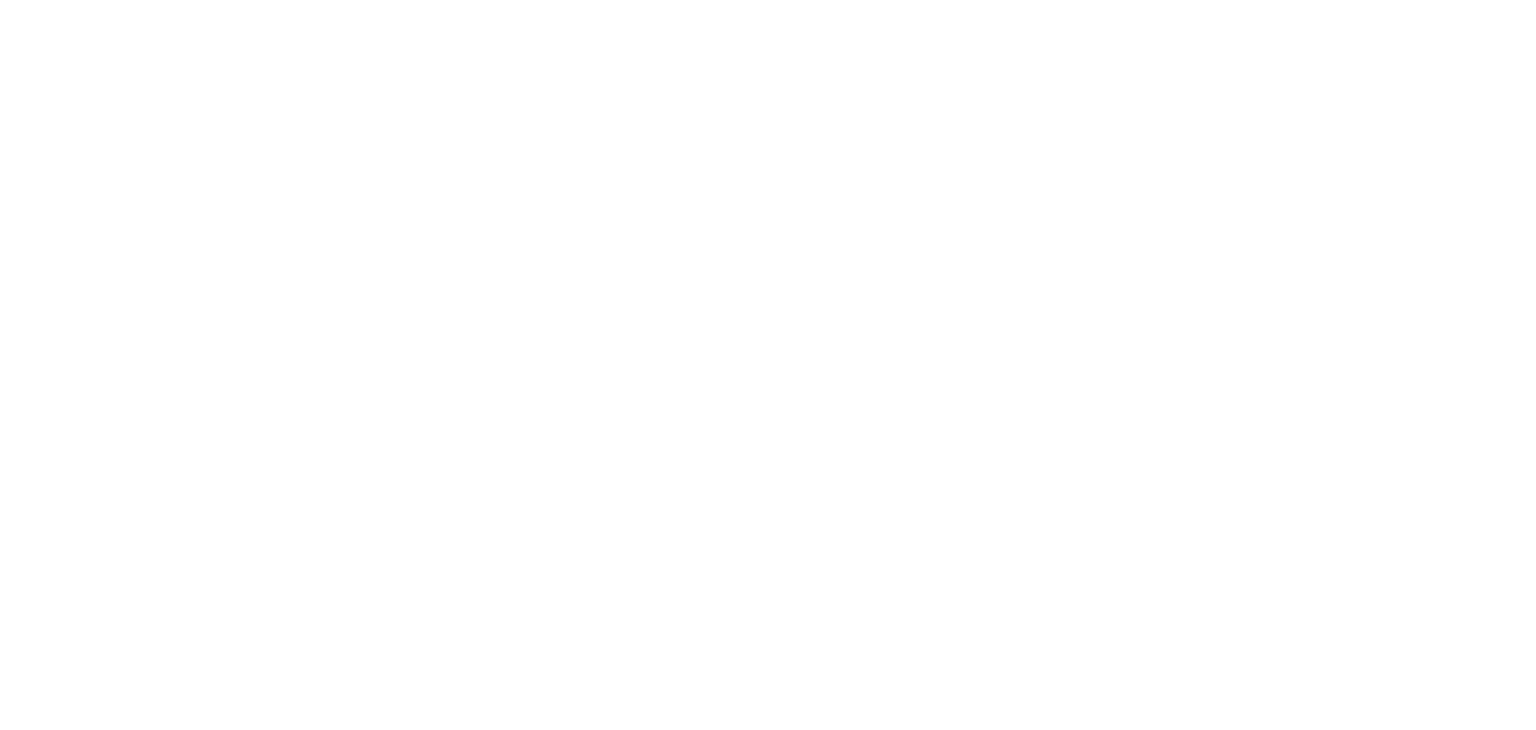 scroll, scrollTop: 0, scrollLeft: 0, axis: both 